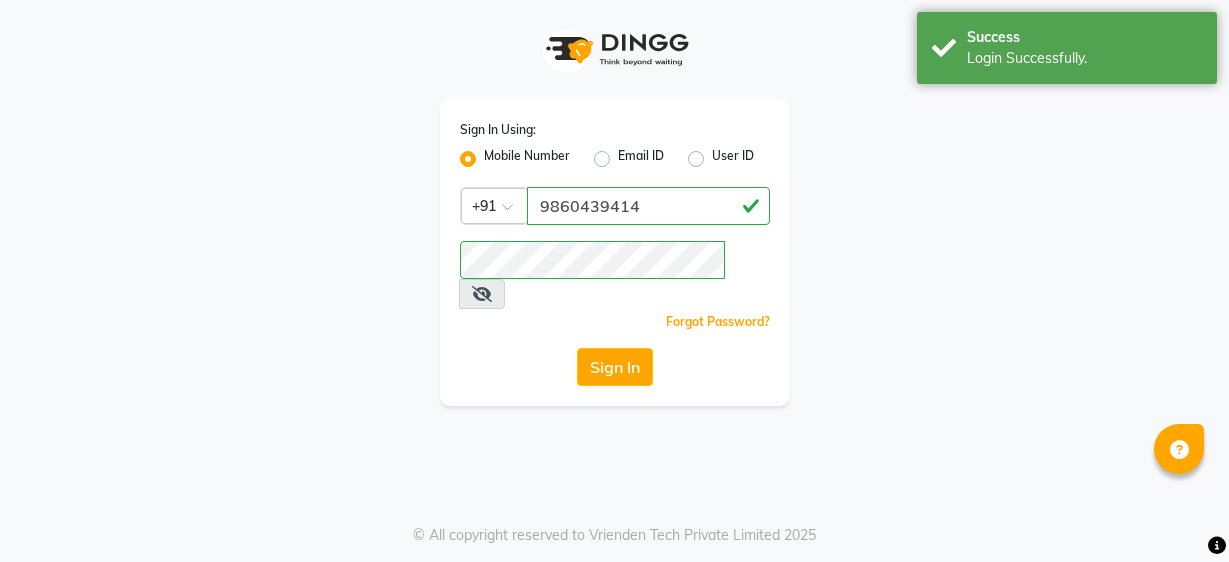 scroll, scrollTop: 0, scrollLeft: 0, axis: both 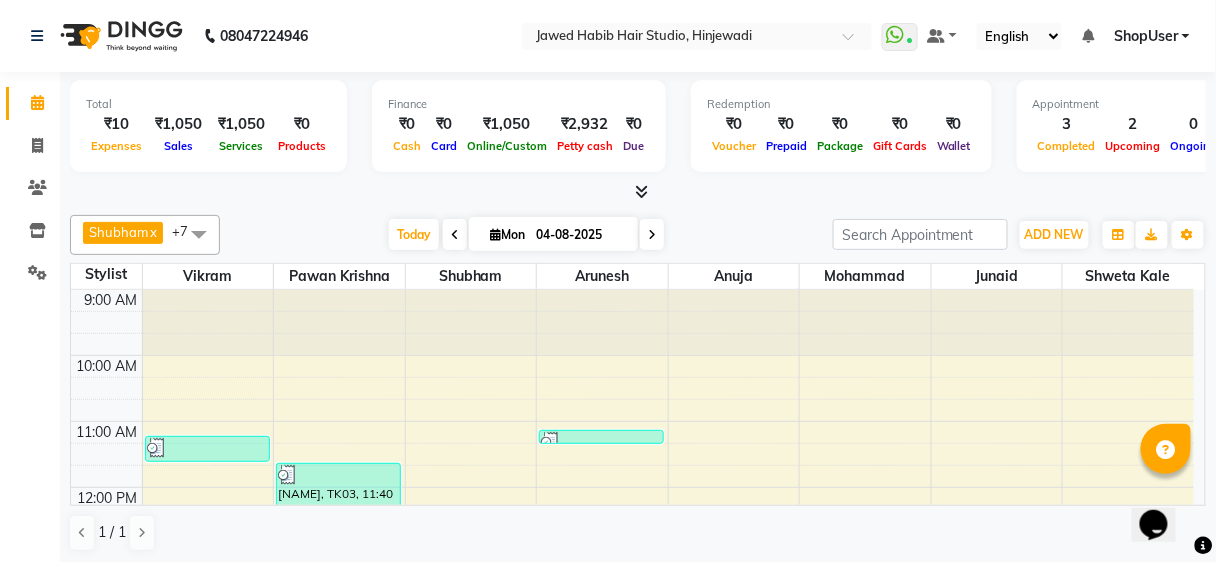 click at bounding box center [455, 235] 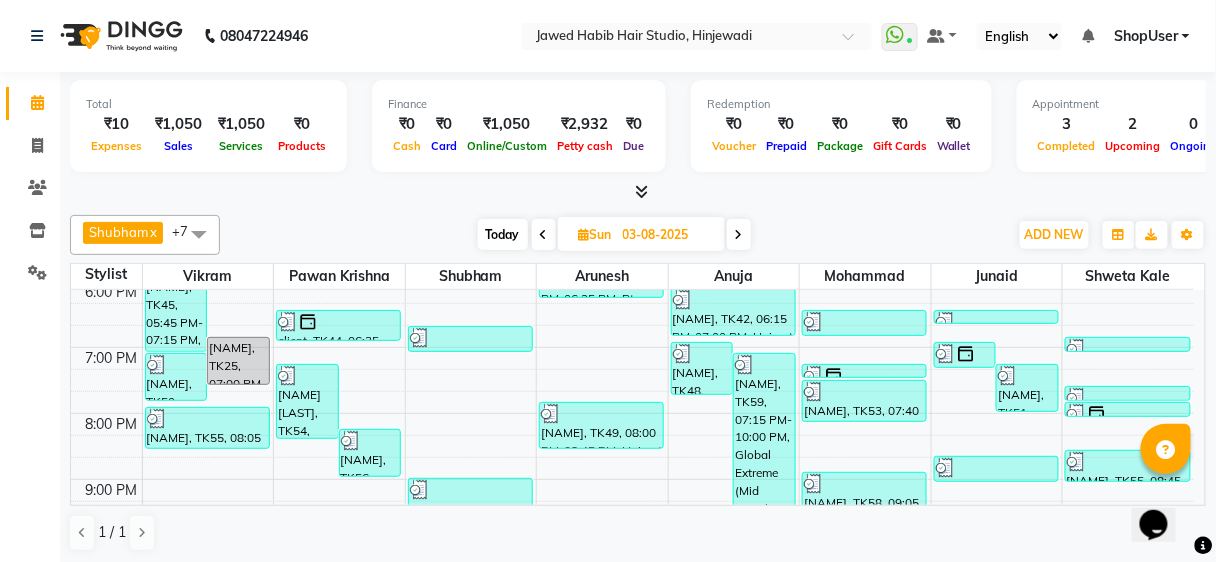 scroll, scrollTop: 640, scrollLeft: 0, axis: vertical 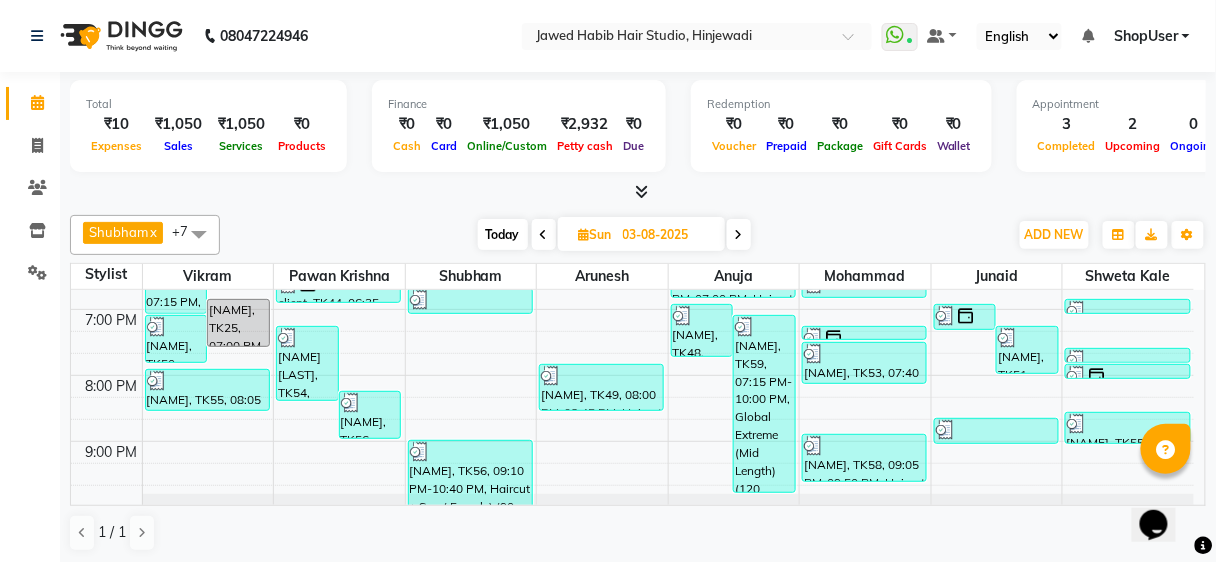 click at bounding box center (739, 235) 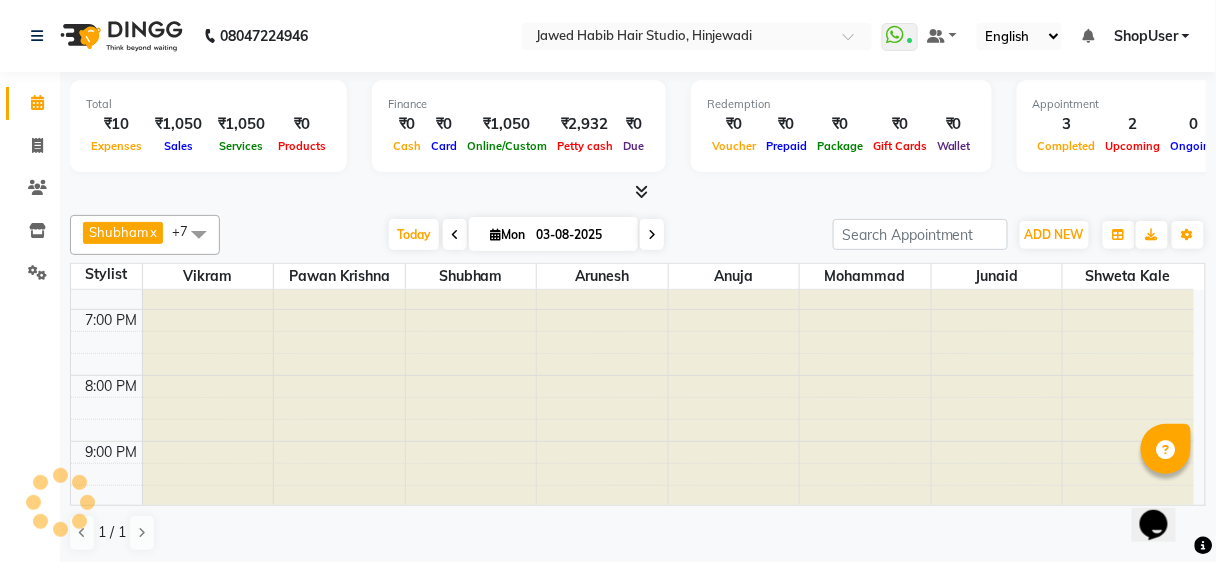 type on "04-08-2025" 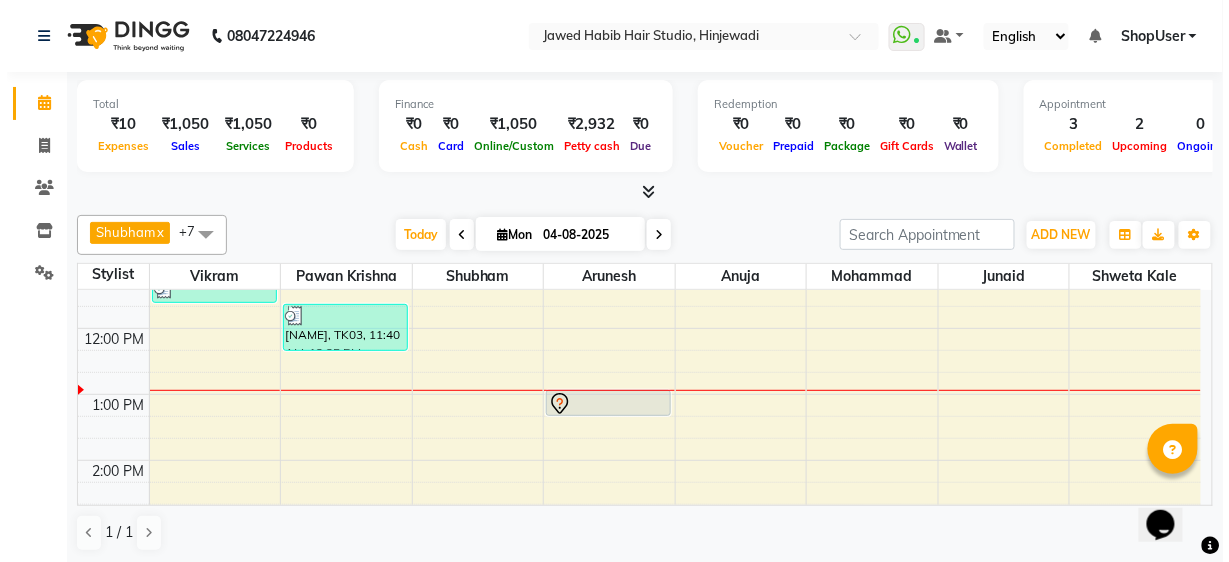 scroll, scrollTop: 160, scrollLeft: 0, axis: vertical 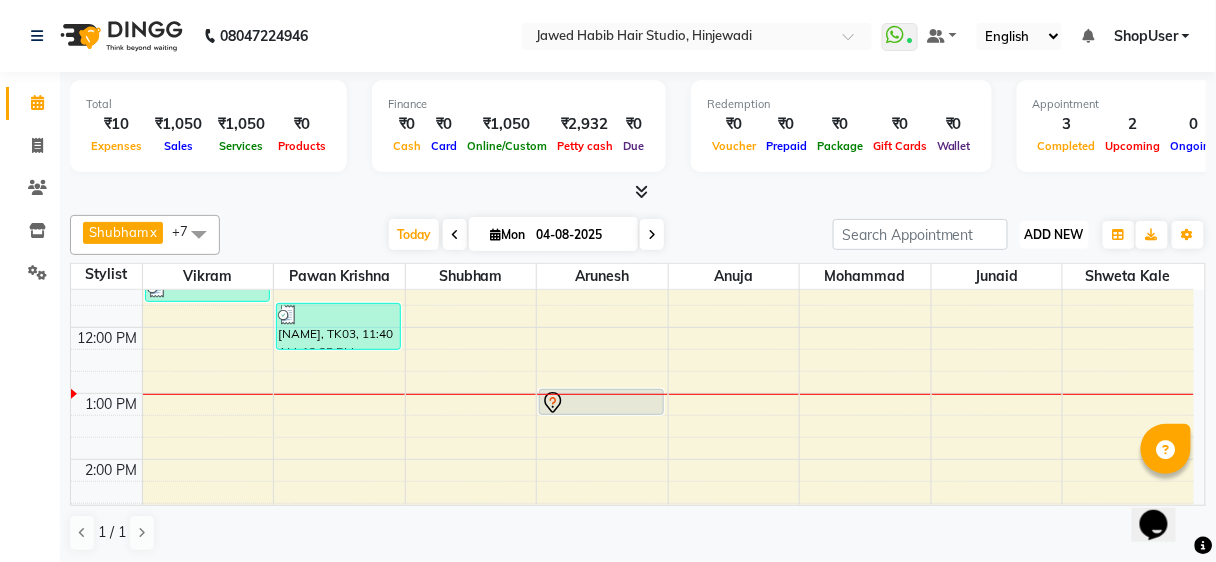 click on "ADD NEW" at bounding box center (1054, 234) 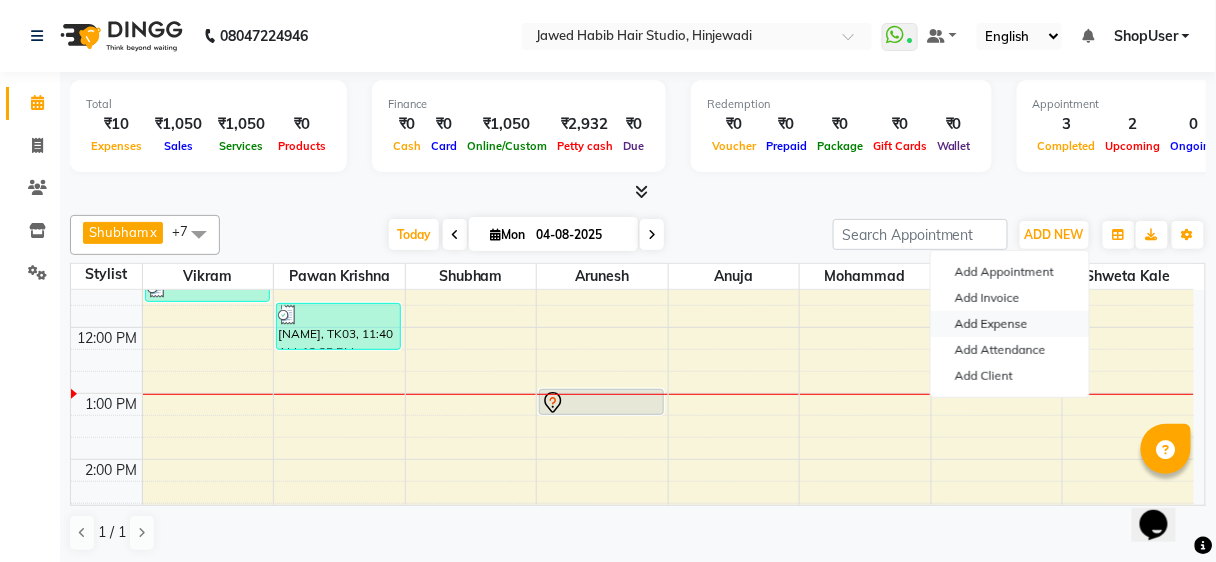 click on "Add Expense" at bounding box center [1010, 324] 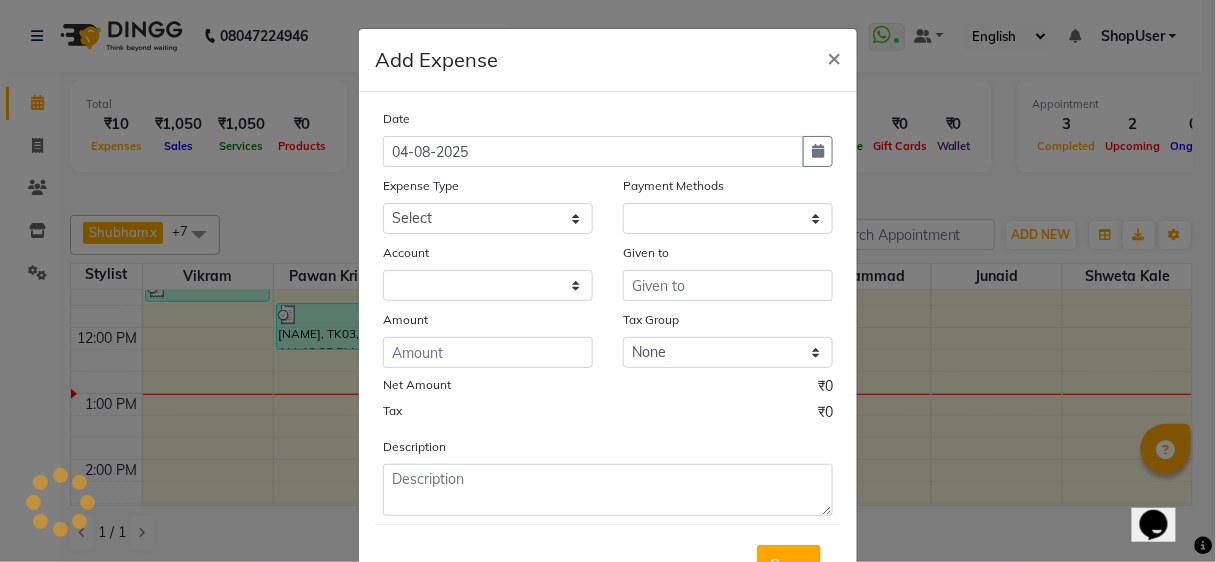 select on "1" 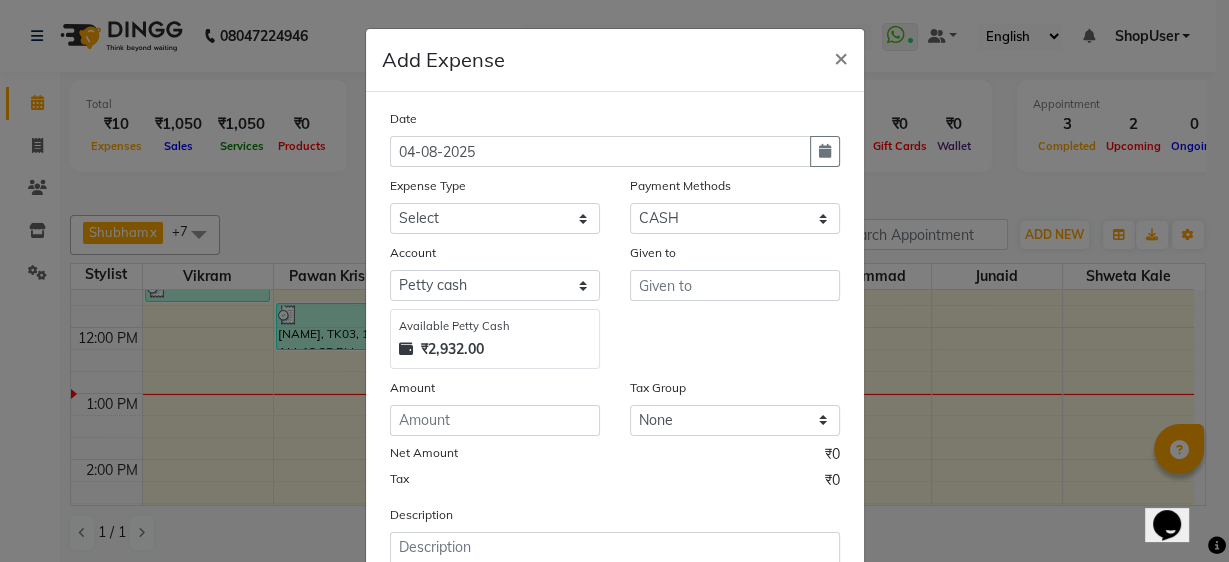 click on "Date 04-08-2025 Expense Type Select Advance Salary Bank charges Car maintenance  Cash transfer to bank Cash transfer to hub Client Snacks Clinical charges Equipment Fuel Govt fee Incentive Insurance International purchase Loan Repayment Maintenance Marketing Miscellaneous MRA Other Pantry Product Rent Salary Staff Snacks Tax Tea & Refreshment Utilities Payment Methods Select CASH BharatPay CARD GPay PayTM Account Select Default account Petty cash Available Petty Cash ₹2,932.00 Given to Amount Tax Group None GST Net Amount ₹0 Tax ₹0 Description" 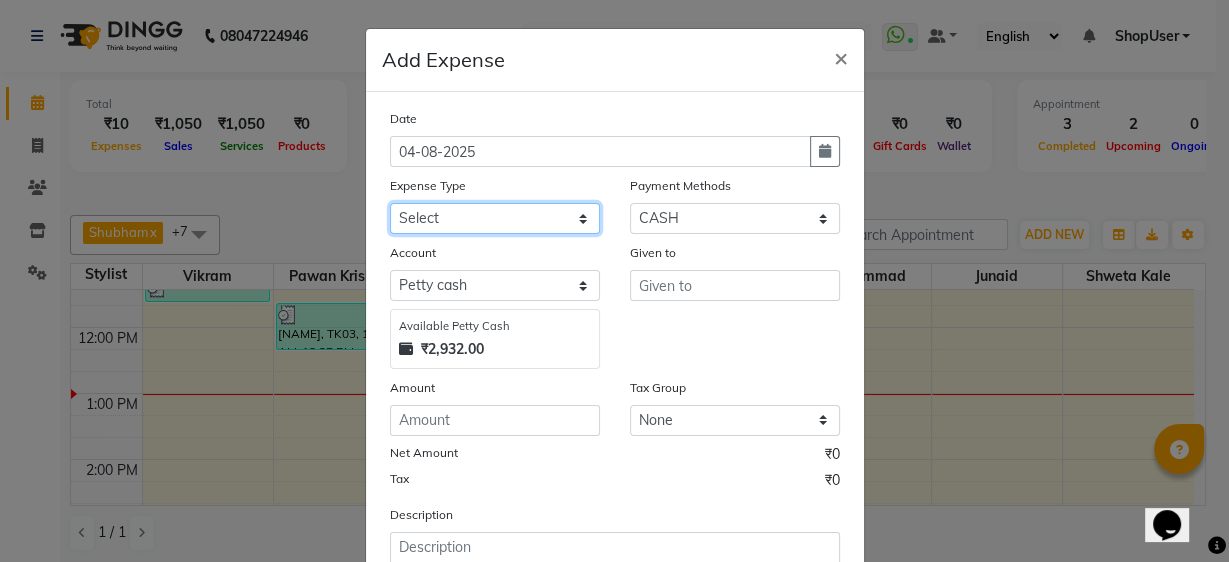 click on "Select Advance Salary Bank charges Car maintenance  Cash transfer to bank Cash transfer to hub Client Snacks Clinical charges Equipment Fuel Govt fee Incentive Insurance International purchase Loan Repayment Maintenance Marketing Miscellaneous MRA Other Pantry Product Rent Salary Staff Snacks Tax Tea & Refreshment Utilities" 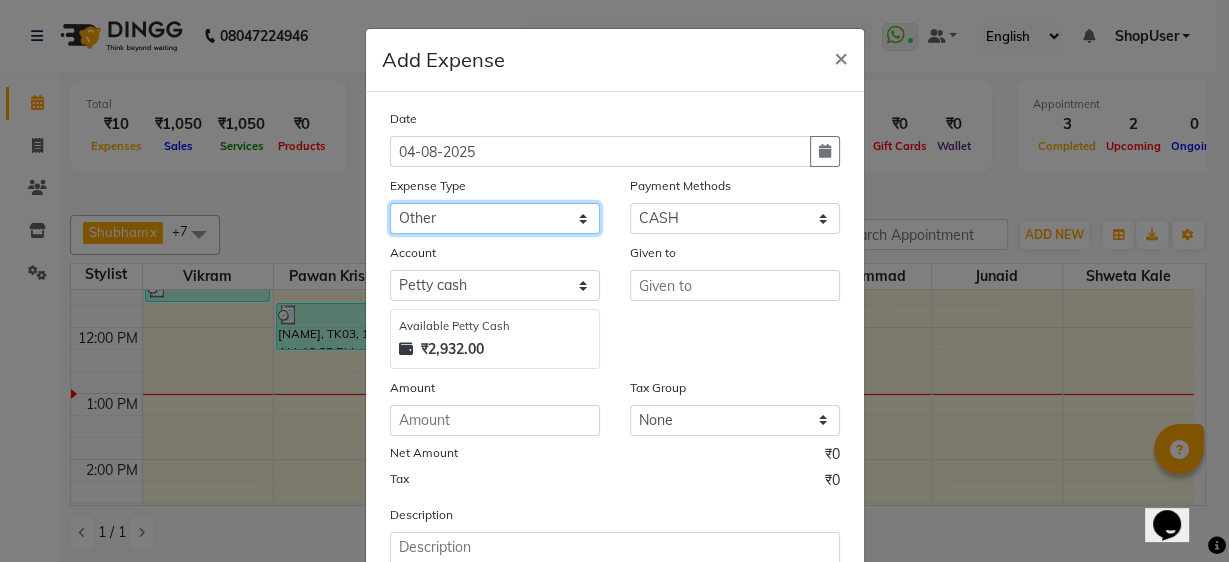 click on "Select Advance Salary Bank charges Car maintenance  Cash transfer to bank Cash transfer to hub Client Snacks Clinical charges Equipment Fuel Govt fee Incentive Insurance International purchase Loan Repayment Maintenance Marketing Miscellaneous MRA Other Pantry Product Rent Salary Staff Snacks Tax Tea & Refreshment Utilities" 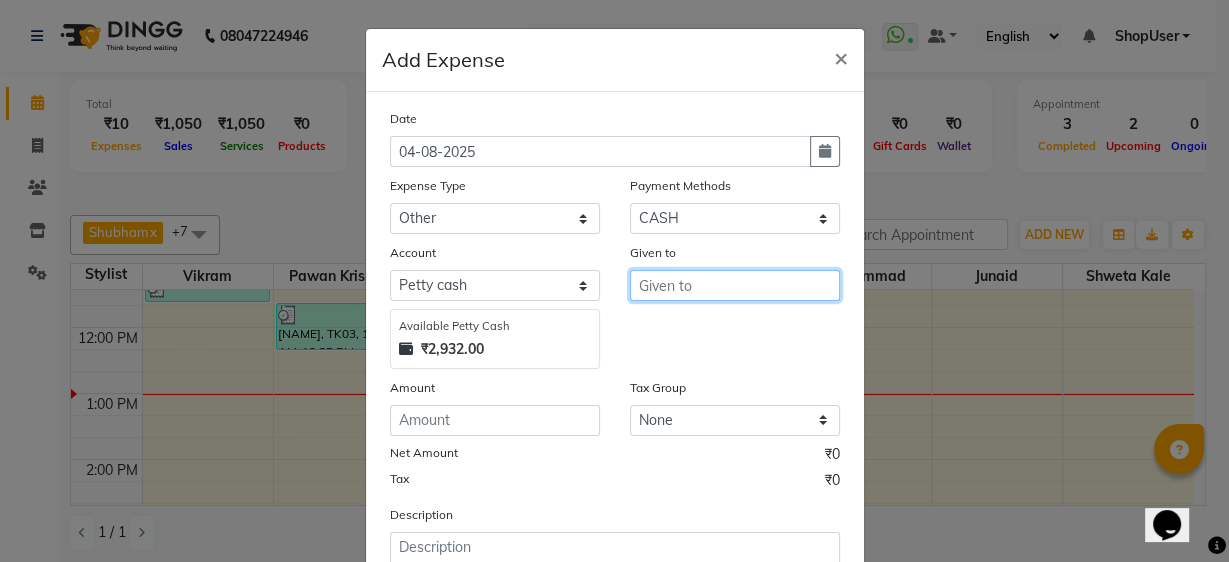 click at bounding box center (735, 285) 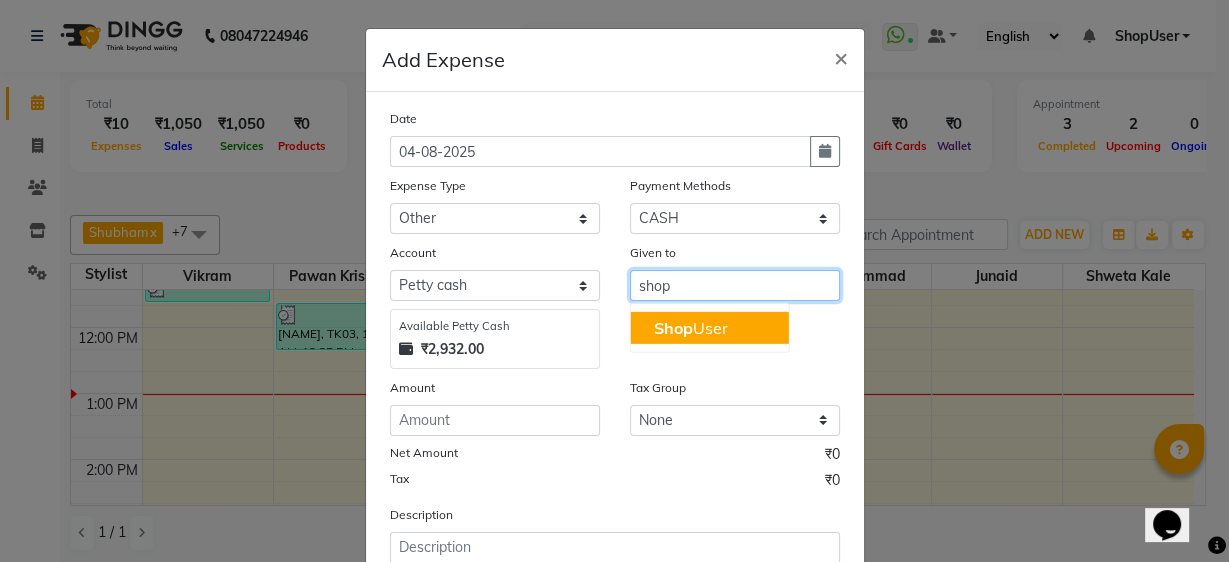 click on "Shop User" at bounding box center (691, 328) 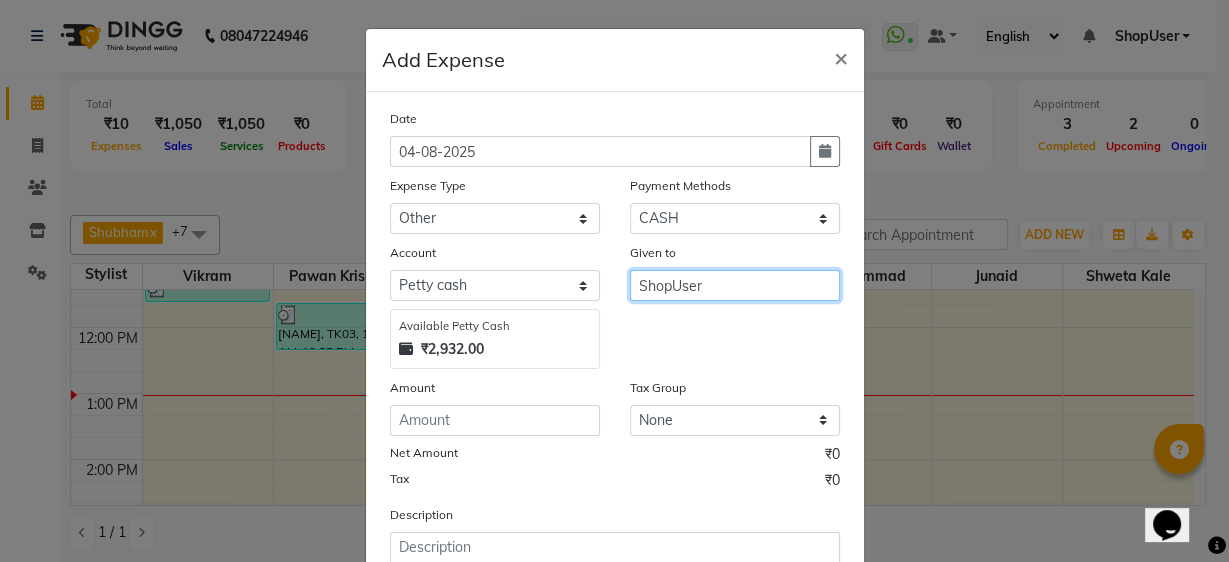 type on "ShopUser" 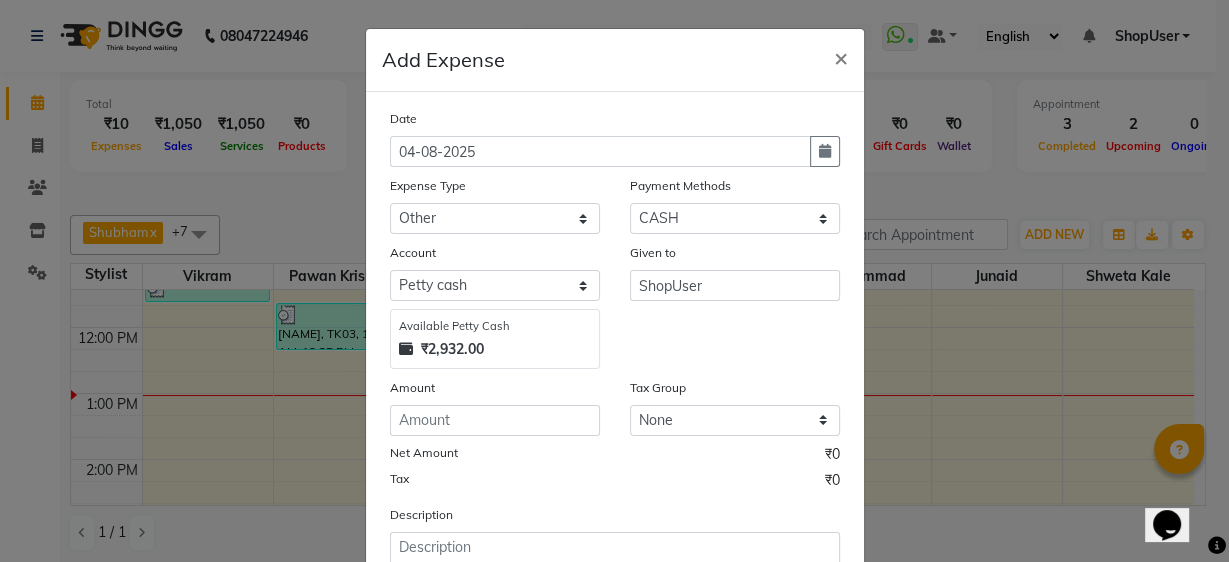 click on "Date 04-08-2025 Expense Type Select Advance Salary Bank charges Car maintenance  Cash transfer to bank Cash transfer to hub Client Snacks Clinical charges Equipment Fuel Govt fee Incentive Insurance International purchase Loan Repayment Maintenance Marketing Miscellaneous MRA Other Pantry Product Rent Salary Staff Snacks Tax Tea & Refreshment Utilities Payment Methods Select CASH BharatPay CARD GPay PayTM Account Select Default account Petty cash Available Petty Cash ₹2,932.00 Given to ShopUser Amount Tax Group None GST Net Amount ₹0 Tax ₹0 Description" 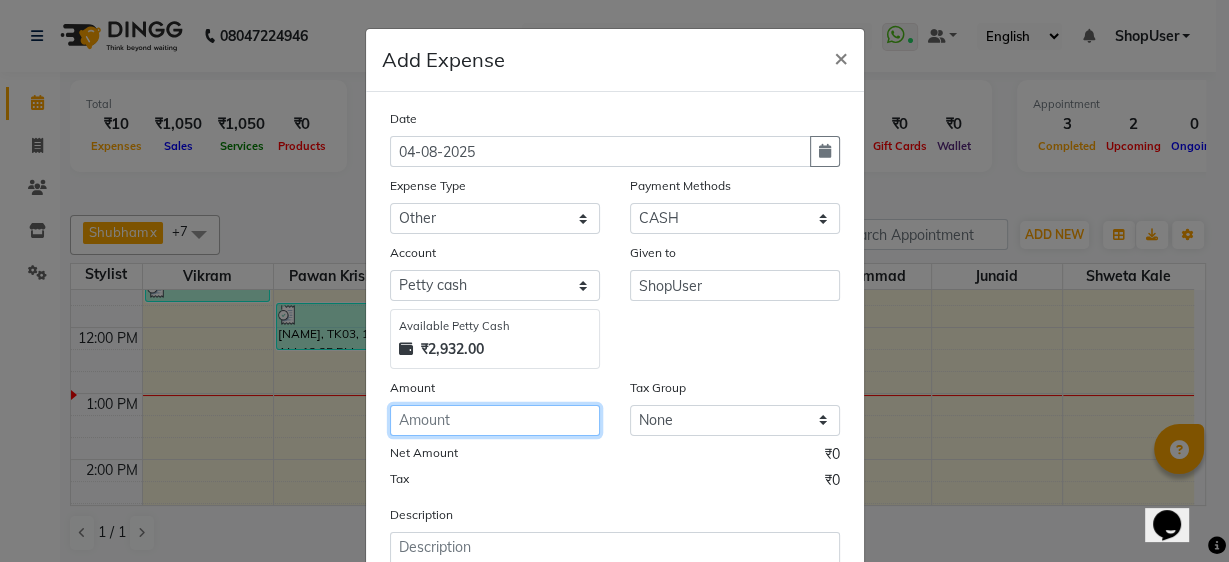 click 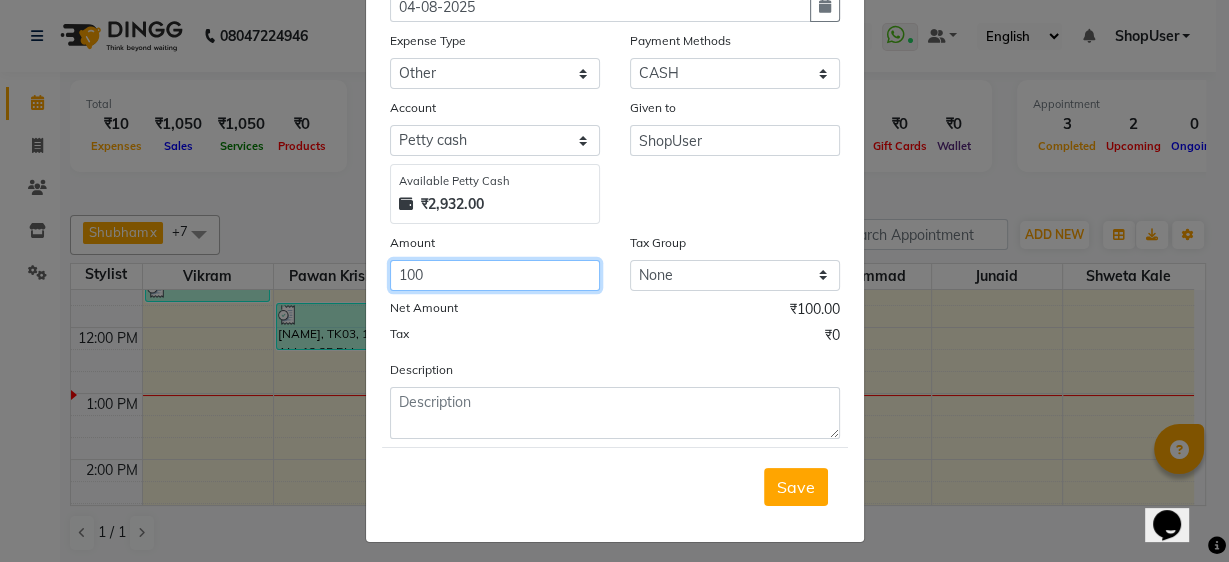 scroll, scrollTop: 149, scrollLeft: 0, axis: vertical 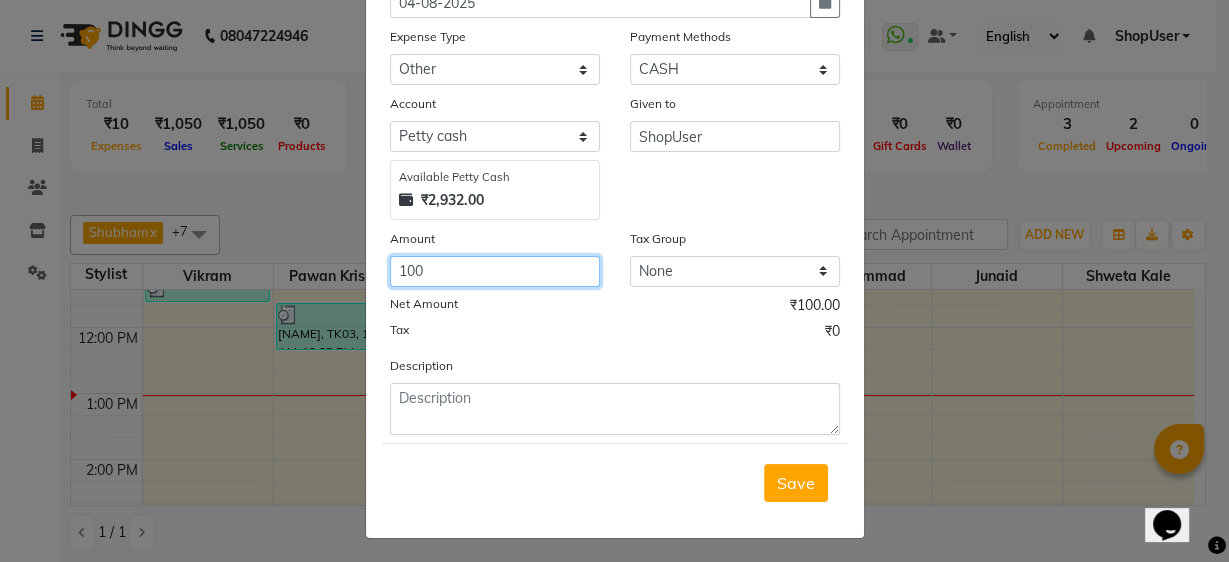 type on "100" 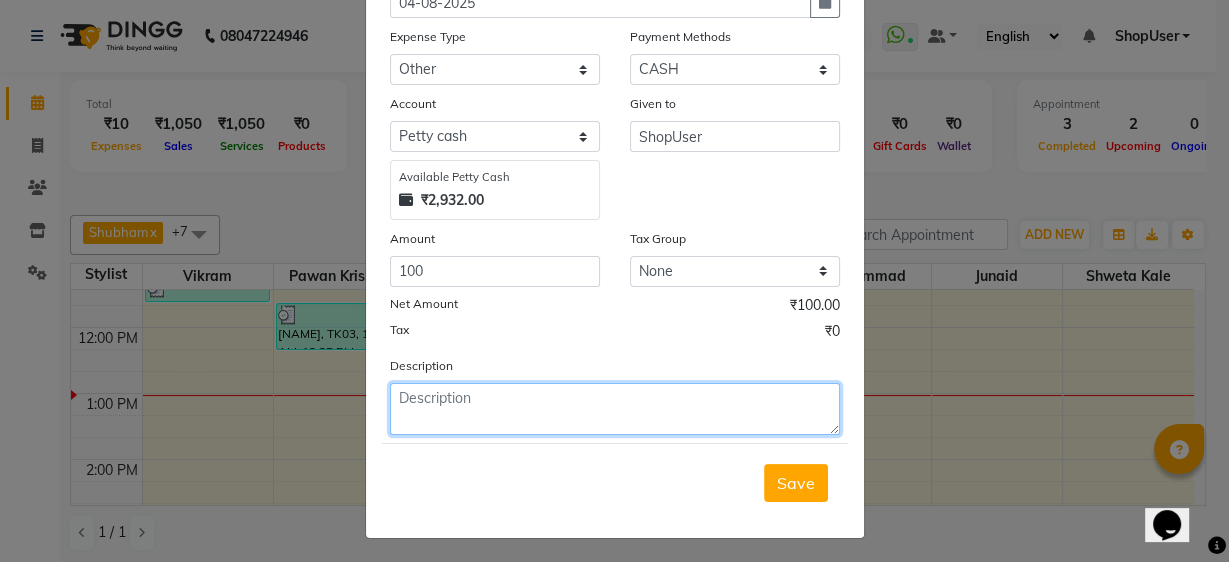 click 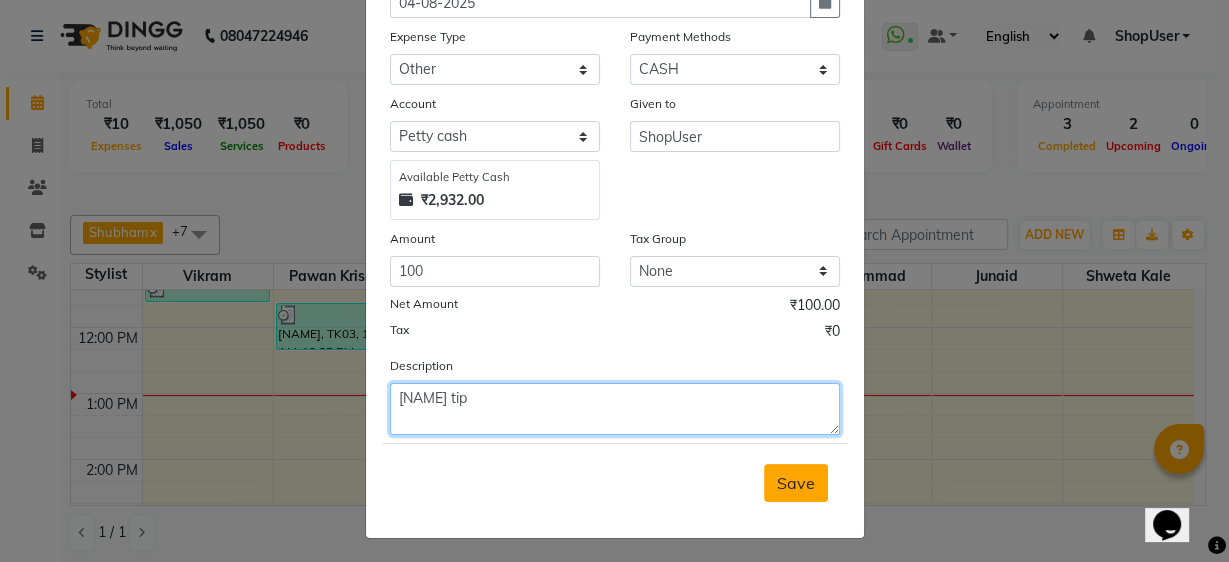 type on "[NAME] tip" 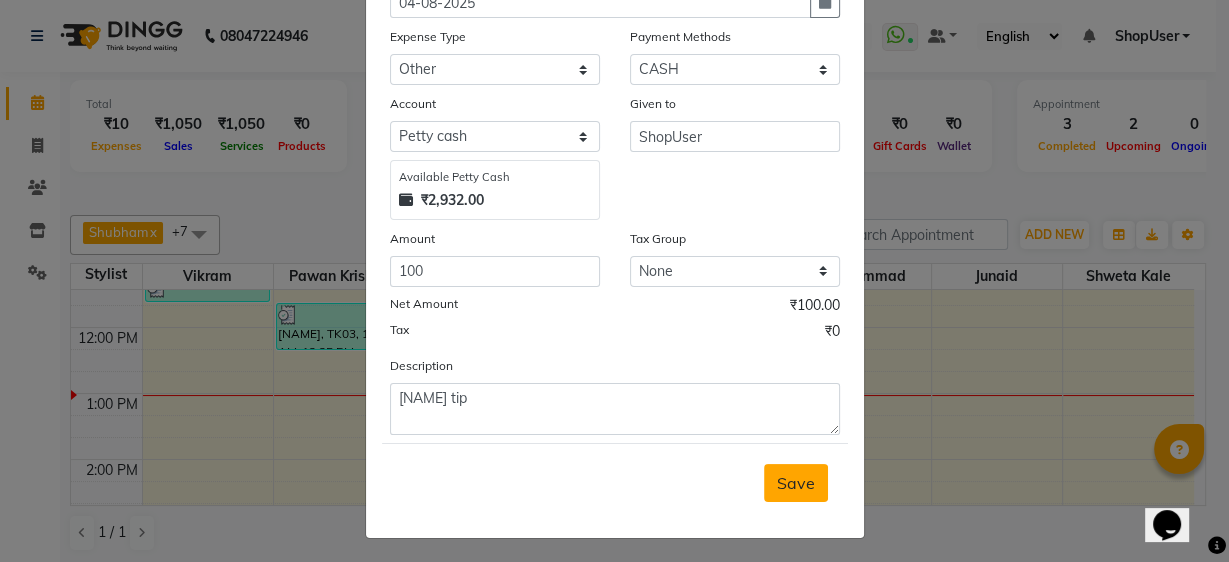 click on "Save" at bounding box center (796, 483) 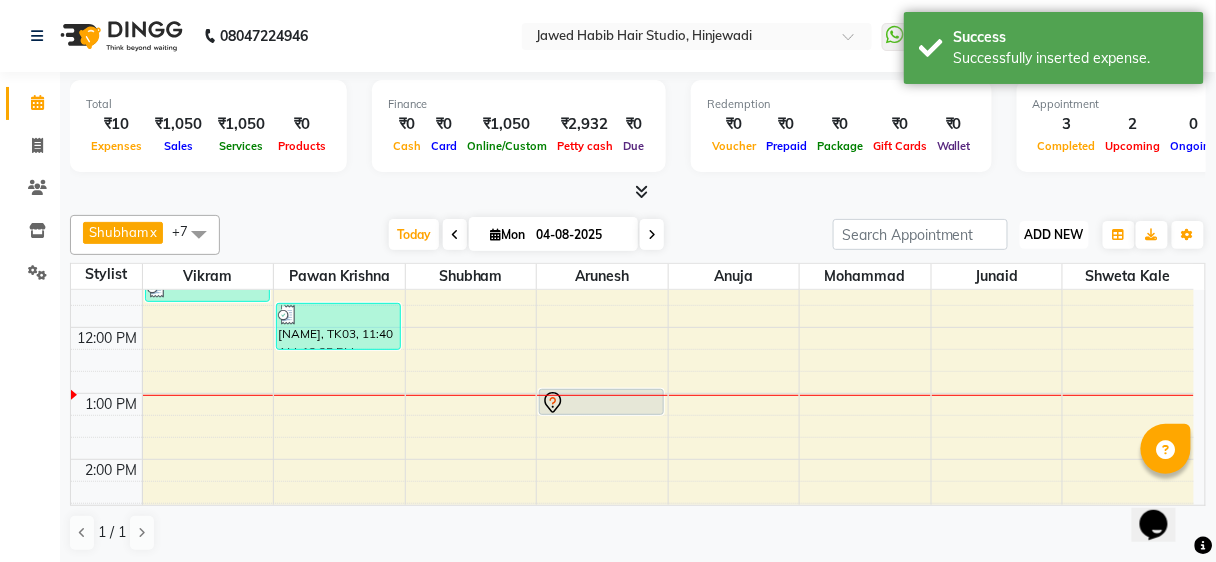 click on "ADD NEW" at bounding box center (1054, 234) 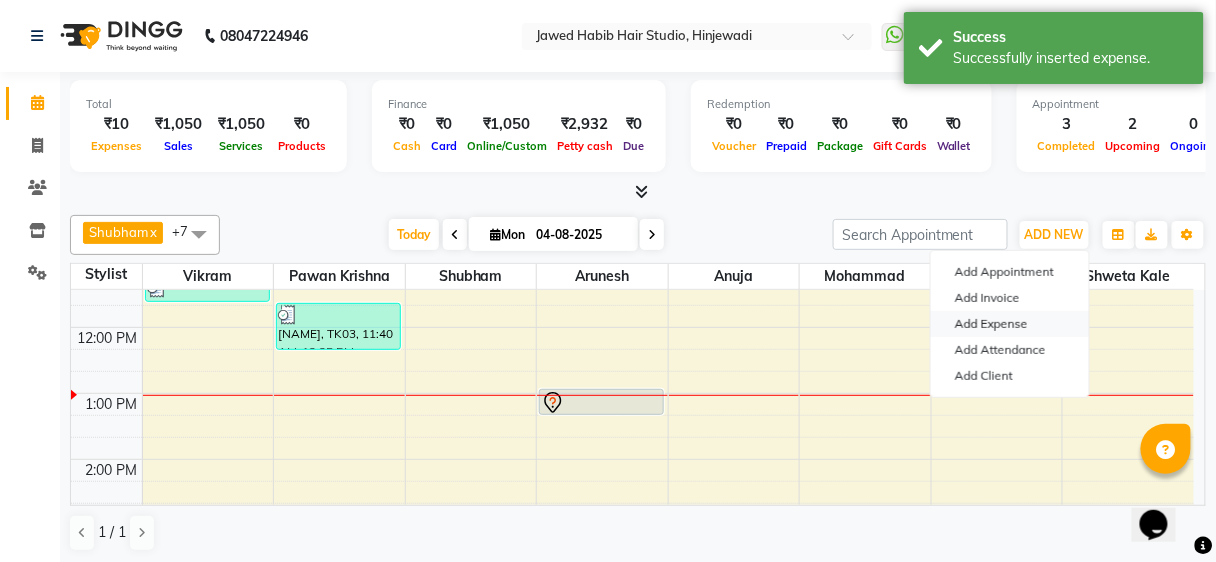 click on "Add Expense" at bounding box center (1010, 324) 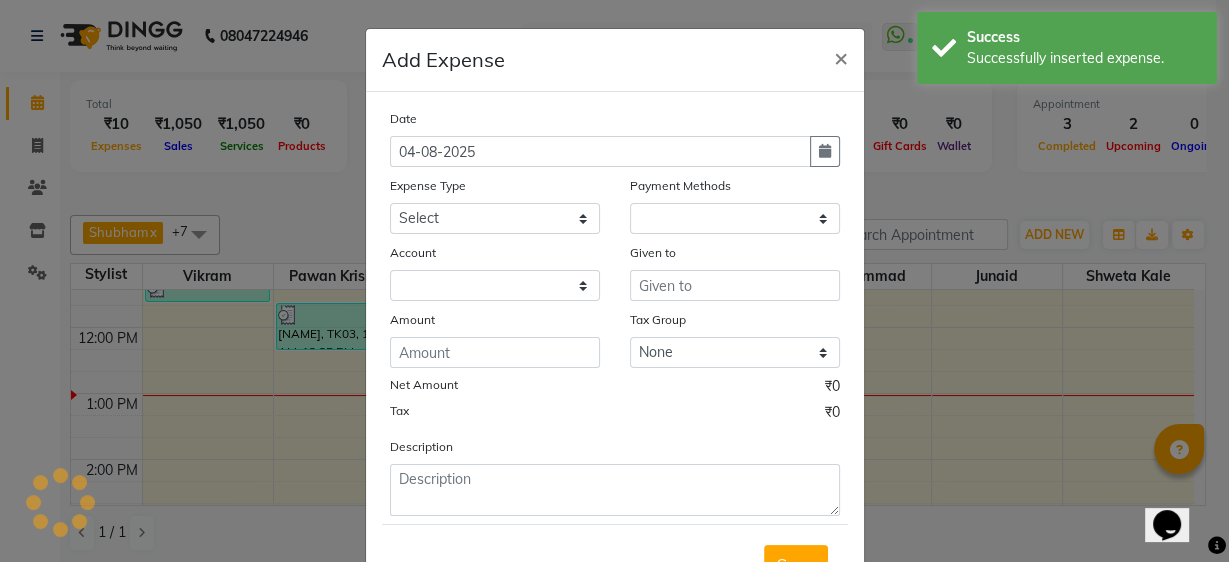select on "1" 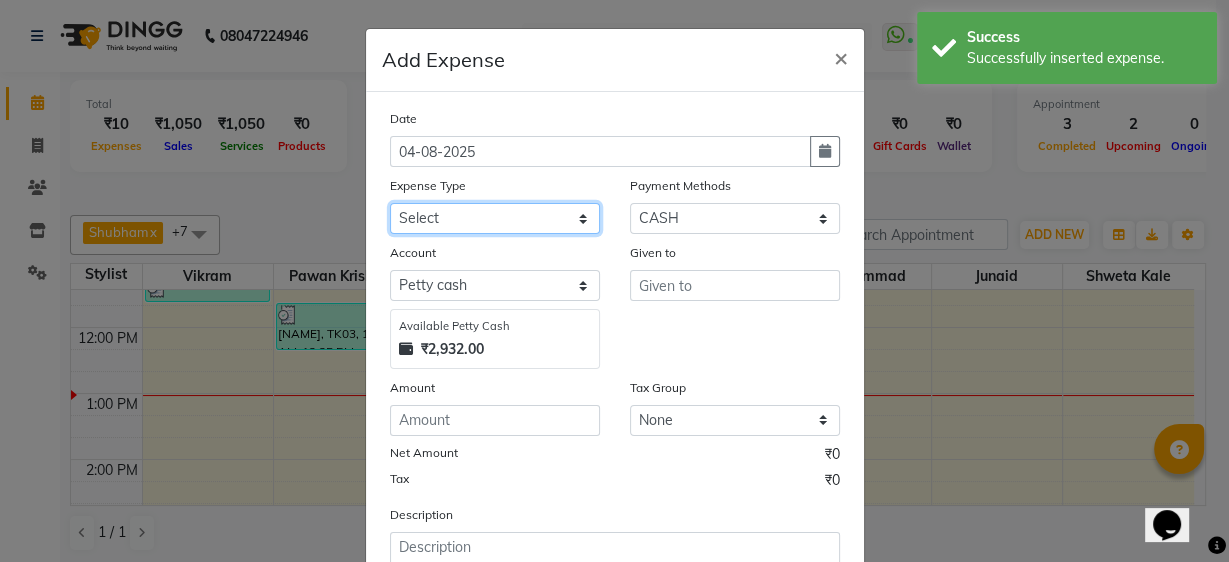 click on "Select Advance Salary Bank charges Car maintenance  Cash transfer to bank Cash transfer to hub Client Snacks Clinical charges Equipment Fuel Govt fee Incentive Insurance International purchase Loan Repayment Maintenance Marketing Miscellaneous MRA Other Pantry Product Rent Salary Staff Snacks Tax Tea & Refreshment Utilities" 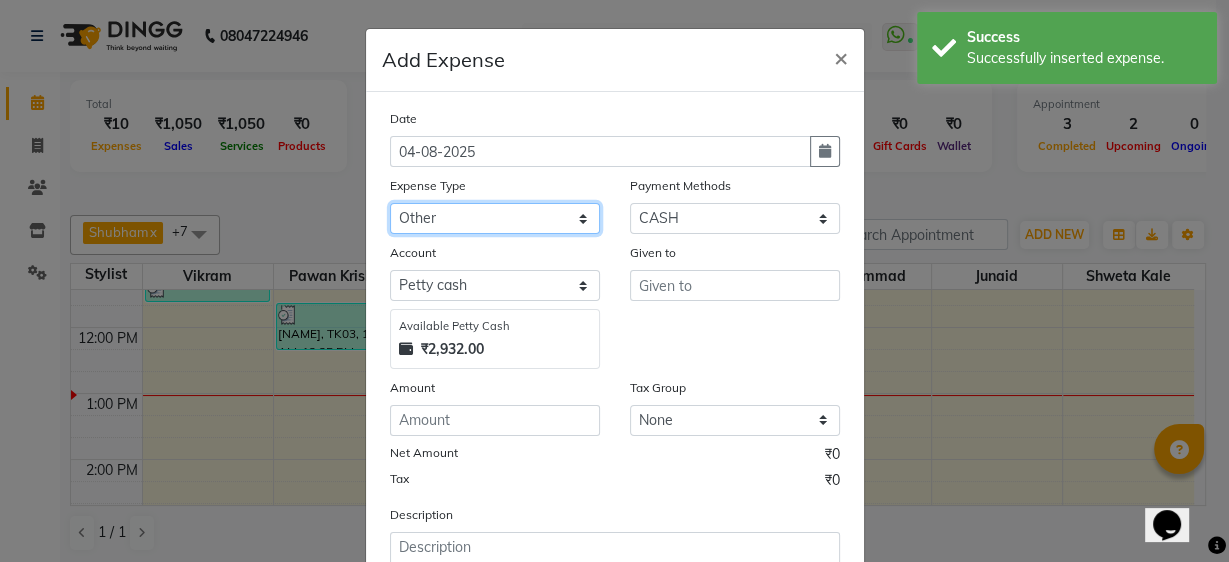 click on "Select Advance Salary Bank charges Car maintenance  Cash transfer to bank Cash transfer to hub Client Snacks Clinical charges Equipment Fuel Govt fee Incentive Insurance International purchase Loan Repayment Maintenance Marketing Miscellaneous MRA Other Pantry Product Rent Salary Staff Snacks Tax Tea & Refreshment Utilities" 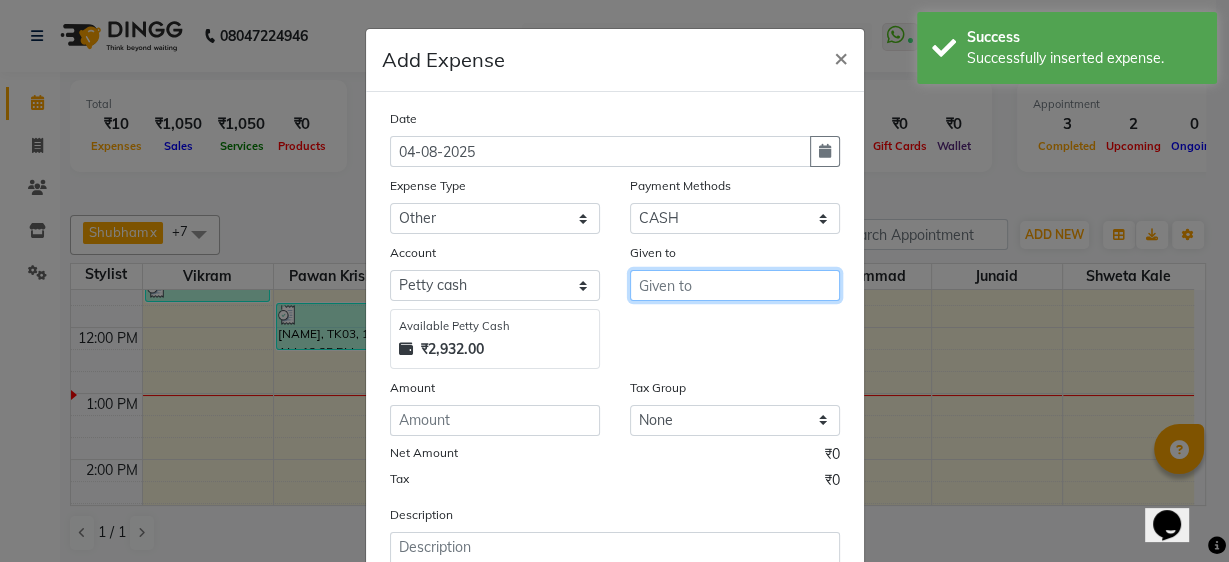click at bounding box center (735, 285) 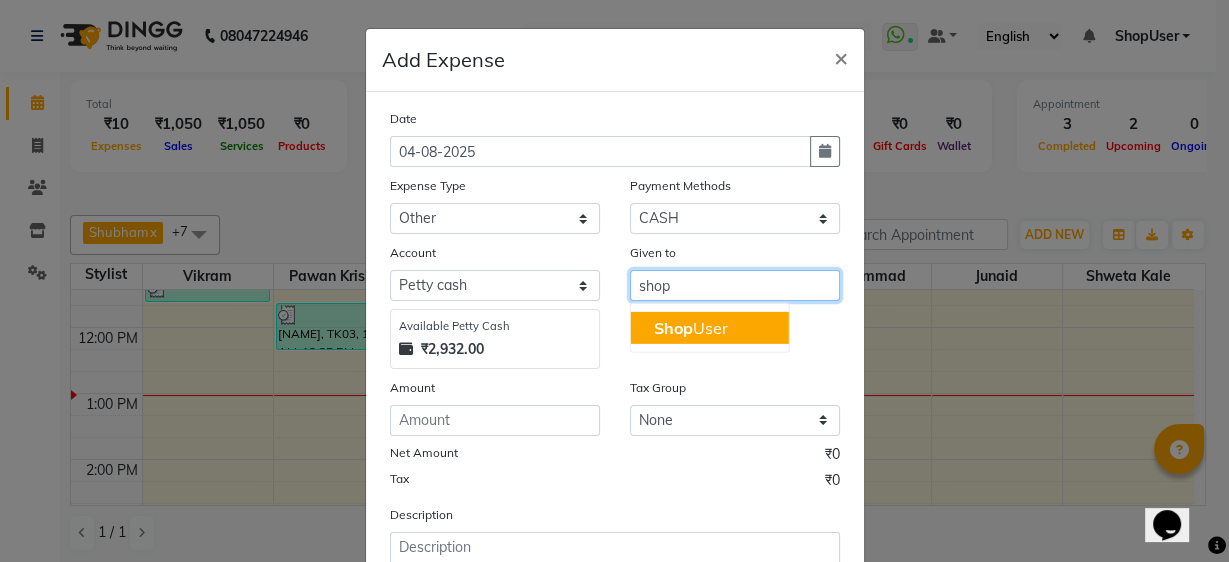click on "Shop User" at bounding box center [709, 328] 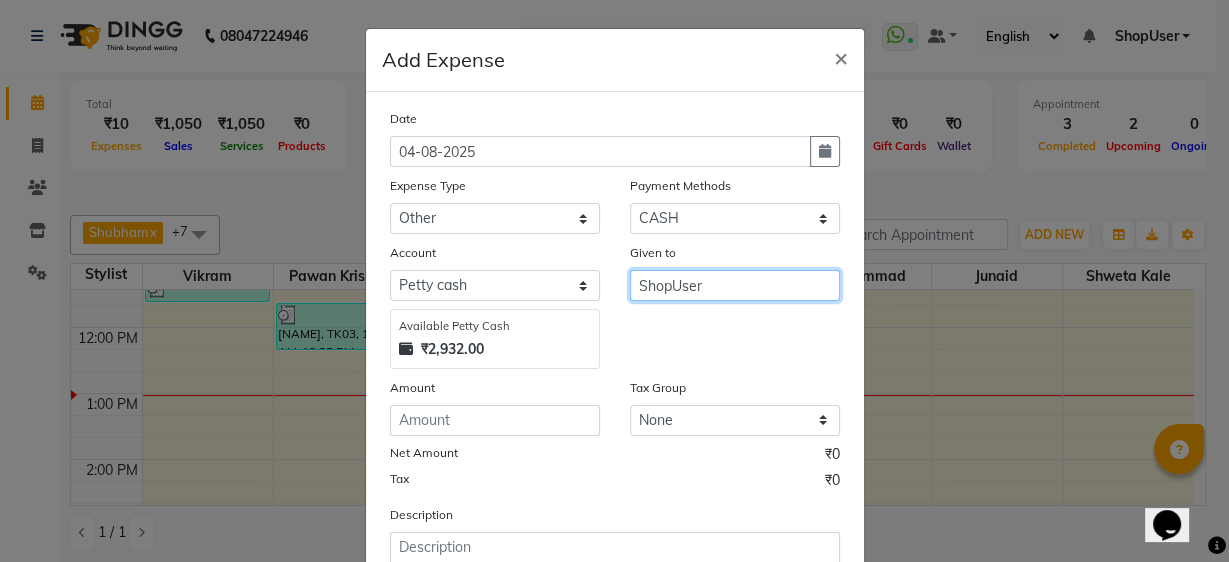 type on "ShopUser" 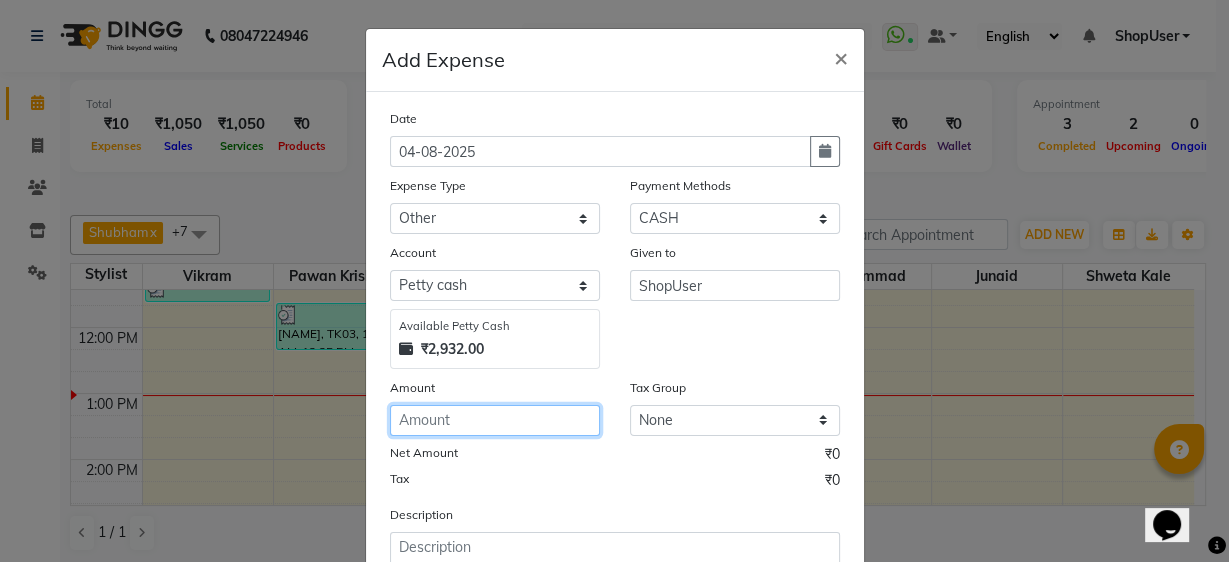 click 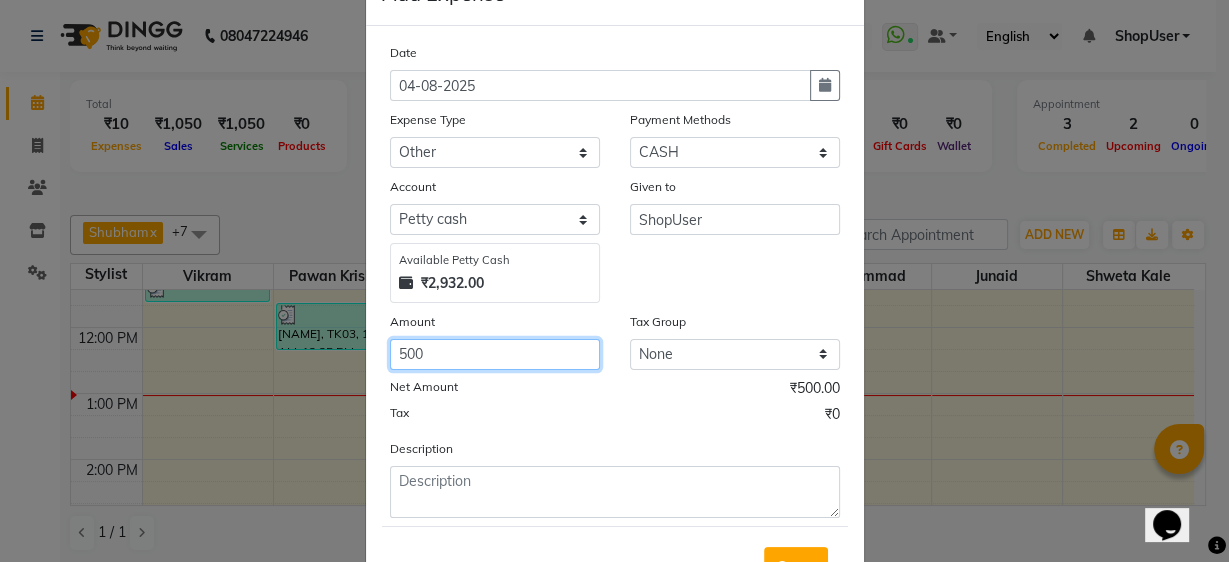 scroll, scrollTop: 149, scrollLeft: 0, axis: vertical 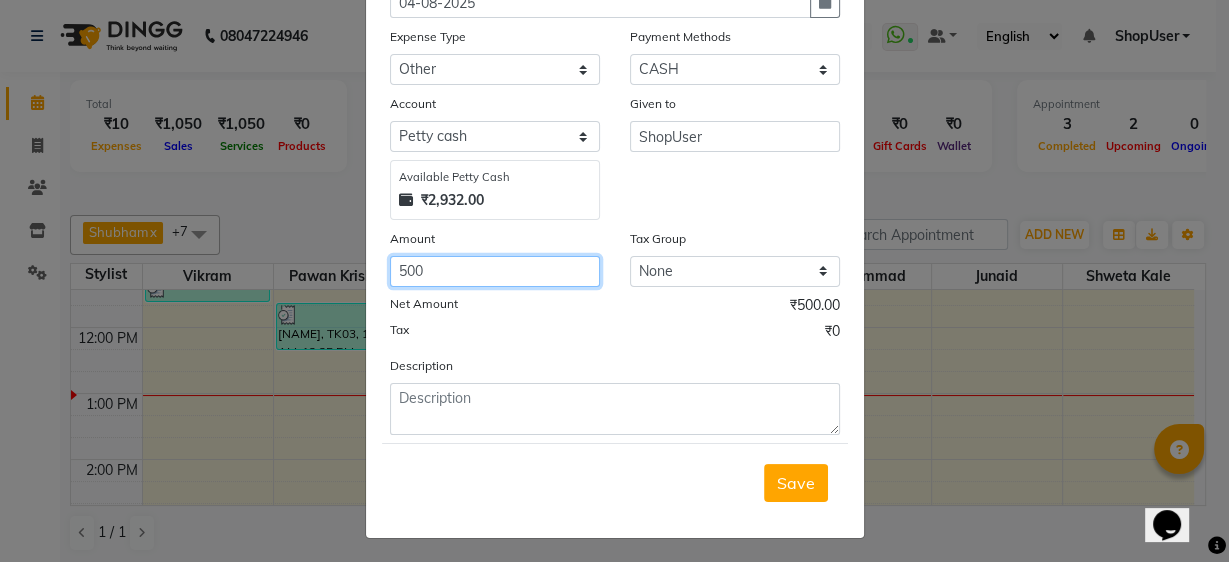 type on "500" 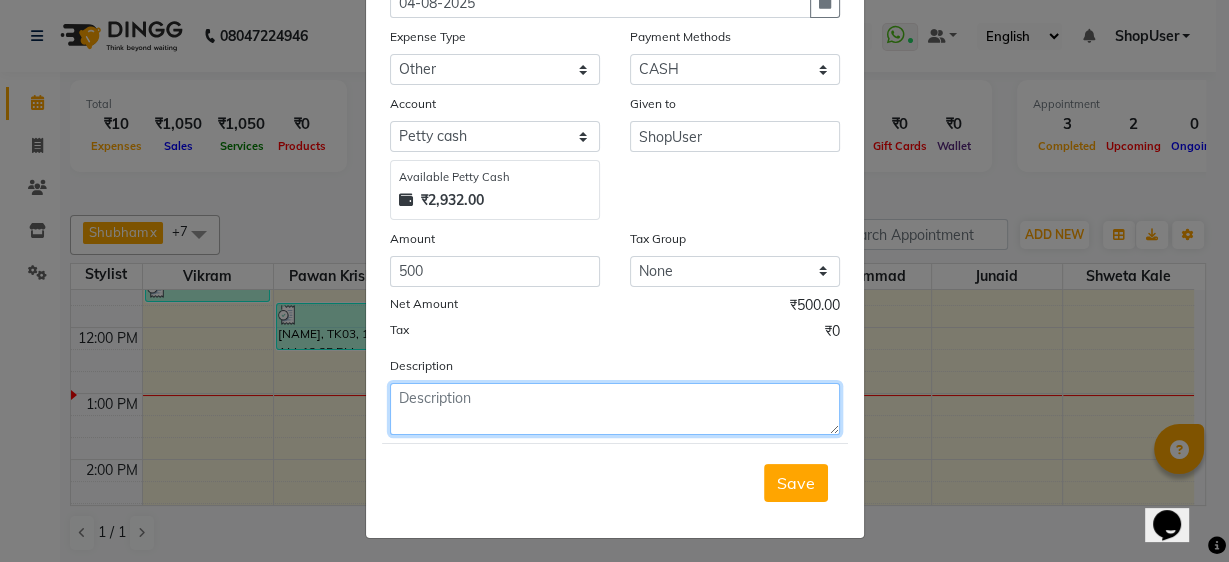 click 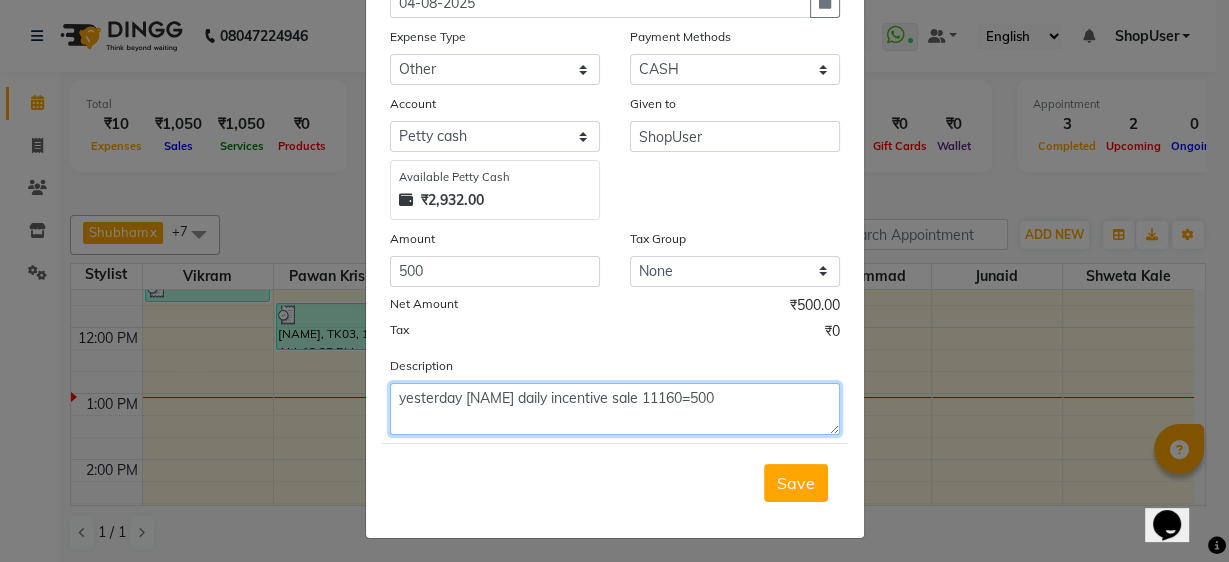 type on "yesterday [NAME] daily incentive sale 11160=500" 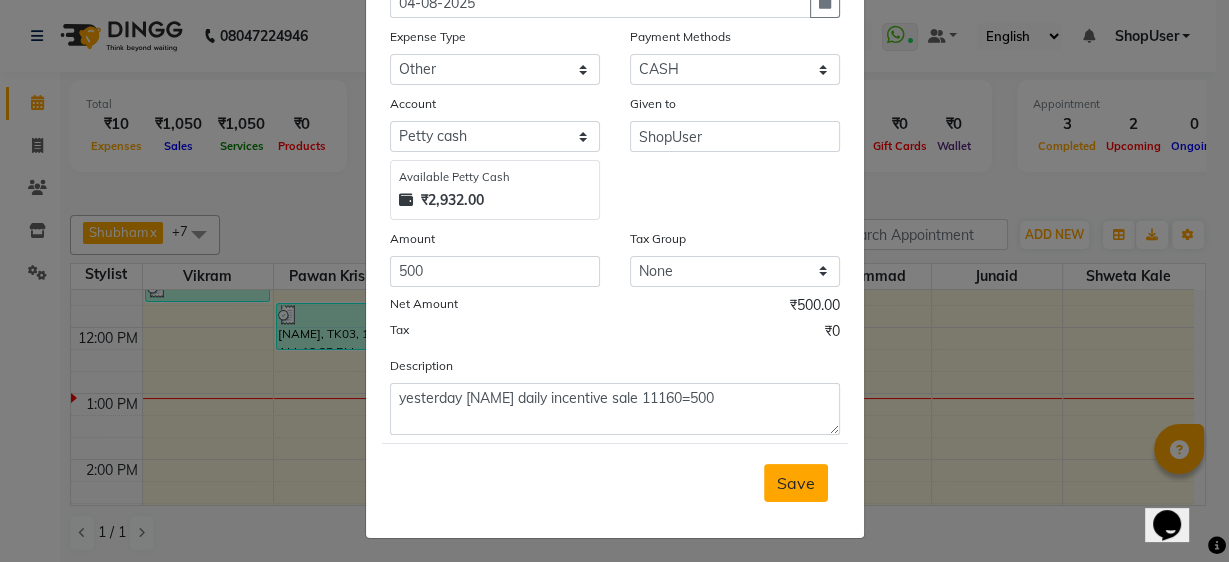 click on "Save" at bounding box center [796, 483] 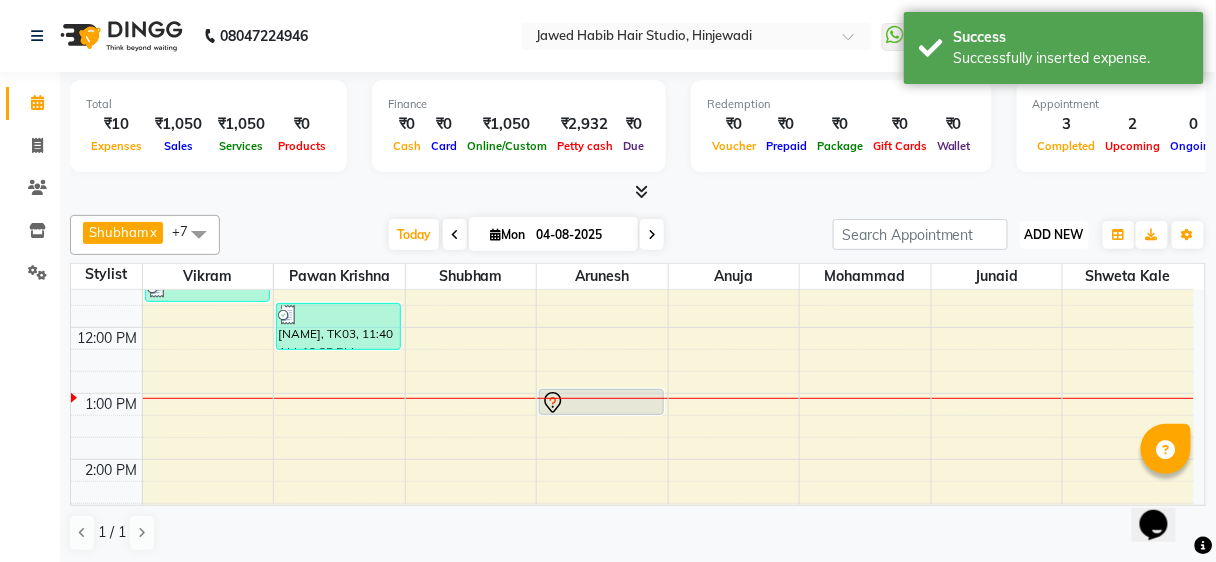 click on "ADD NEW" at bounding box center [1054, 234] 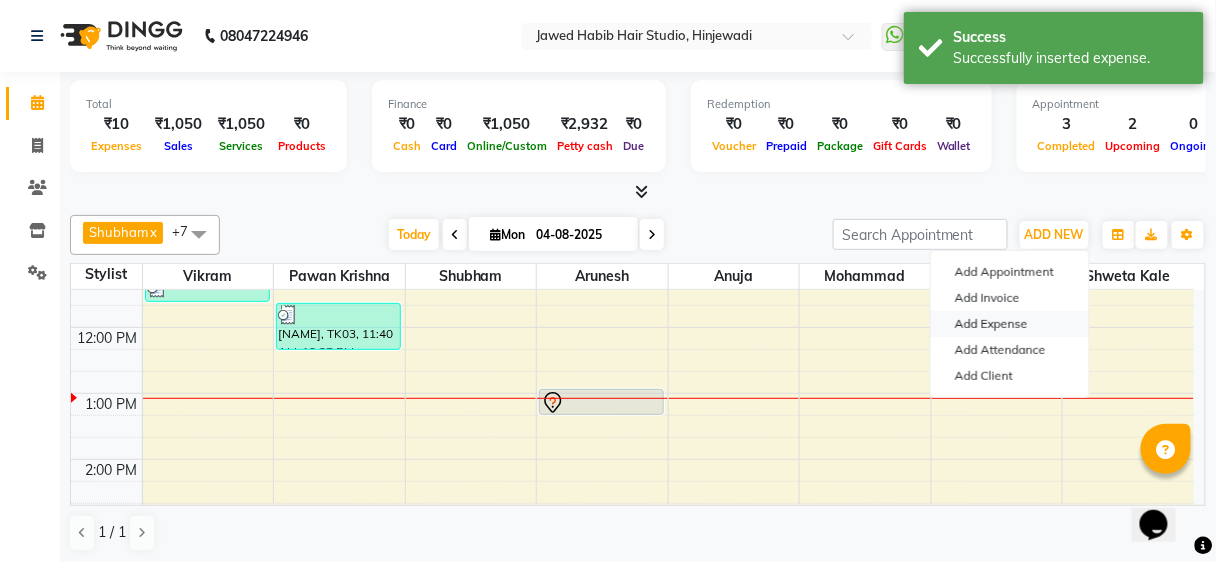 click on "Add Expense" at bounding box center [1010, 324] 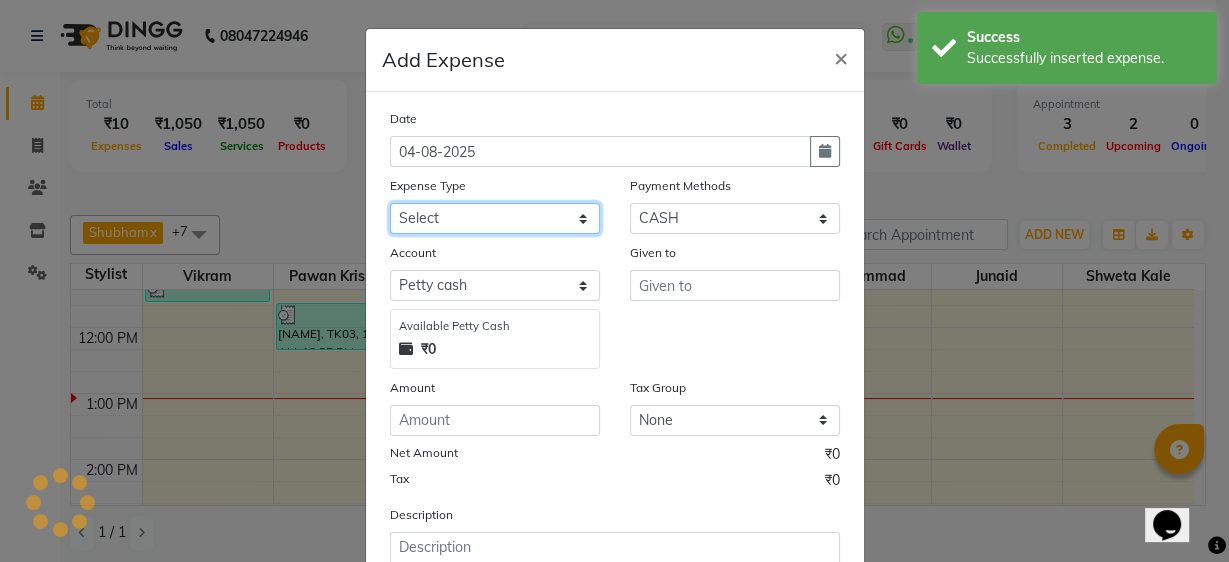 click on "Select Advance Salary Bank charges Car maintenance  Cash transfer to bank Cash transfer to hub Client Snacks Clinical charges Equipment Fuel Govt fee Incentive Insurance International purchase Loan Repayment Maintenance Marketing Miscellaneous MRA Other Pantry Product Rent Salary Staff Snacks Tax Tea & Refreshment Utilities" 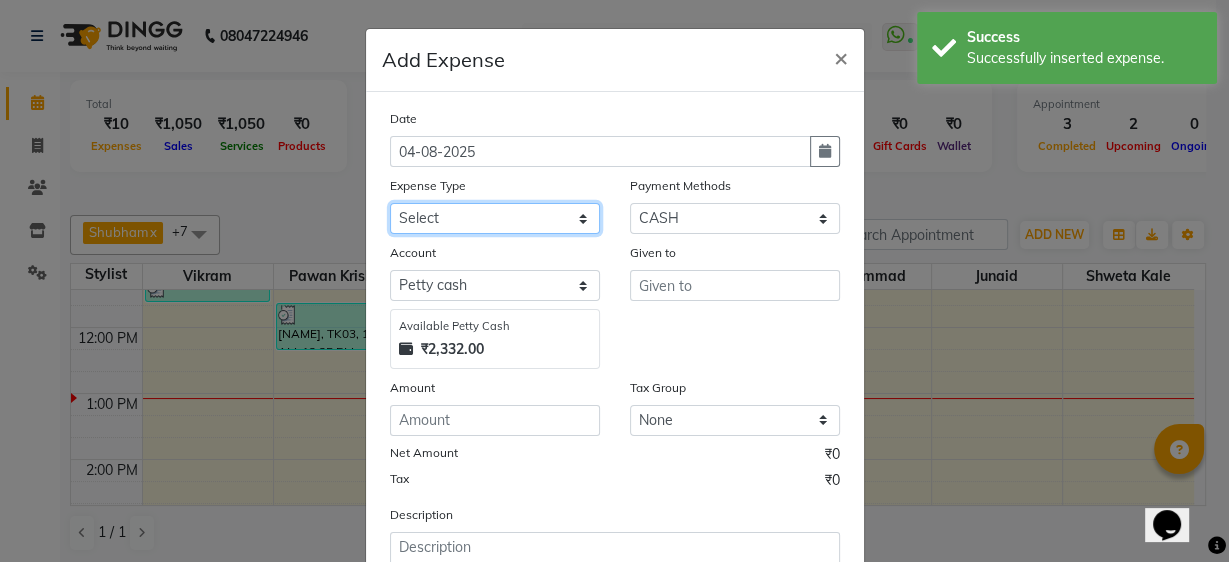 select on "10" 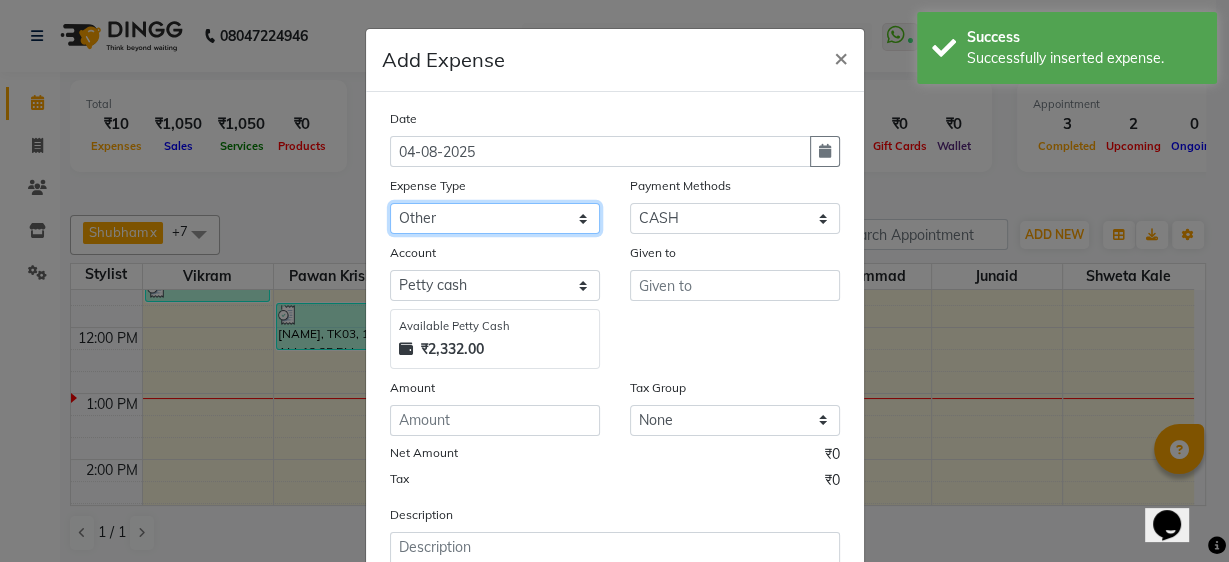click on "Select Advance Salary Bank charges Car maintenance  Cash transfer to bank Cash transfer to hub Client Snacks Clinical charges Equipment Fuel Govt fee Incentive Insurance International purchase Loan Repayment Maintenance Marketing Miscellaneous MRA Other Pantry Product Rent Salary Staff Snacks Tax Tea & Refreshment Utilities" 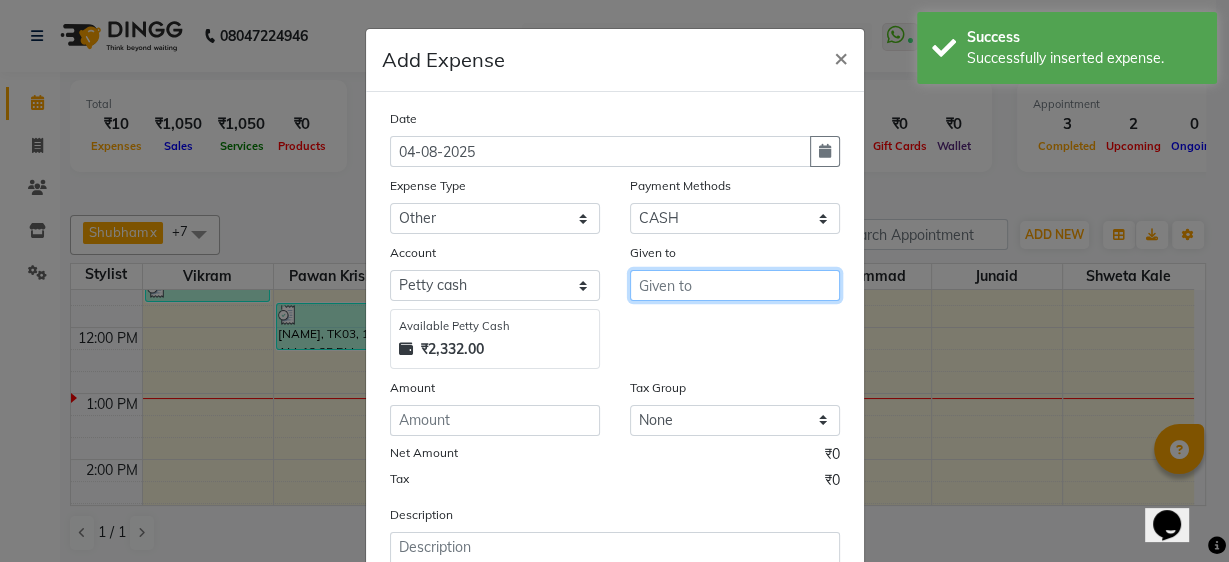 click at bounding box center [735, 285] 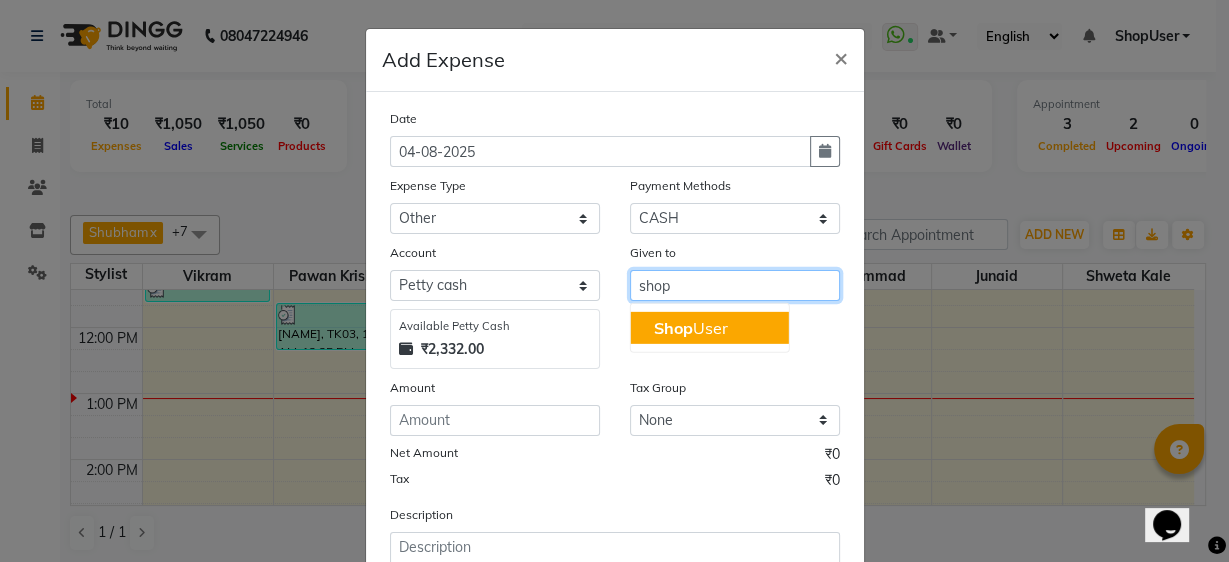 click on "Shop" 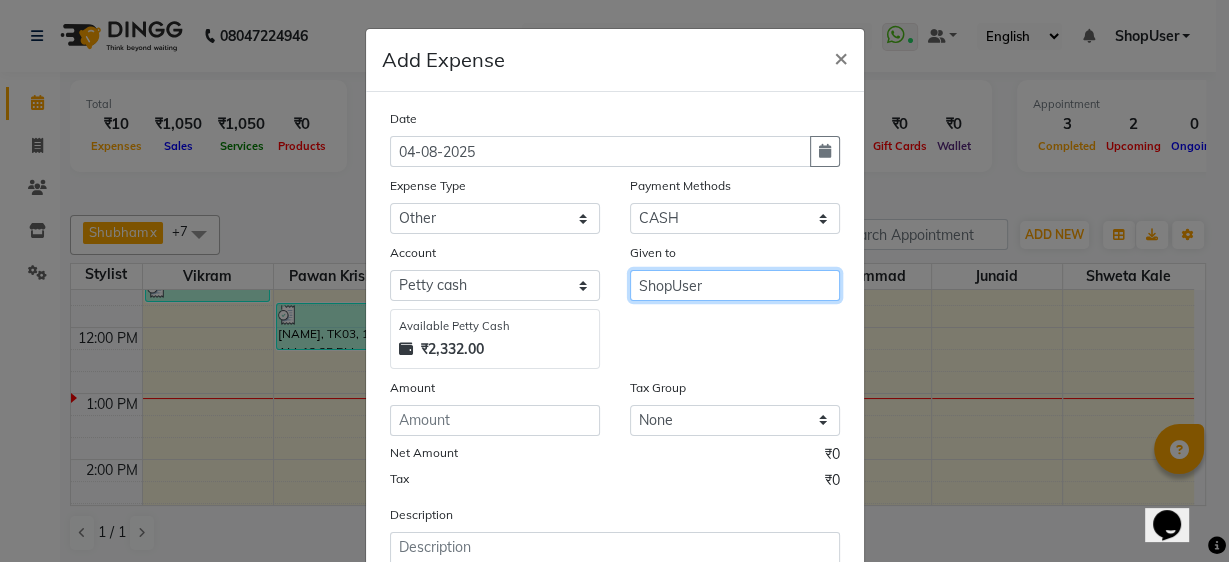 type on "ShopUser" 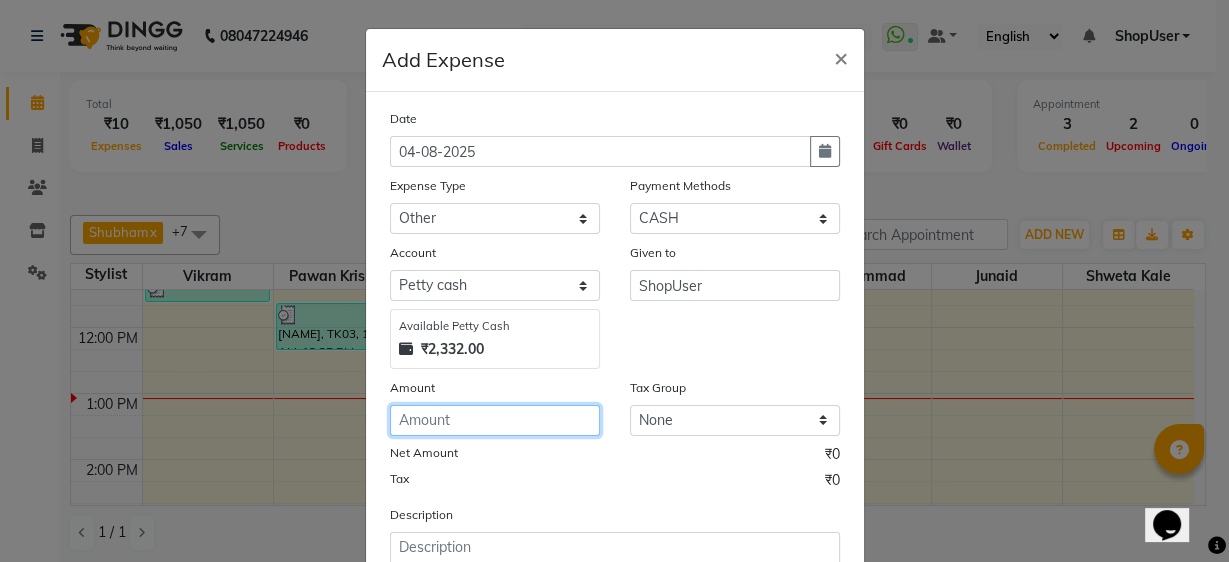 click 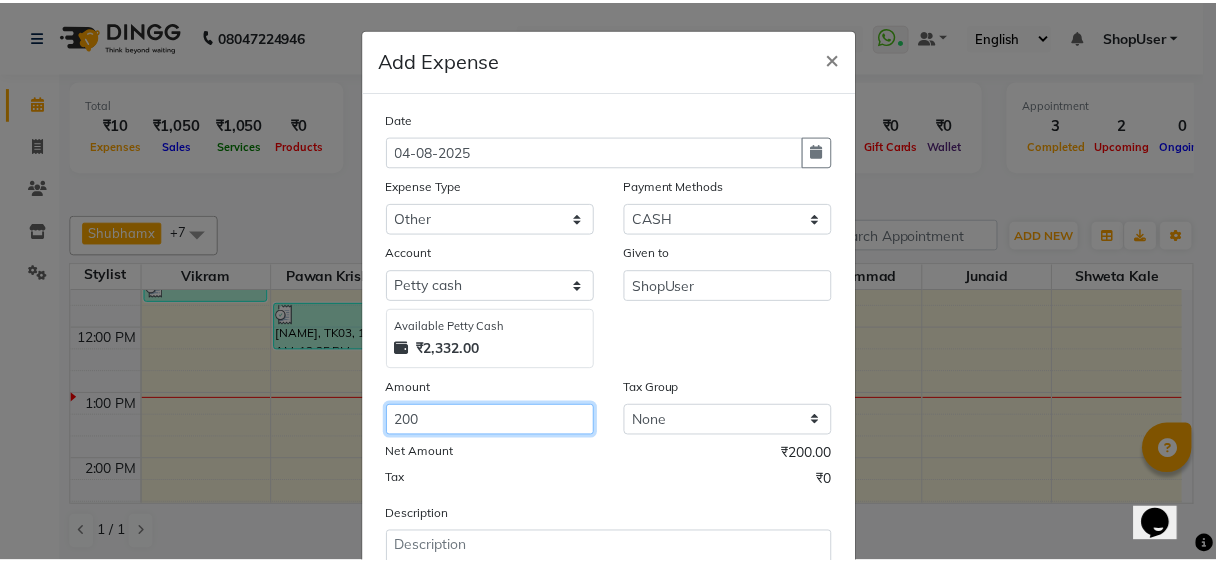 scroll, scrollTop: 149, scrollLeft: 0, axis: vertical 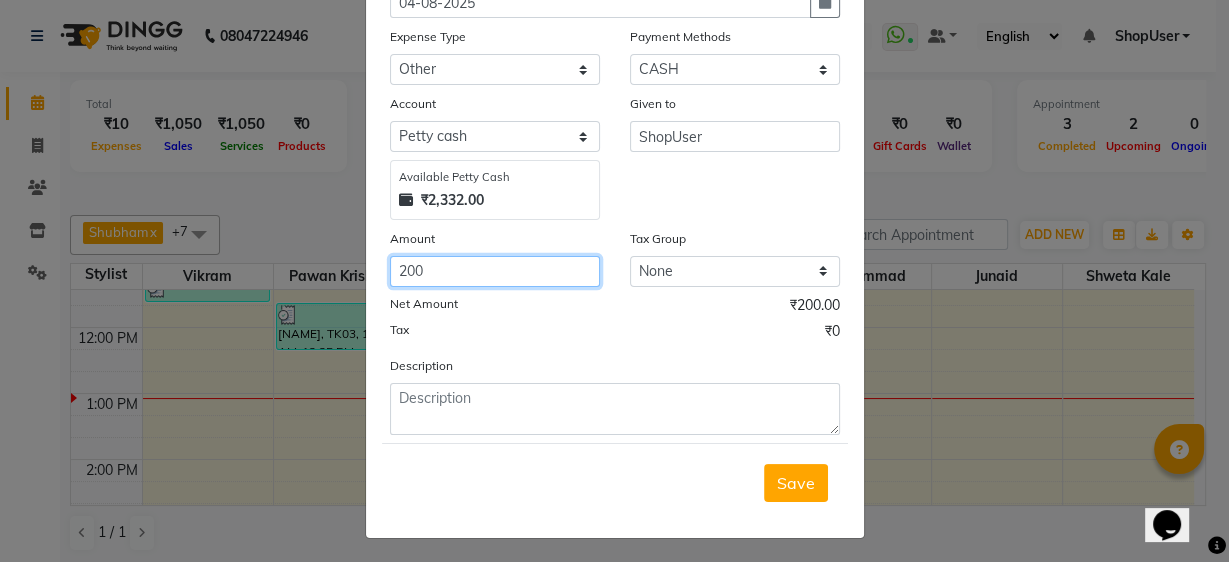 type on "200" 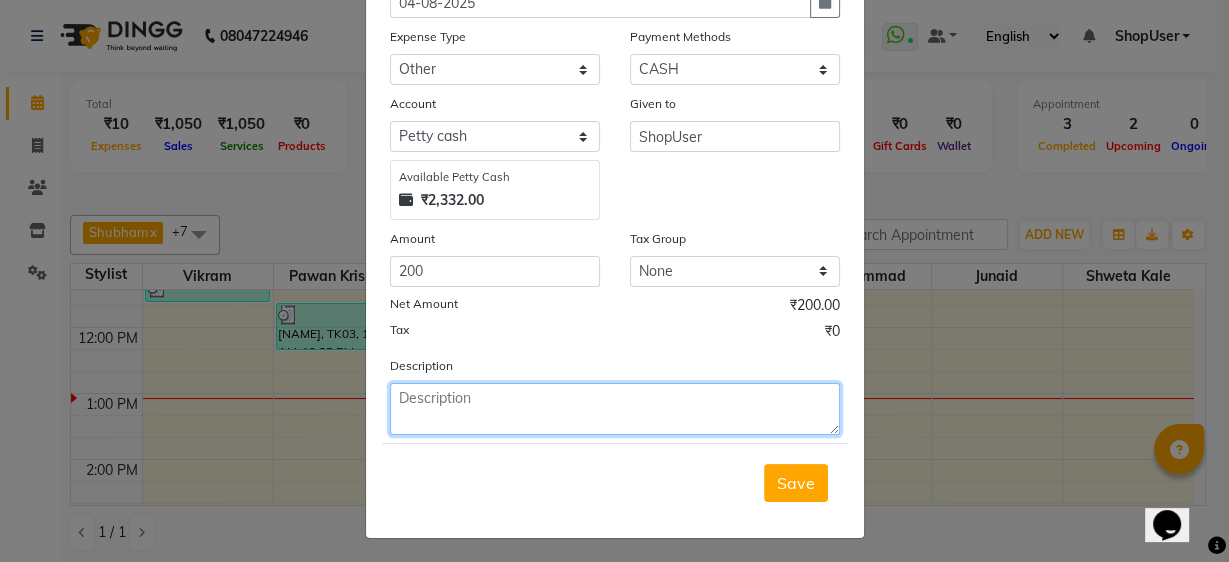 click 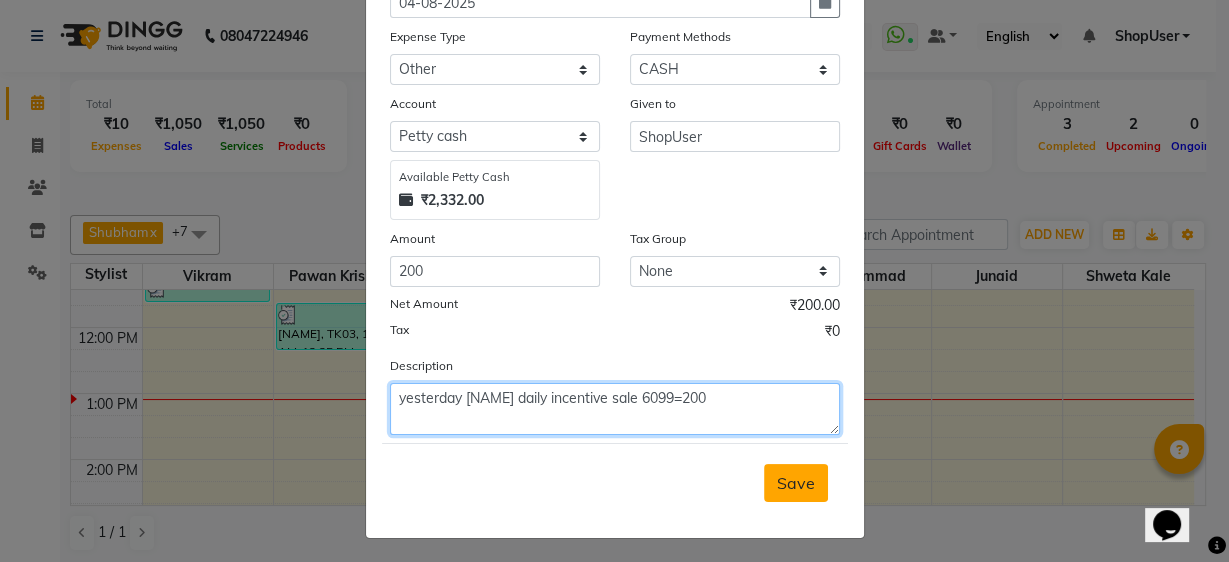 type on "yesterday [NAME] daily incentive sale 6099=200" 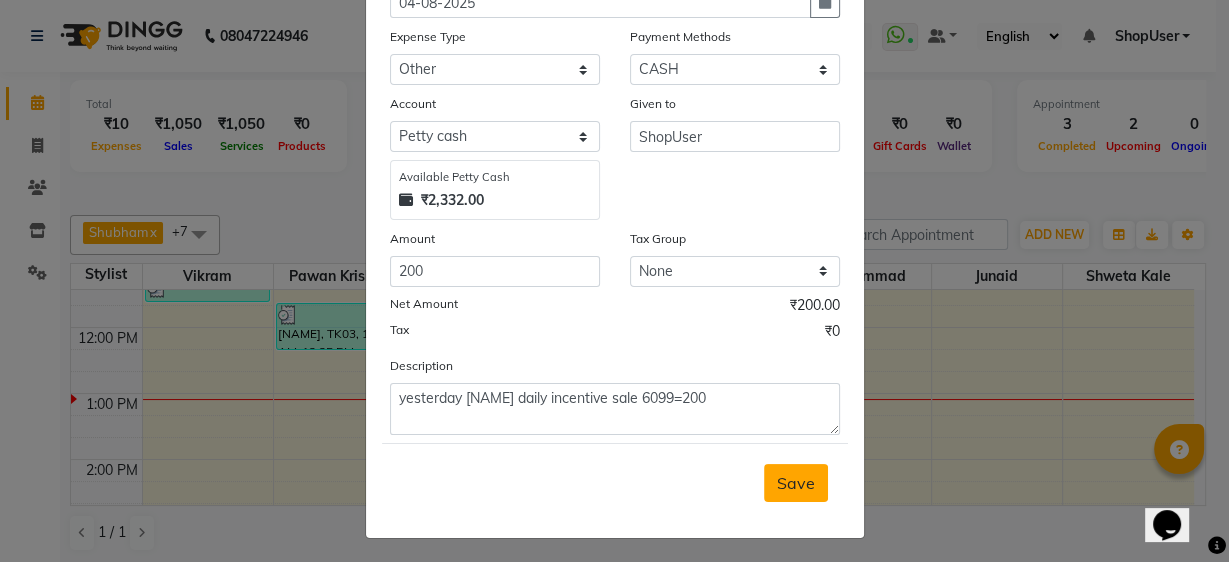 click on "Save" at bounding box center (796, 483) 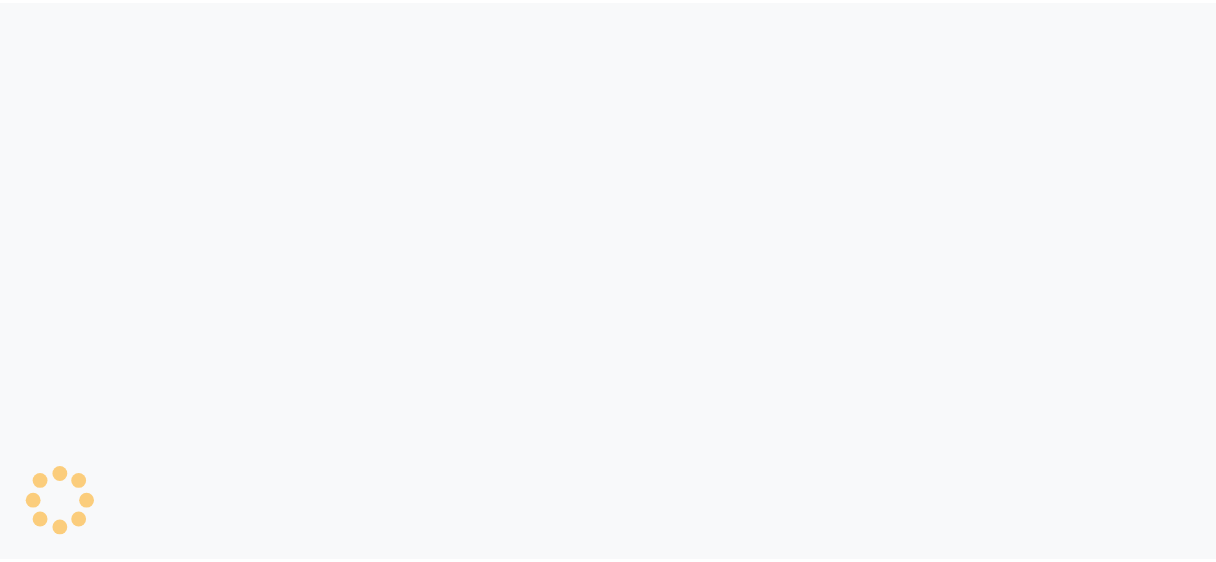 scroll, scrollTop: 0, scrollLeft: 0, axis: both 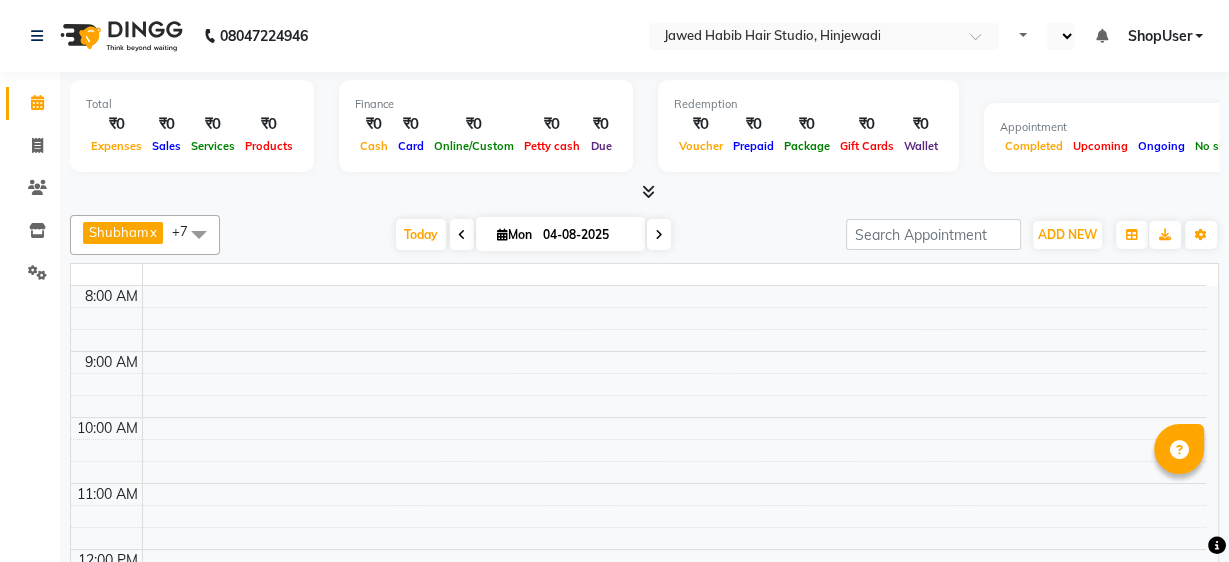 select on "en" 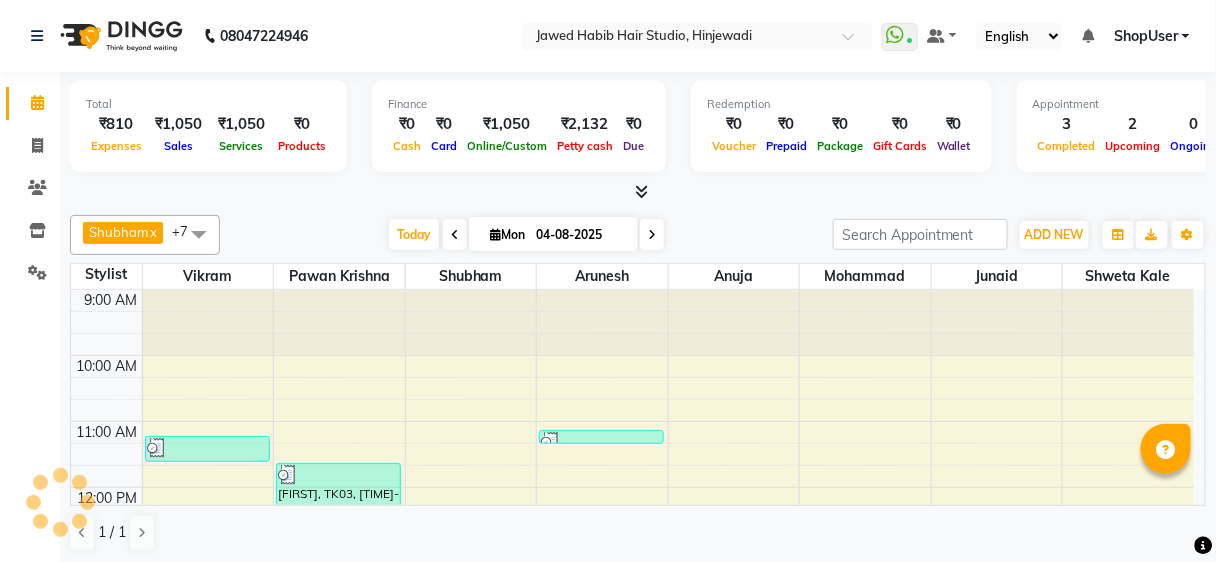 scroll, scrollTop: 0, scrollLeft: 0, axis: both 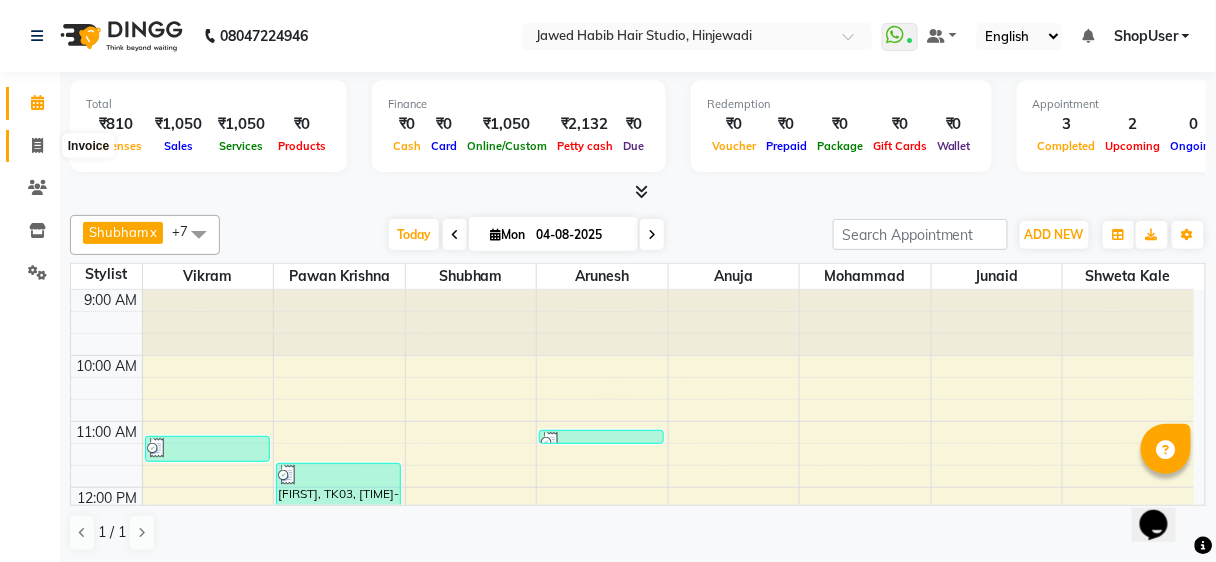 click 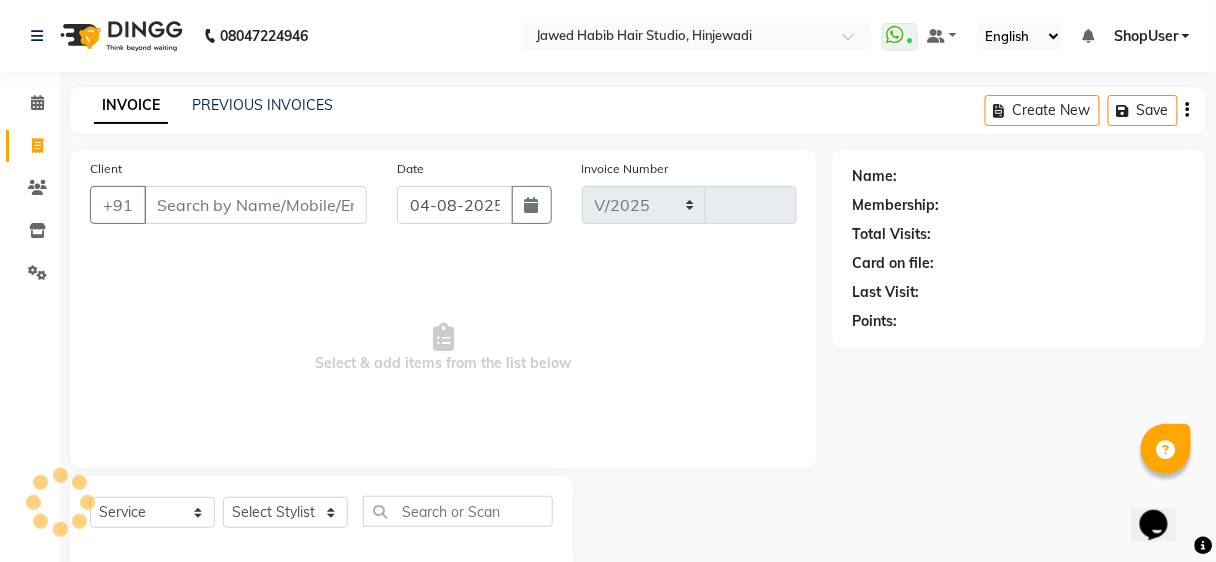 select on "627" 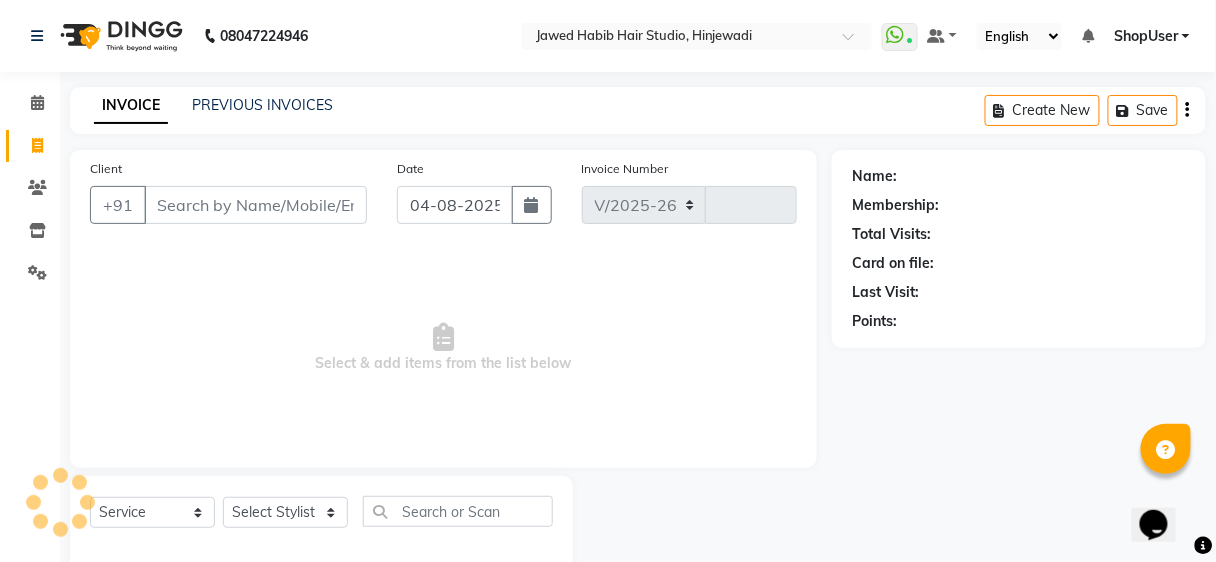type on "3995" 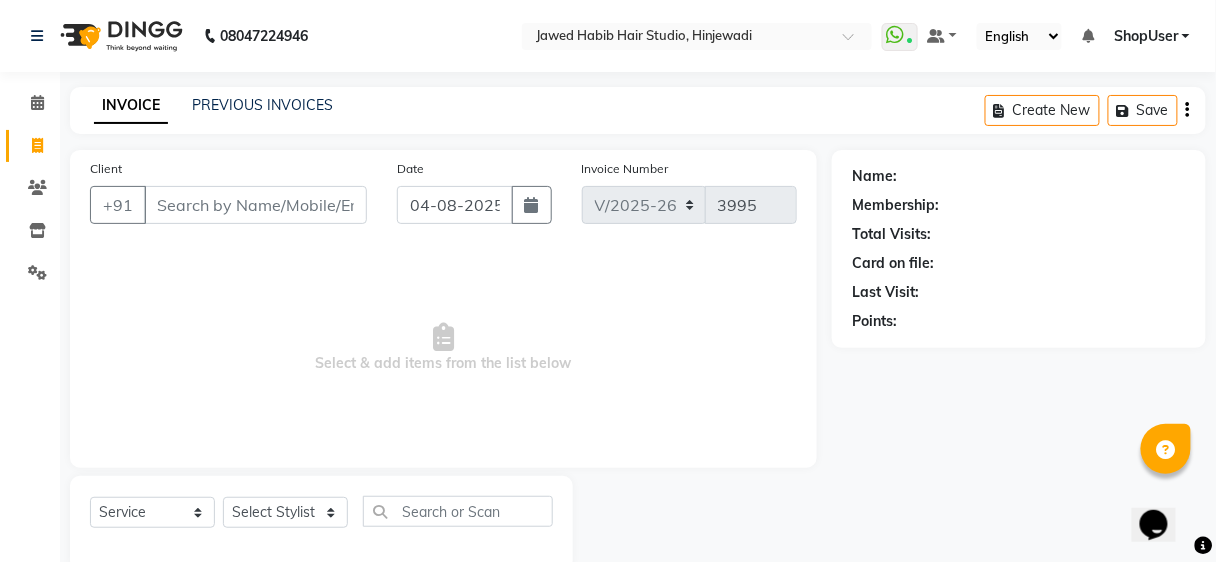 scroll, scrollTop: 37, scrollLeft: 0, axis: vertical 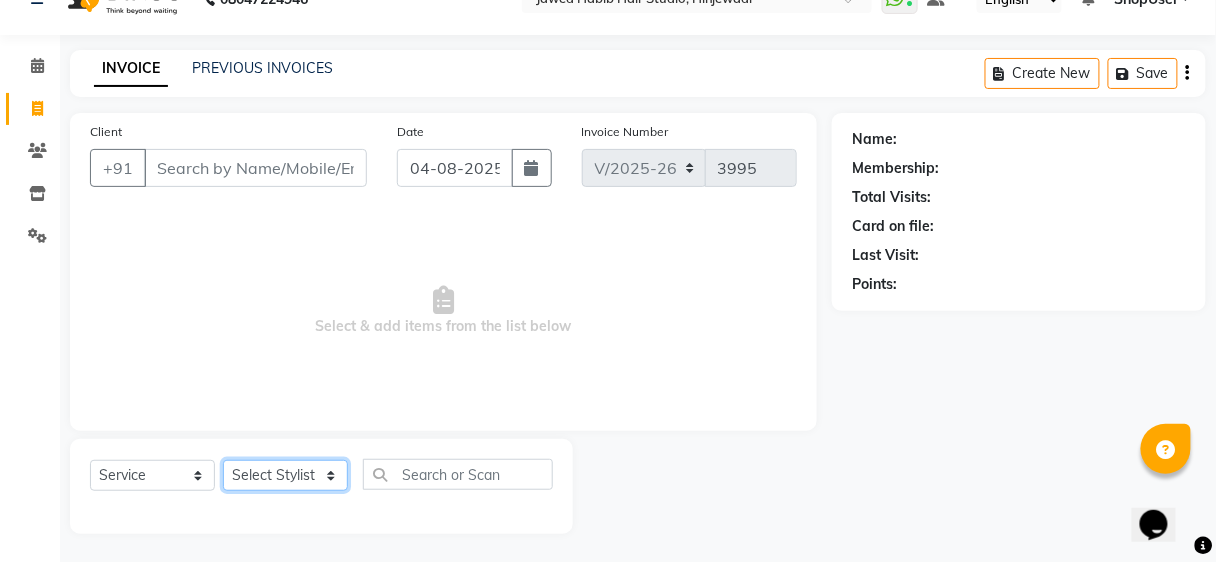 click on "Select Stylist Ajinkya Anuja Arunesh Avinash Junaid Mohammad Pawan Krishna Rushikesh ShopUser Shubham Shweta Kale Vikram" 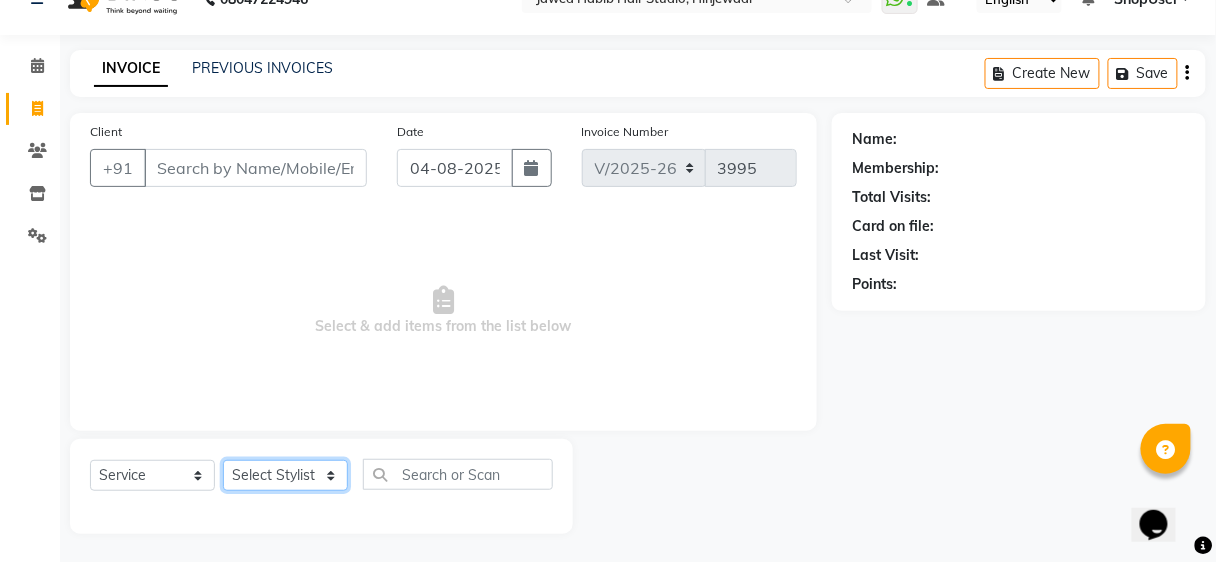 select on "80555" 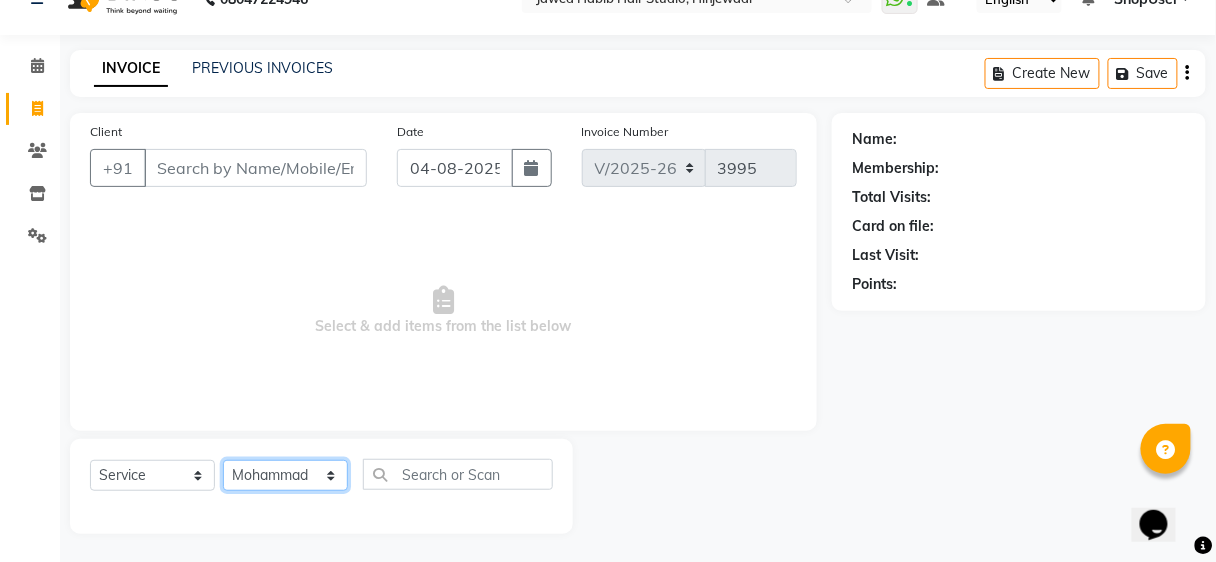 click on "Select Stylist Ajinkya Anuja Arunesh Avinash Junaid Mohammad Pawan Krishna Rushikesh ShopUser Shubham Shweta Kale Vikram" 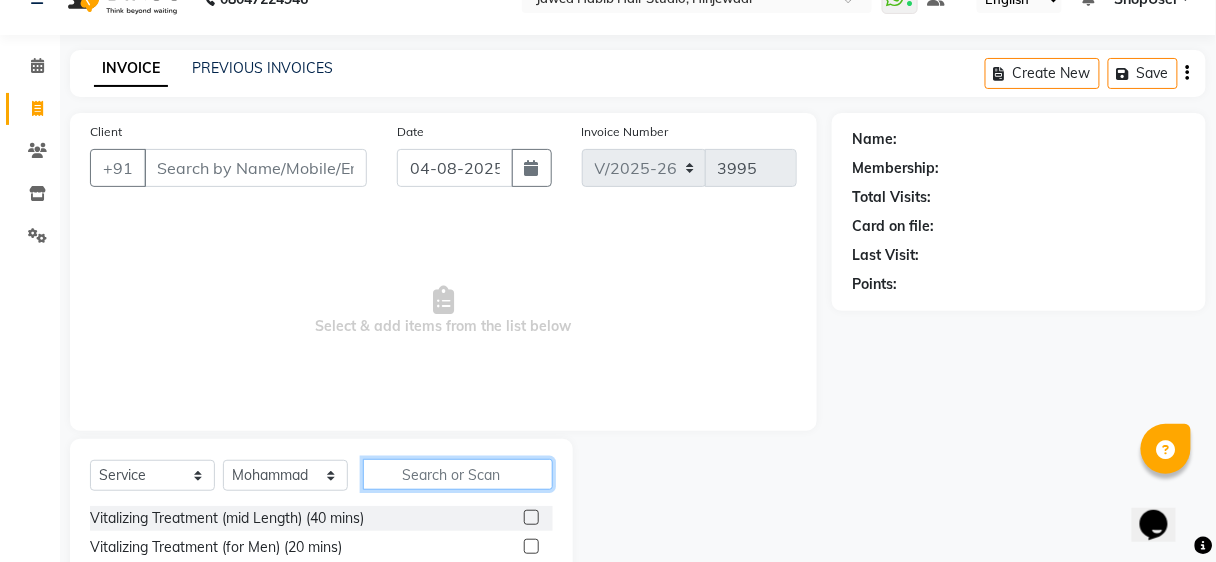 click 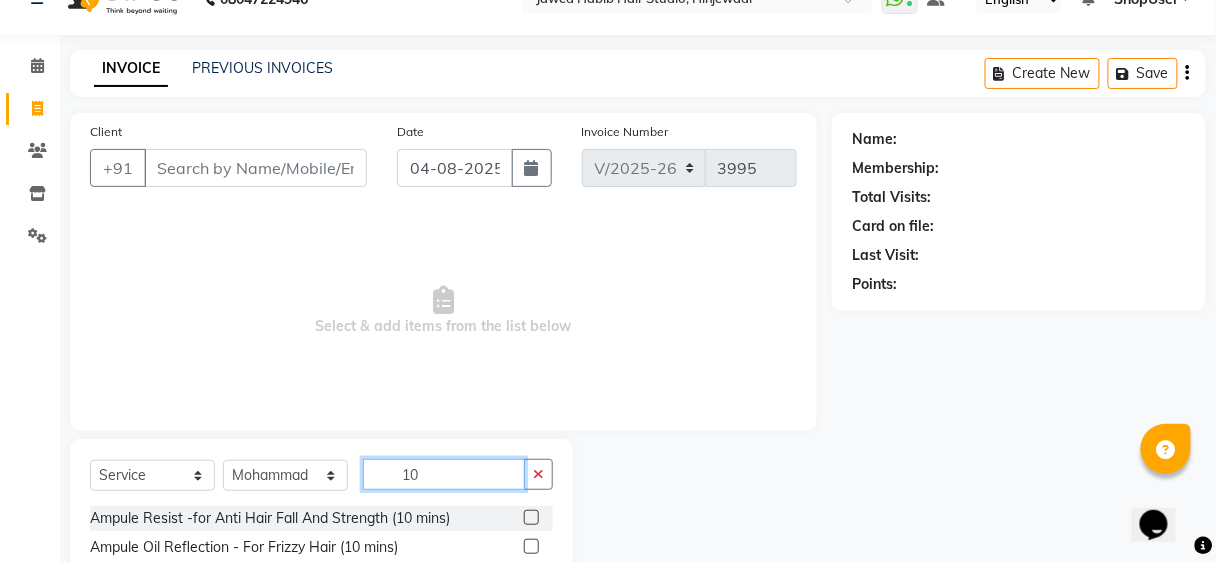 scroll, scrollTop: 237, scrollLeft: 0, axis: vertical 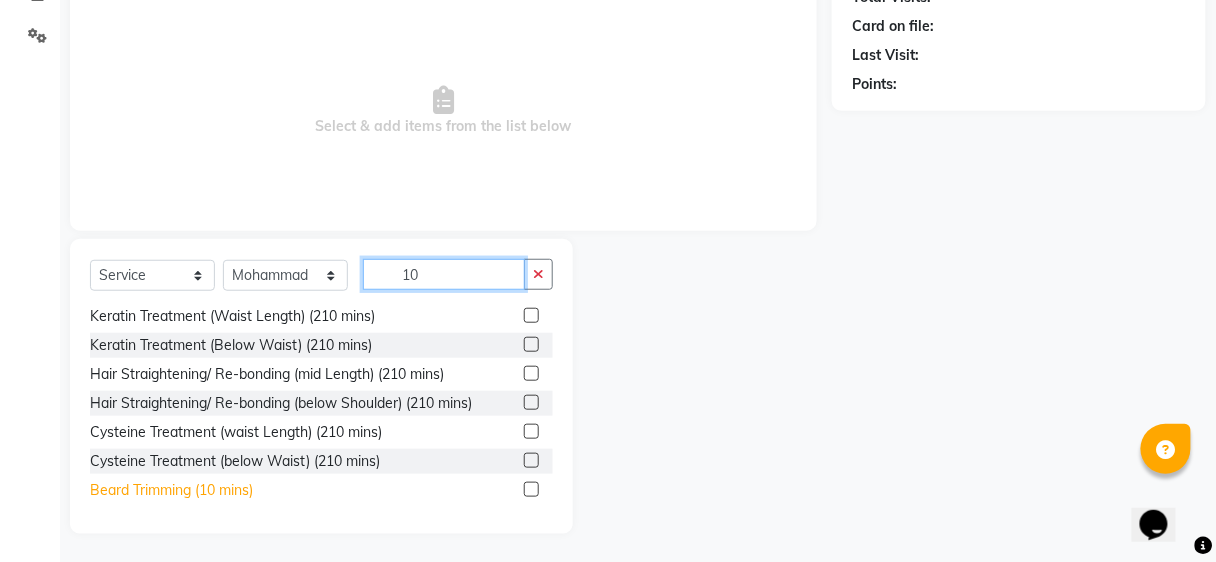 type on "10" 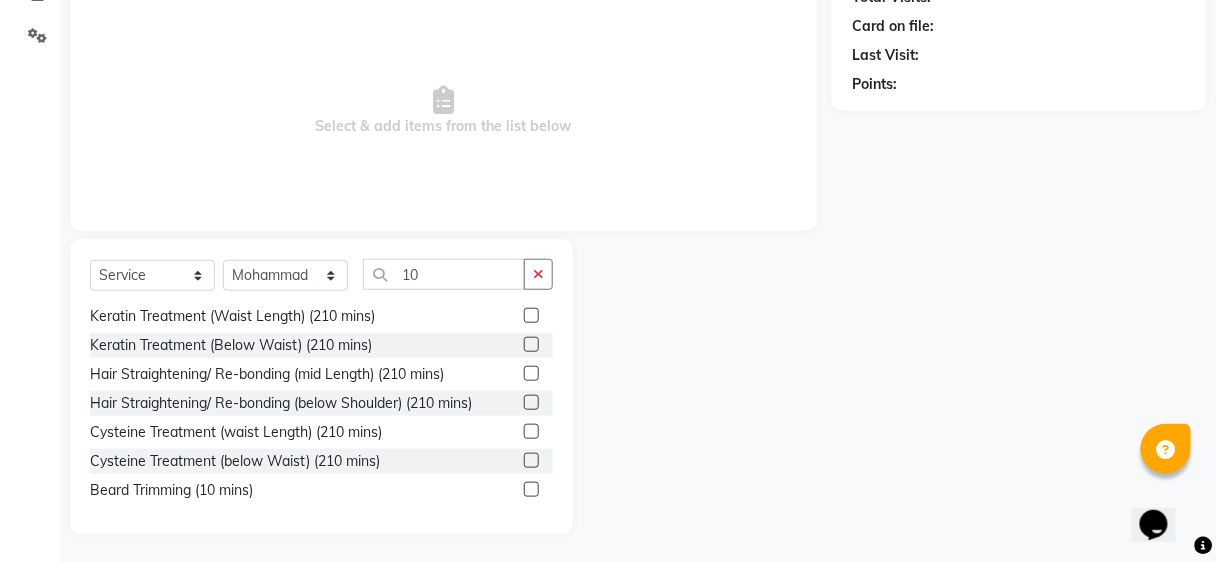 drag, startPoint x: 190, startPoint y: 495, endPoint x: 85, endPoint y: 169, distance: 342.49234 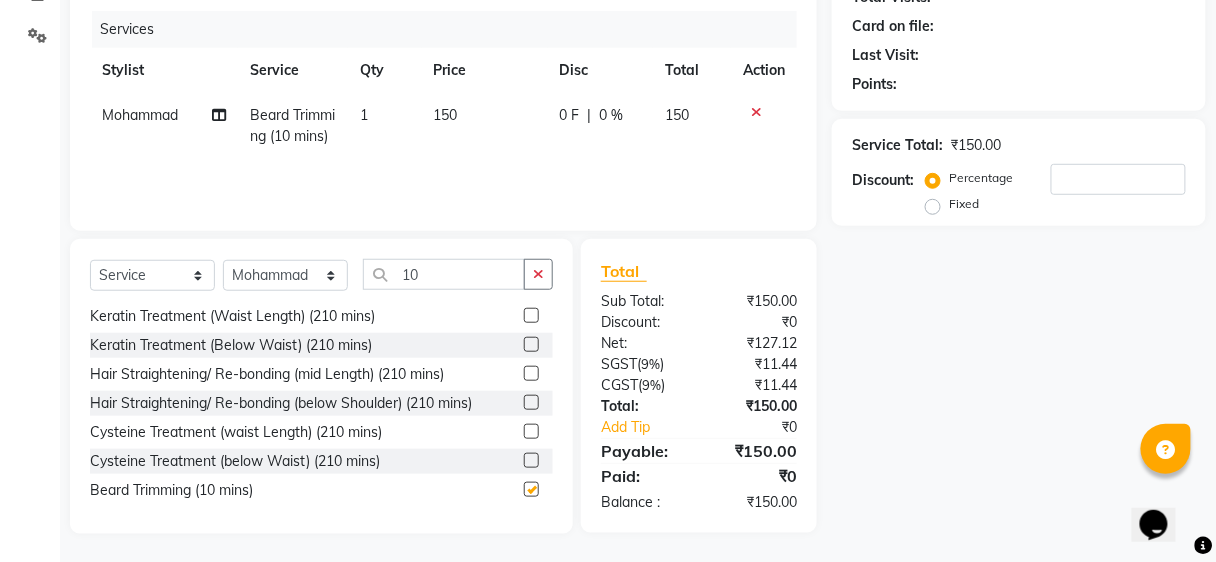 checkbox on "false" 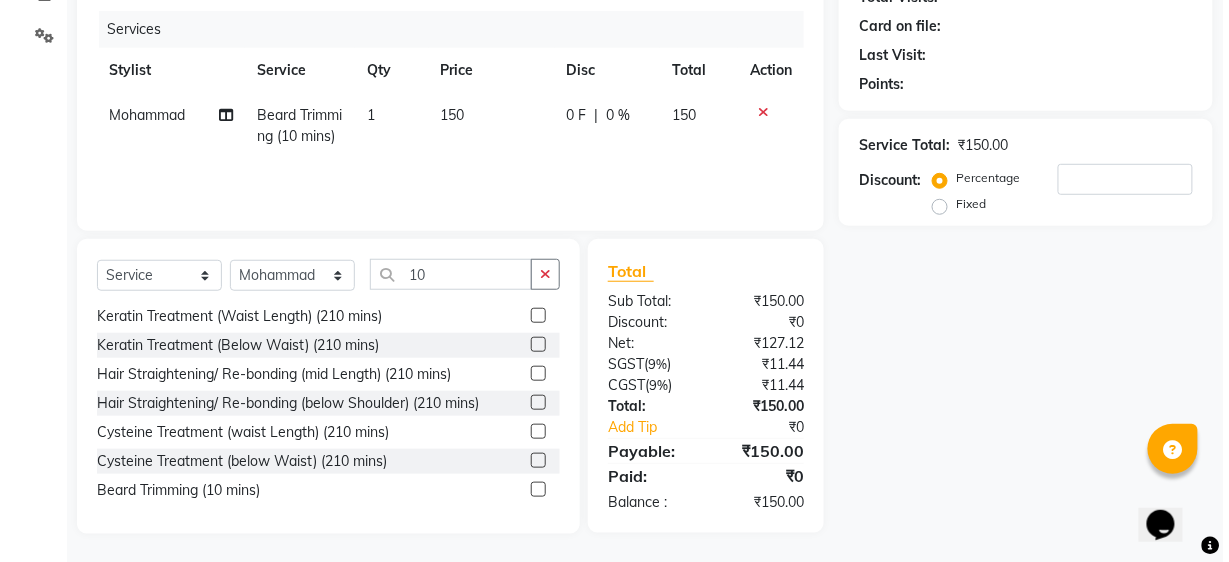 scroll, scrollTop: 0, scrollLeft: 0, axis: both 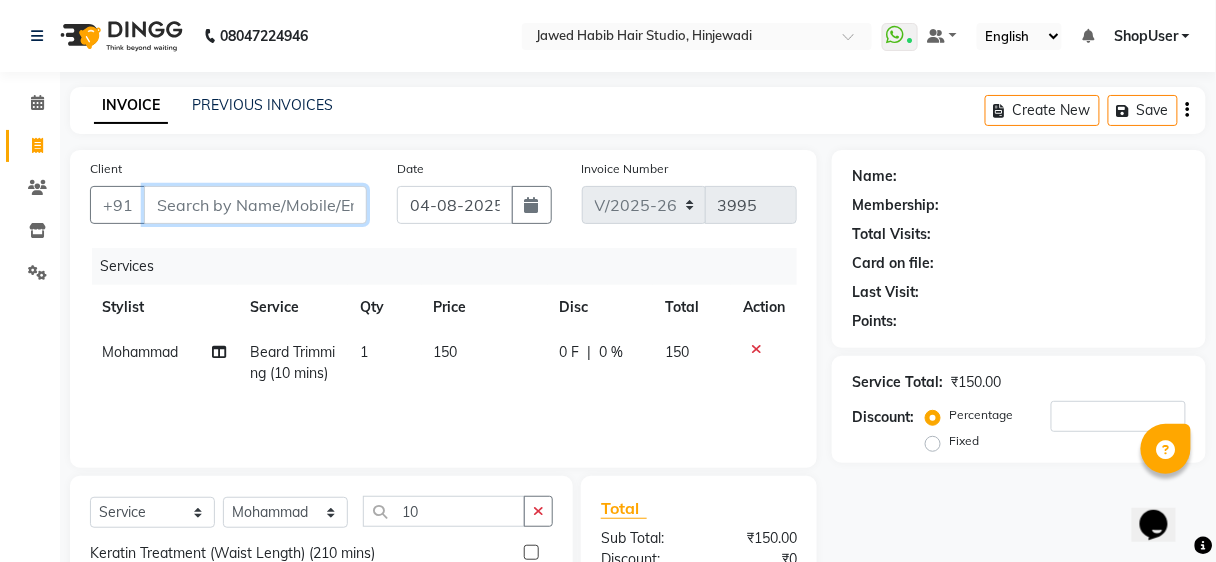 click on "Client" at bounding box center (255, 205) 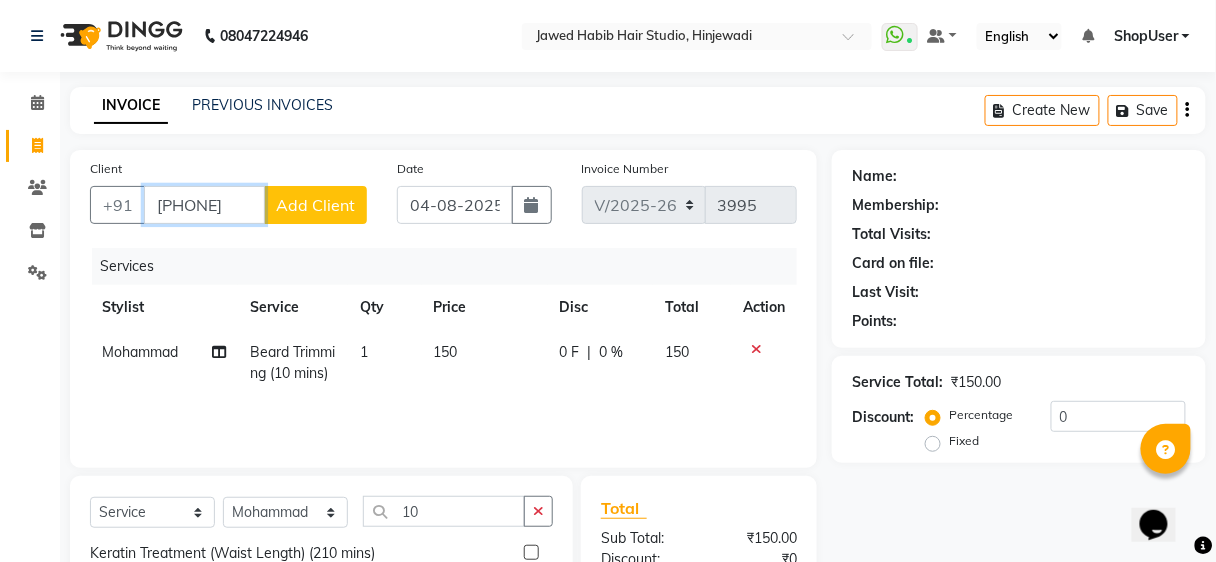 type on "9767374557" 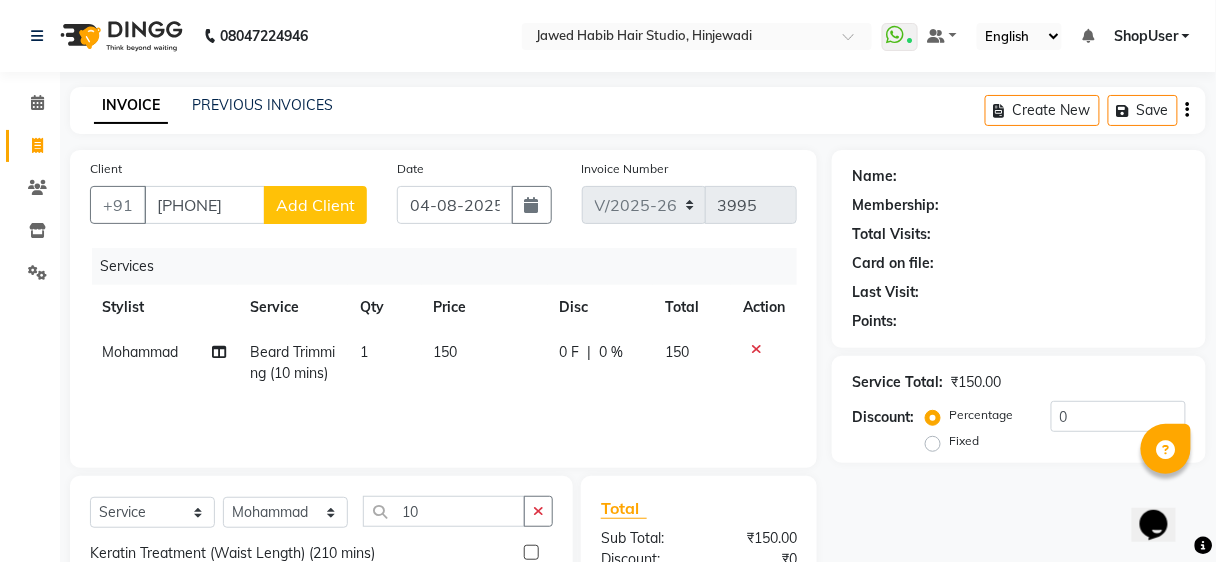 click on "Add Client" 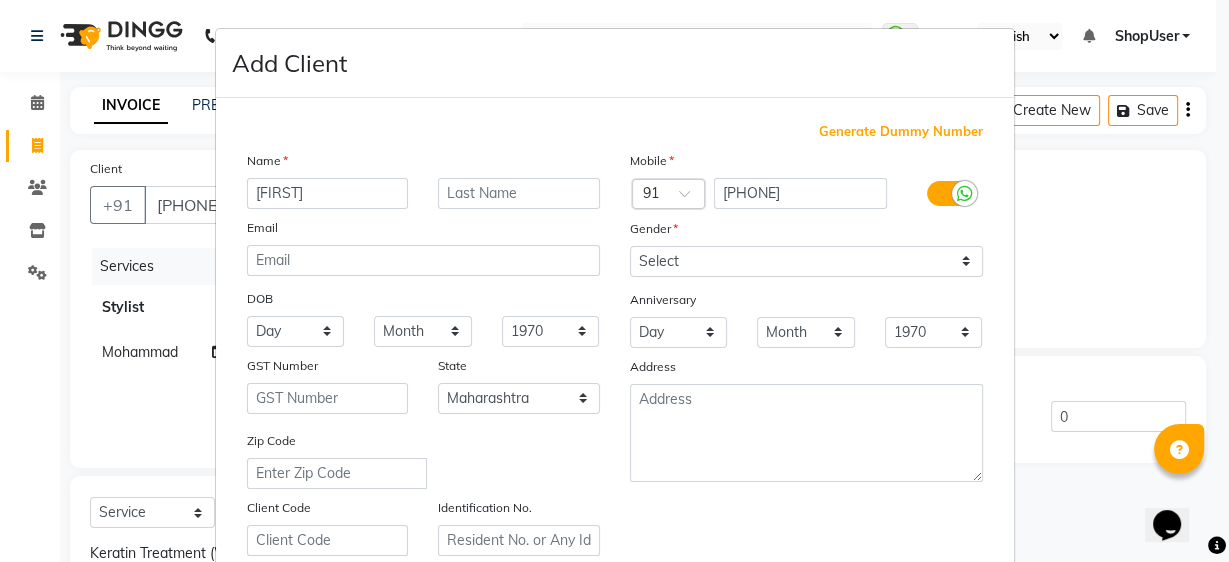 type on "yashraj" 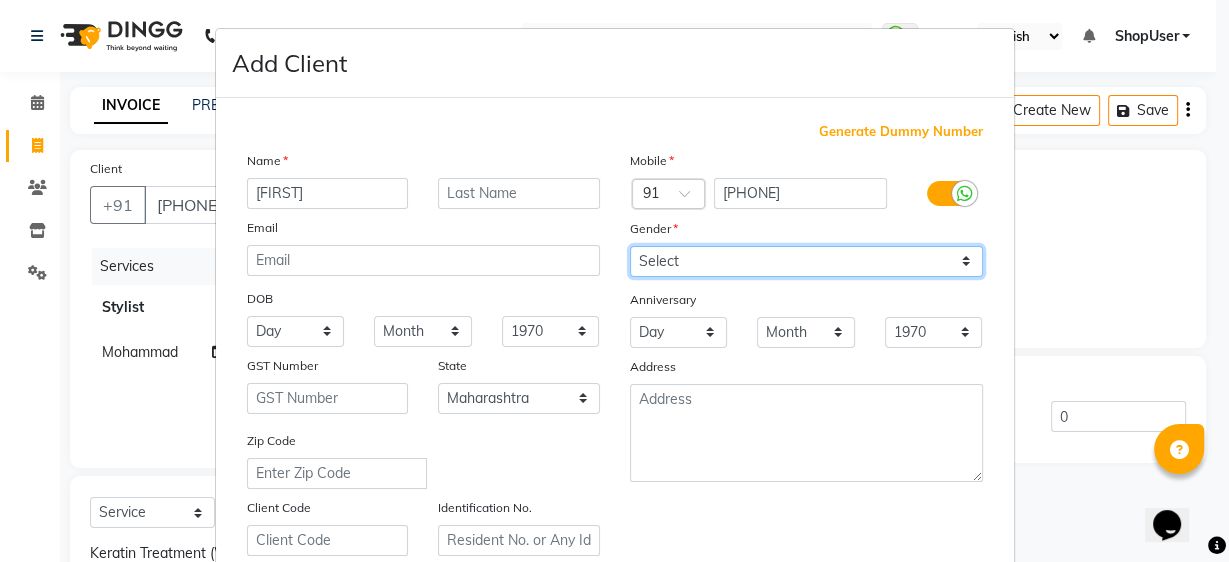 click on "Select Male Female Other Prefer Not To Say" at bounding box center (806, 261) 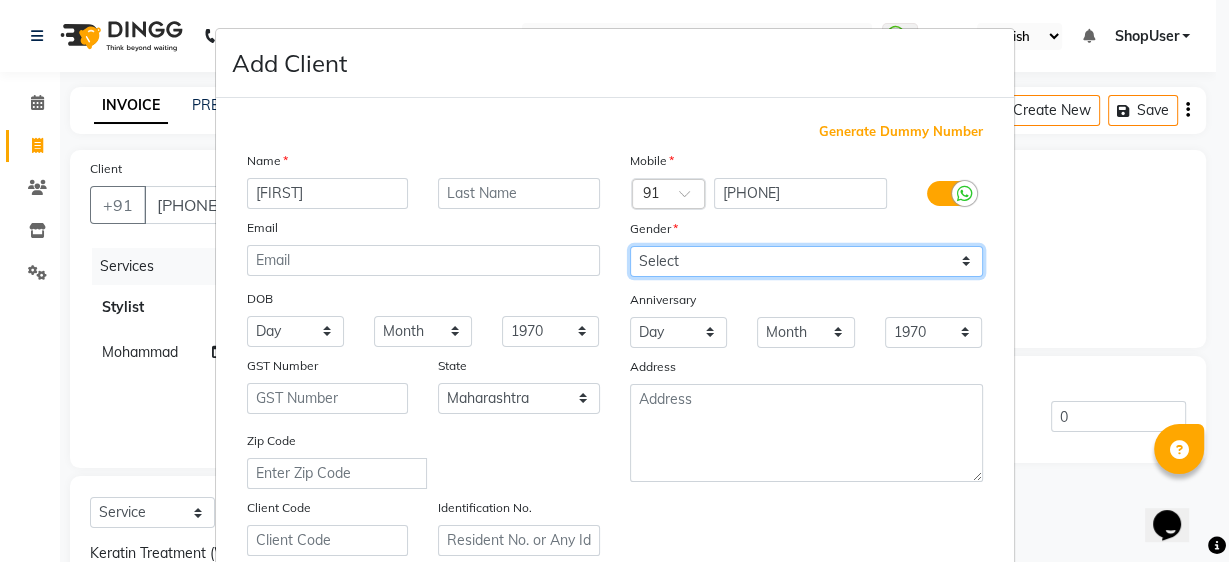 select on "male" 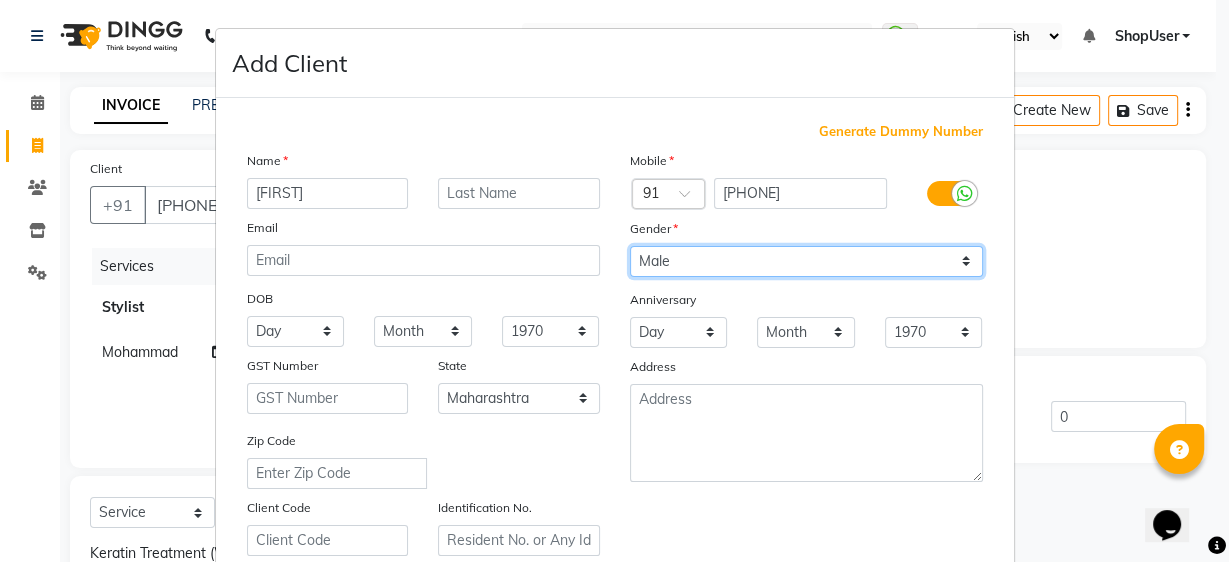 click on "Select Male Female Other Prefer Not To Say" at bounding box center [806, 261] 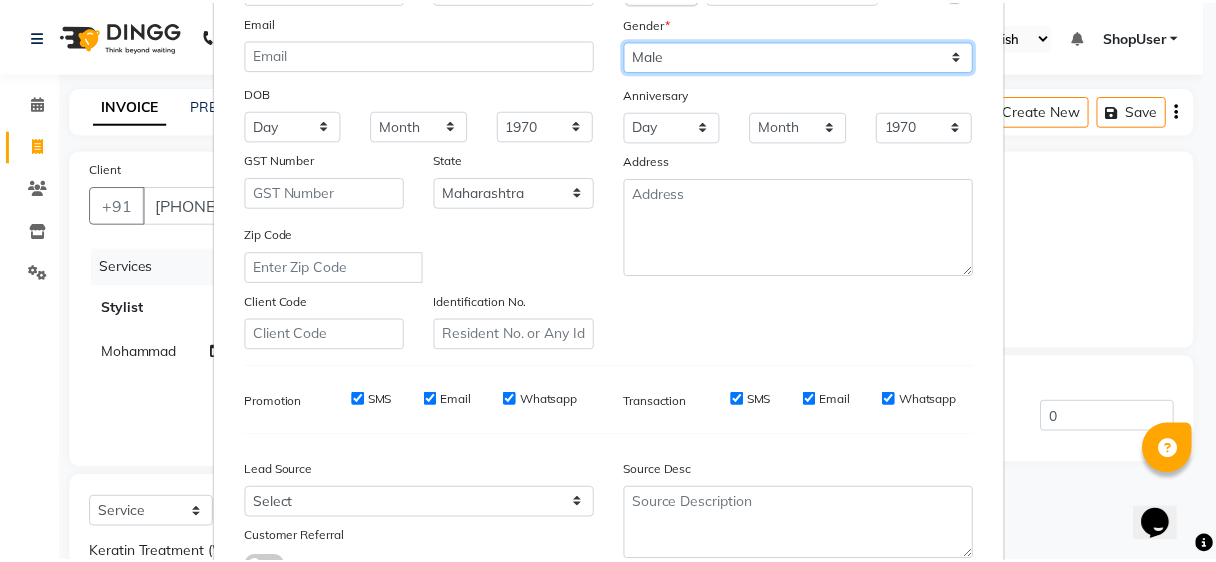 scroll, scrollTop: 356, scrollLeft: 0, axis: vertical 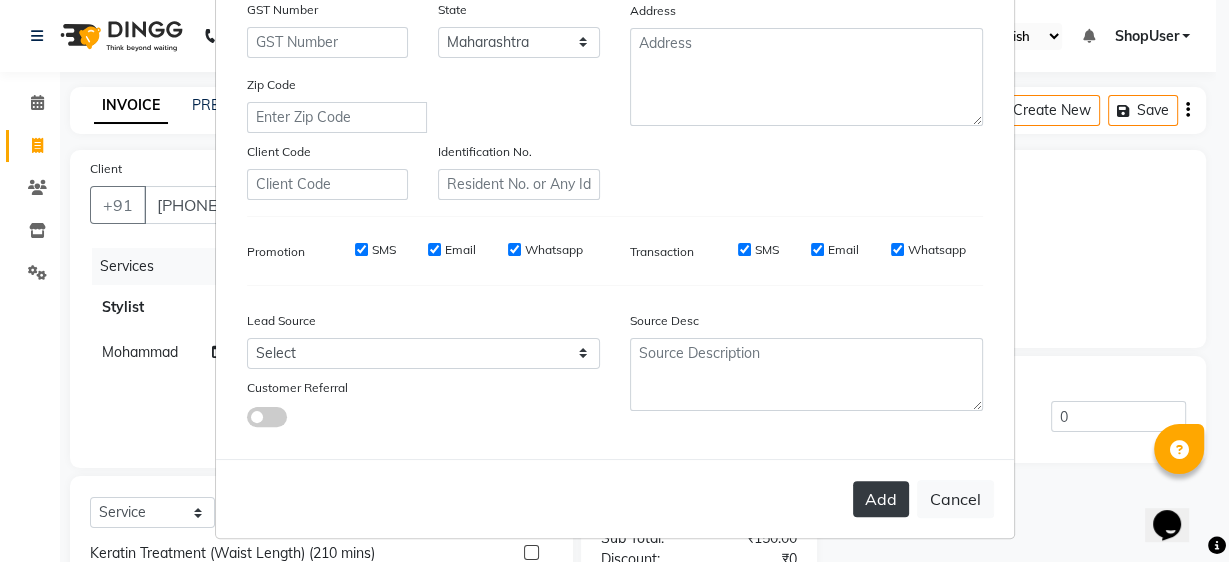 click on "Add" at bounding box center [881, 499] 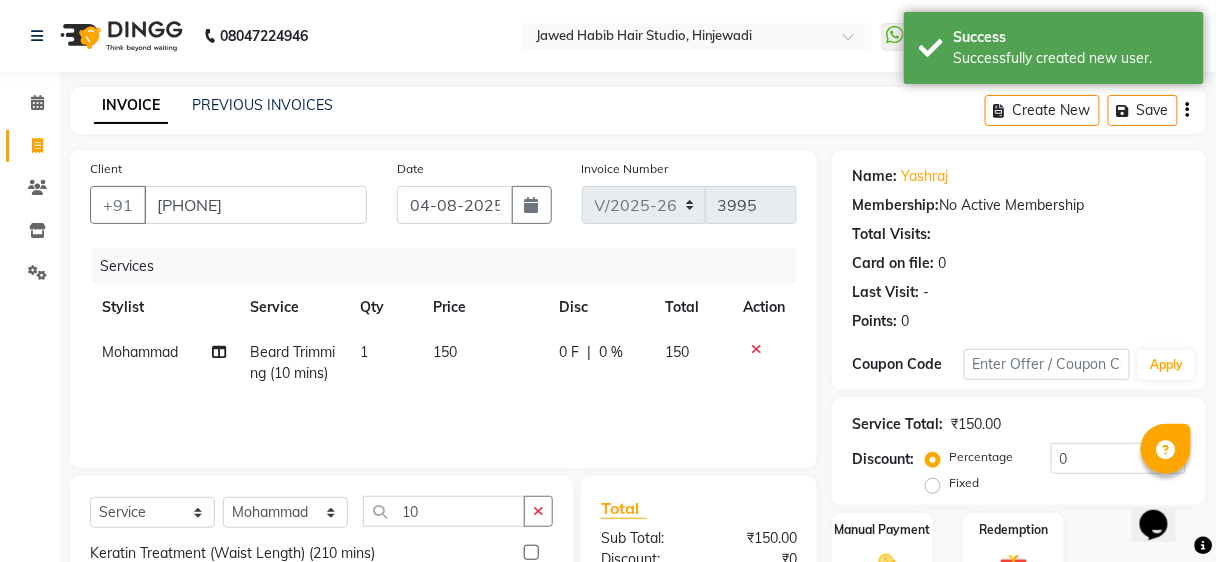 scroll, scrollTop: 237, scrollLeft: 0, axis: vertical 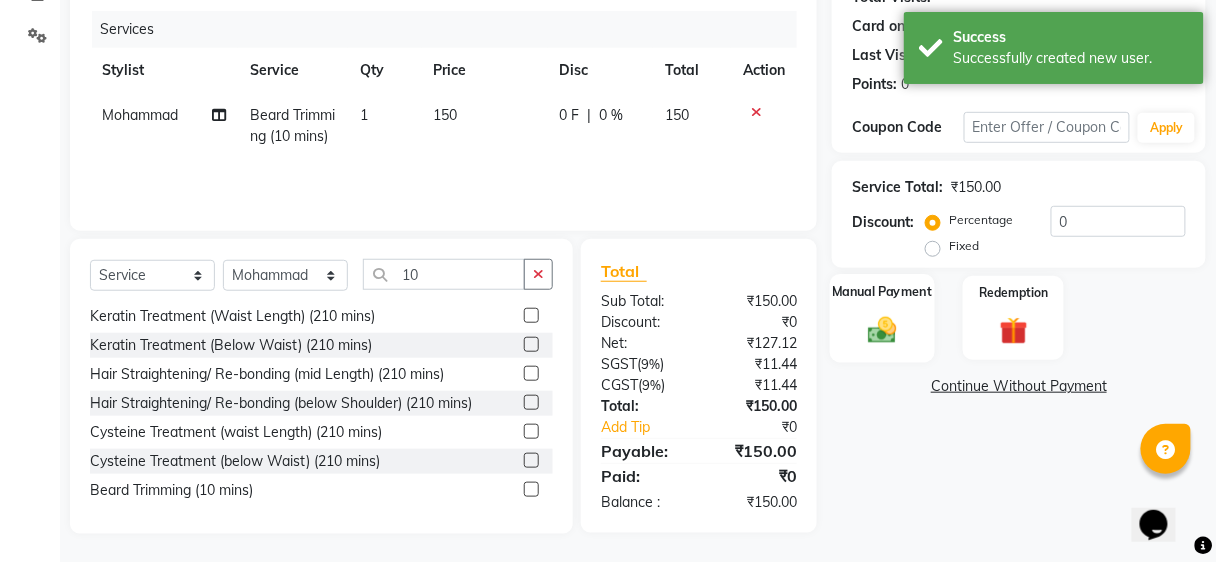 click 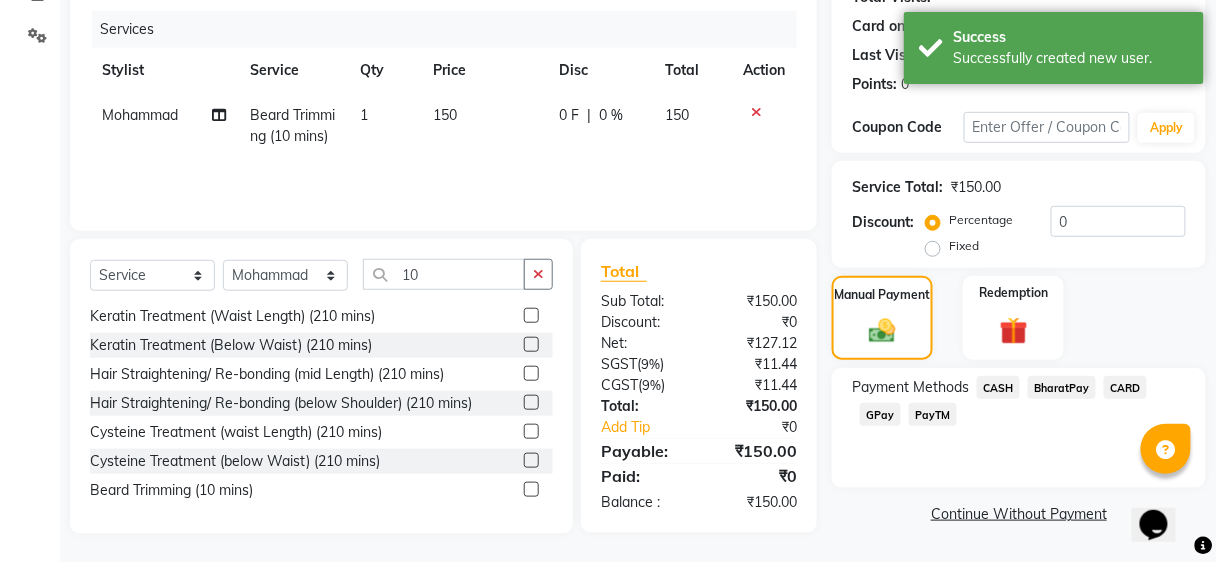 click on "BharatPay" 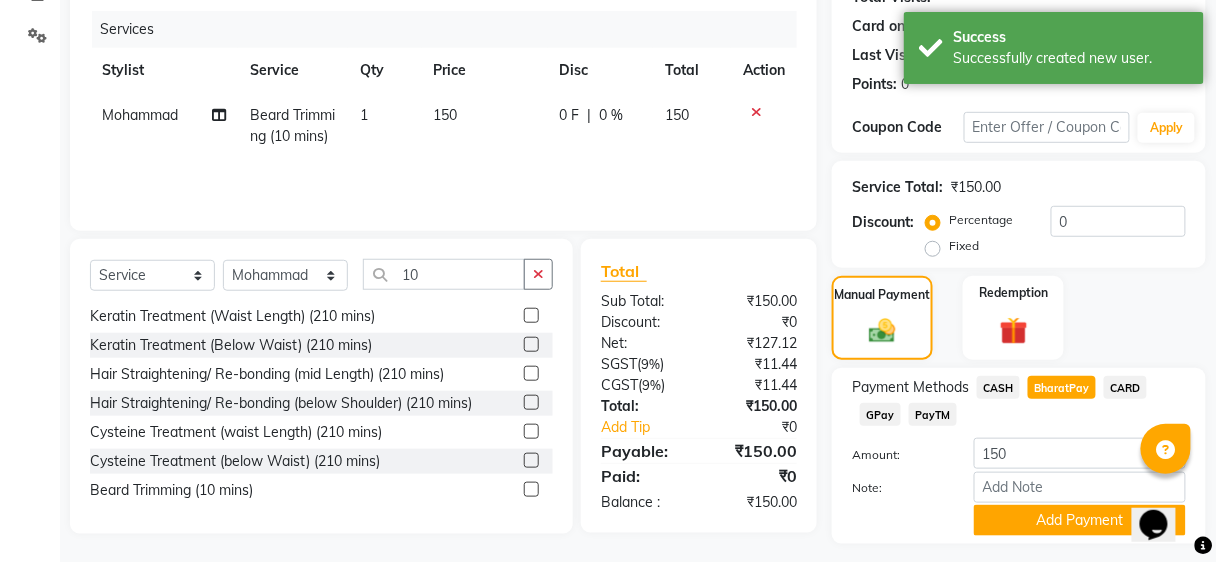 scroll, scrollTop: 288, scrollLeft: 0, axis: vertical 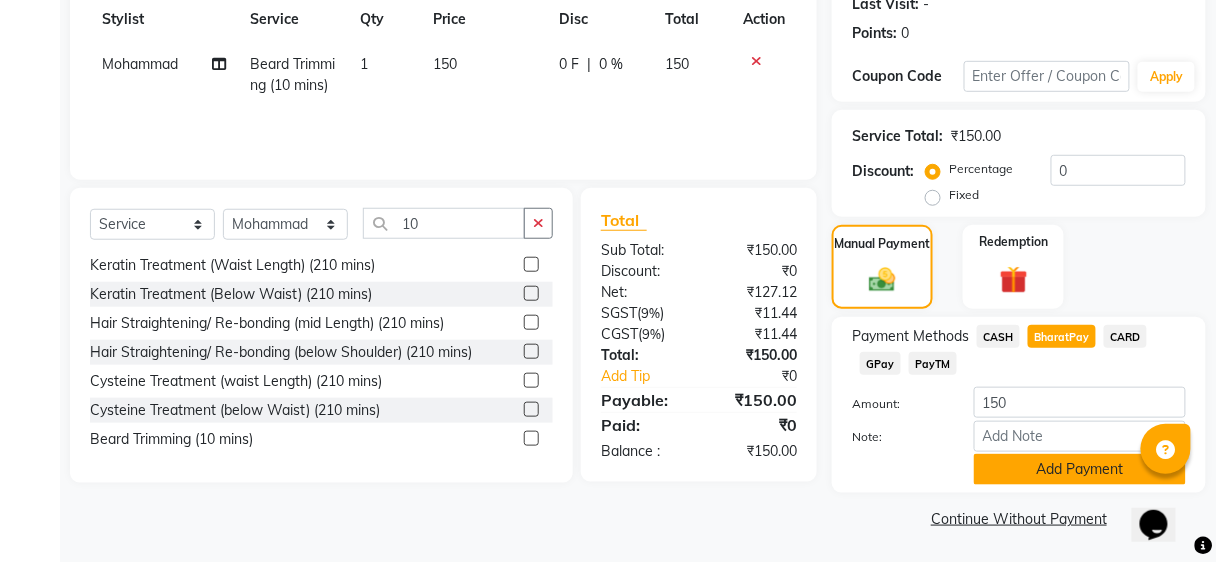 click on "Add Payment" 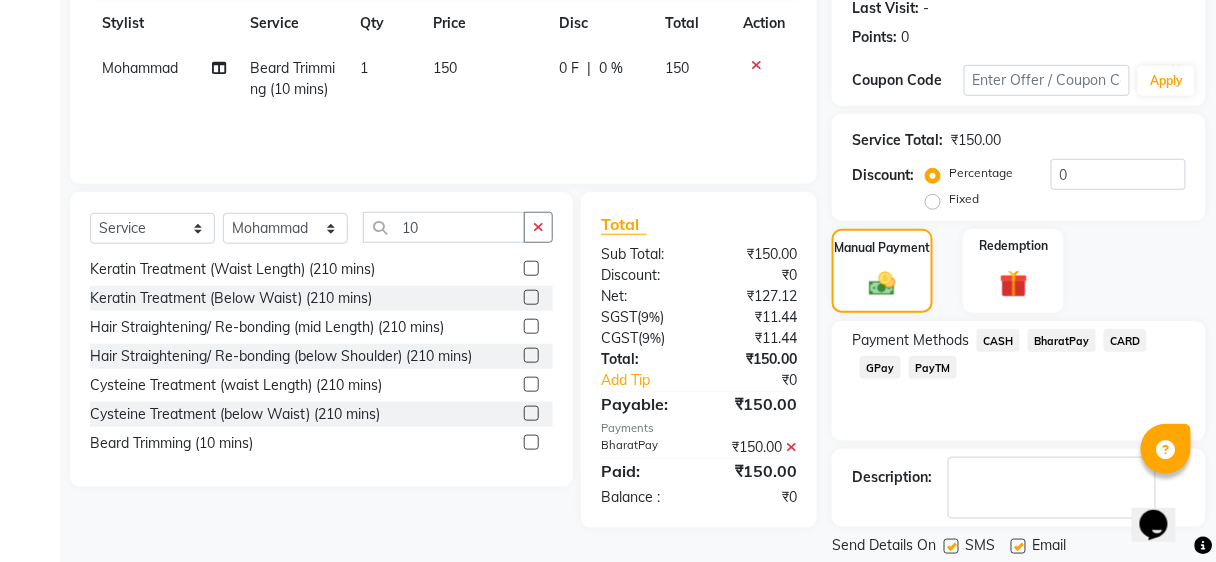 scroll, scrollTop: 344, scrollLeft: 0, axis: vertical 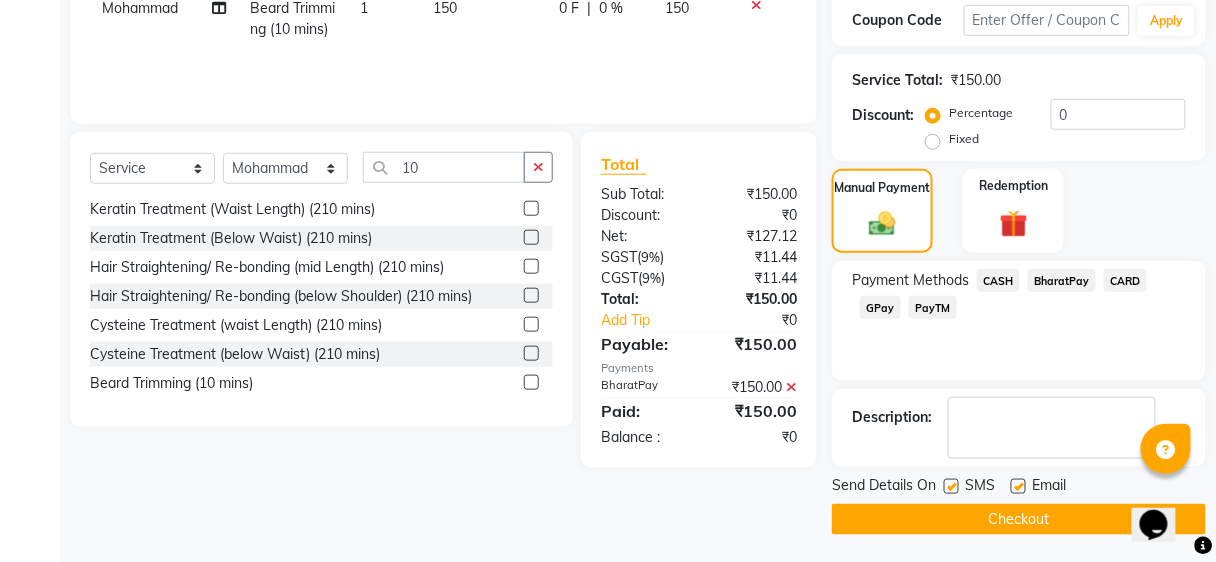 click on "Checkout" 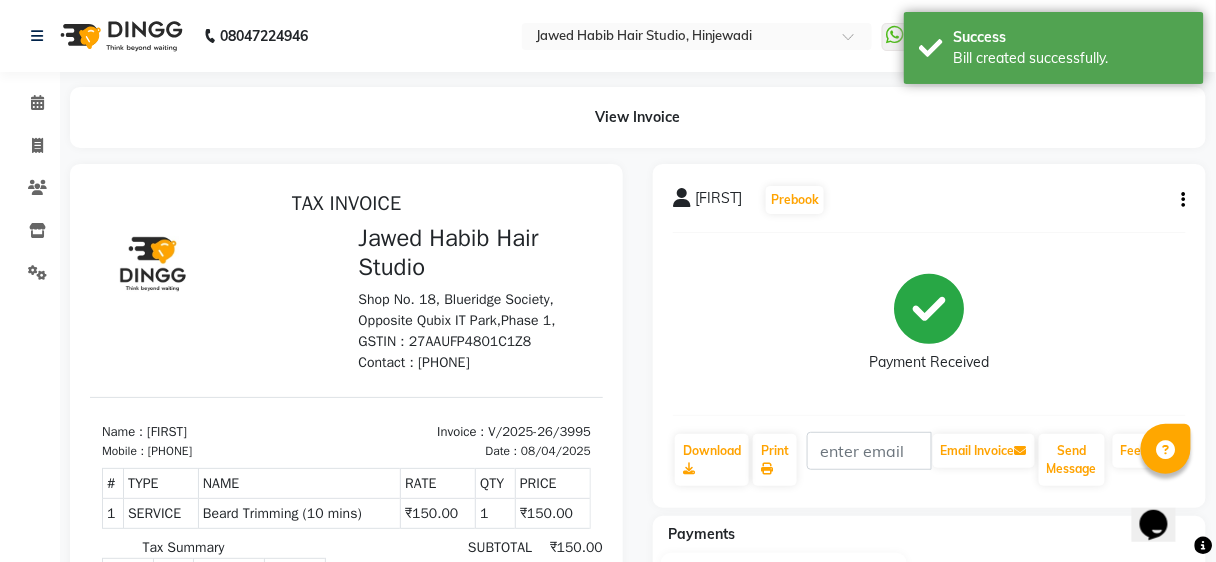 scroll, scrollTop: 0, scrollLeft: 0, axis: both 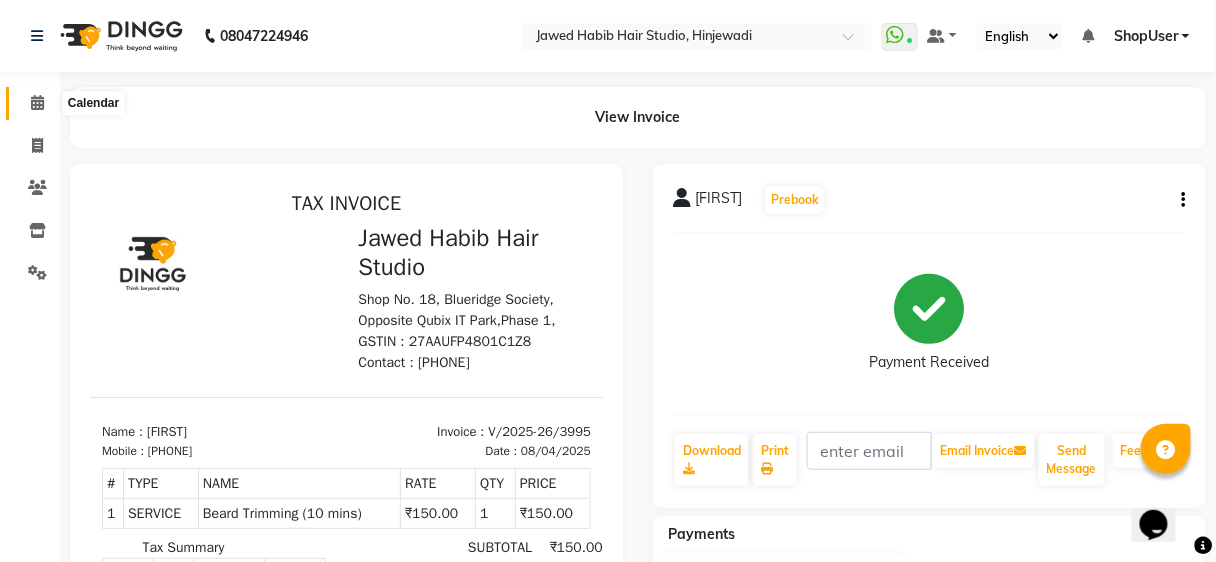 click 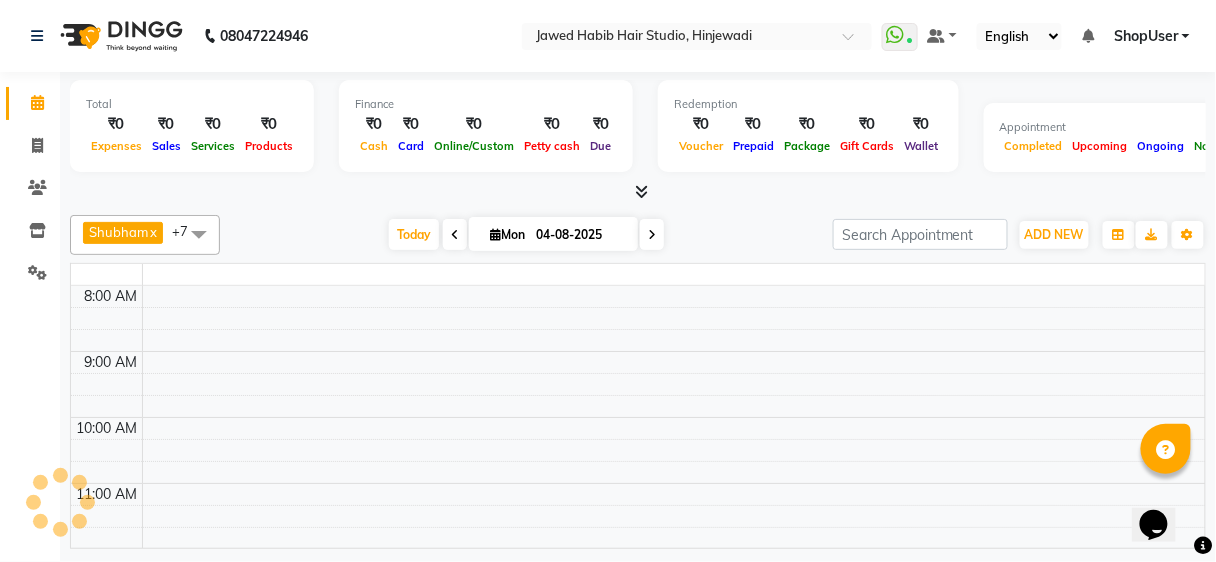 drag, startPoint x: 27, startPoint y: 111, endPoint x: 3, endPoint y: 95, distance: 28.84441 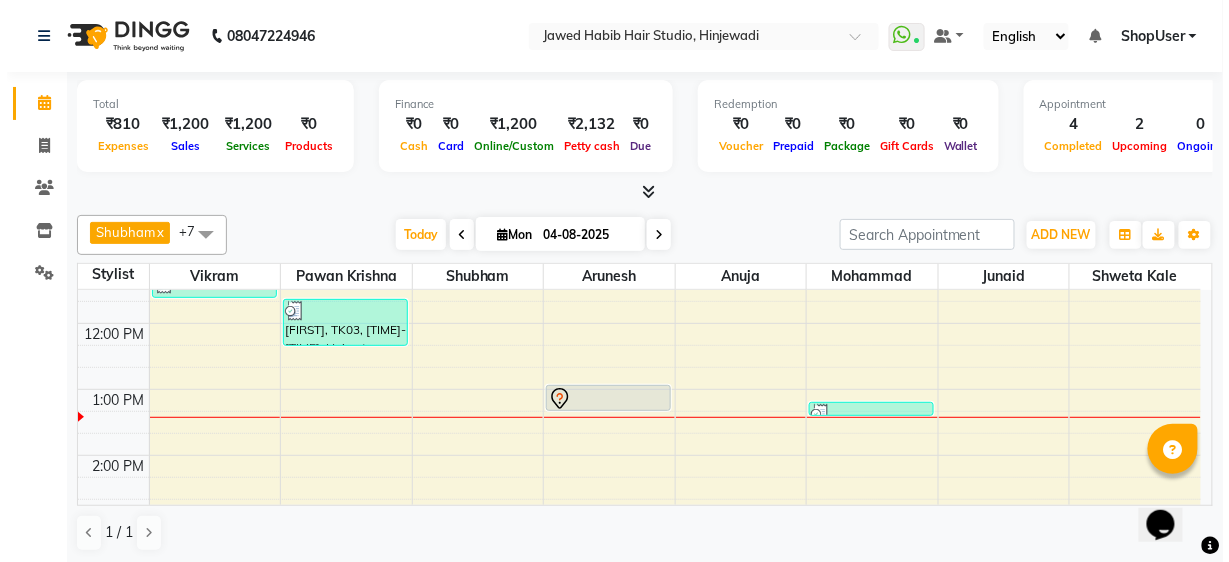 scroll, scrollTop: 0, scrollLeft: 0, axis: both 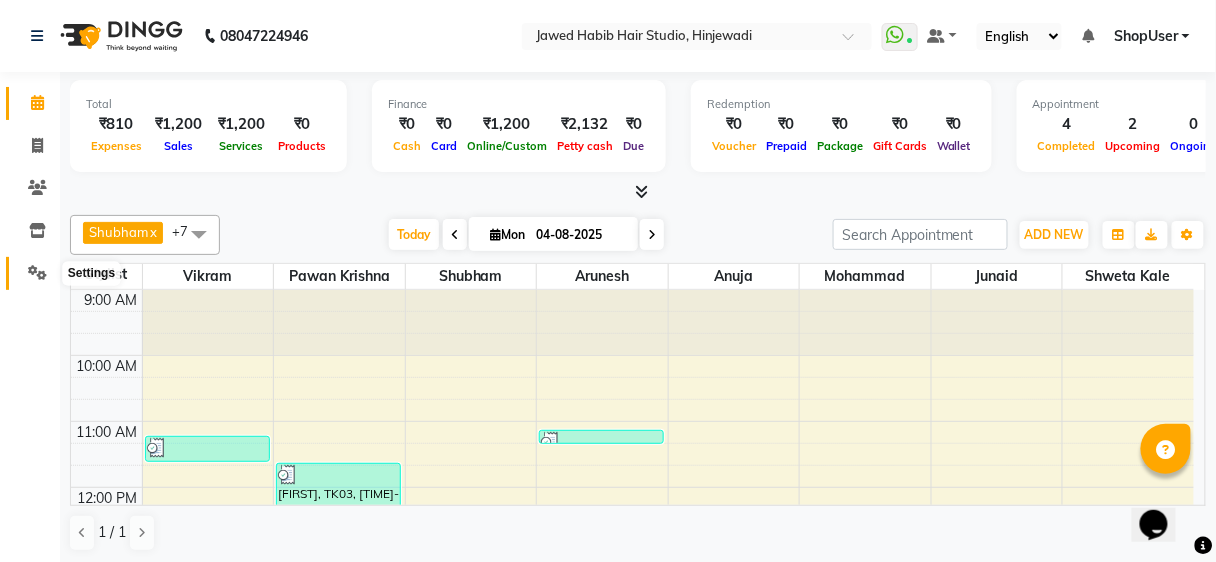 click 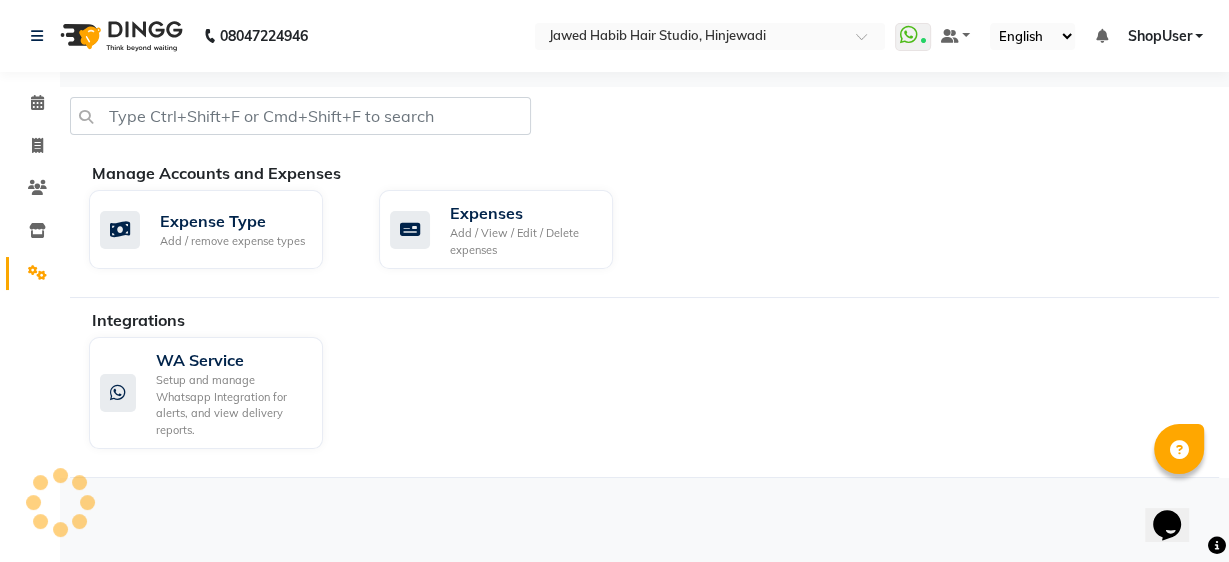 click 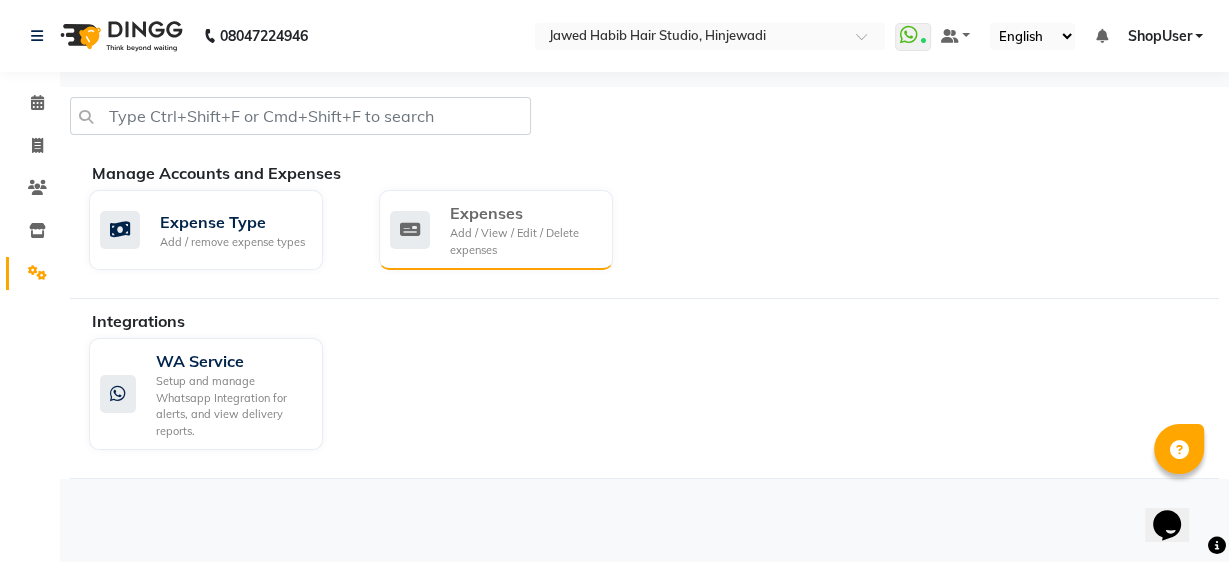 click on "Expenses Add / View / Edit / Delete expenses" 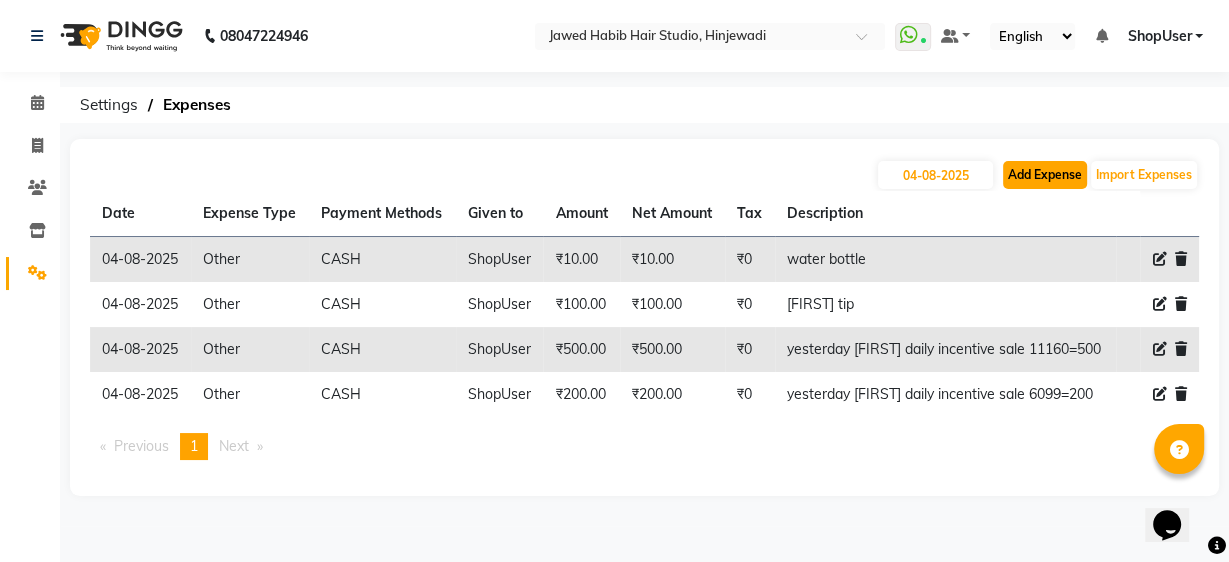 click on "Add Expense" 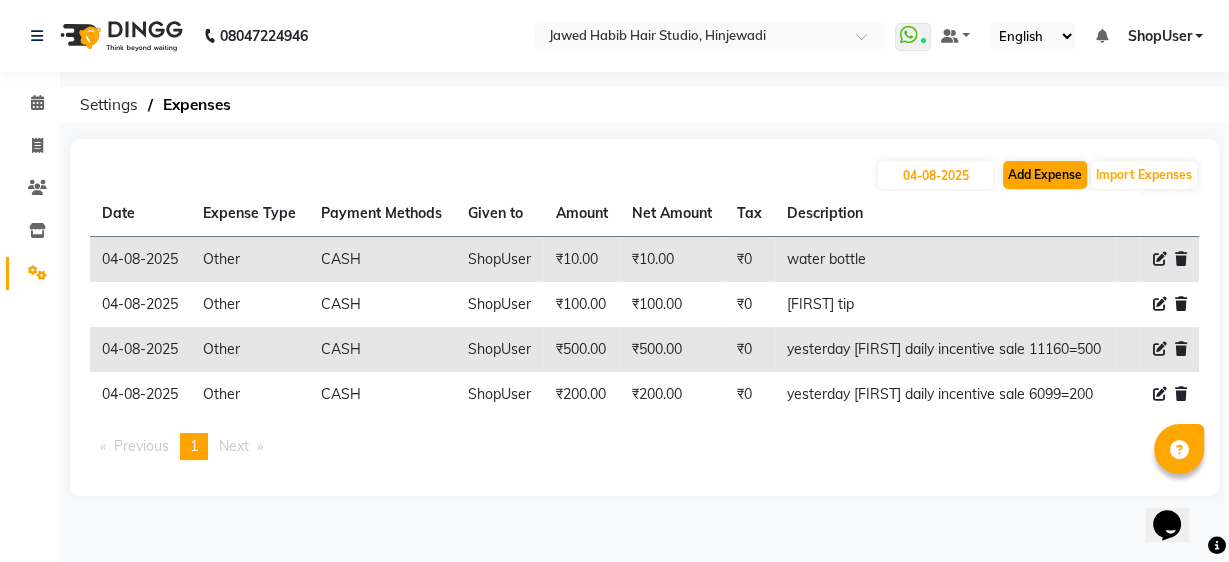 select on "1" 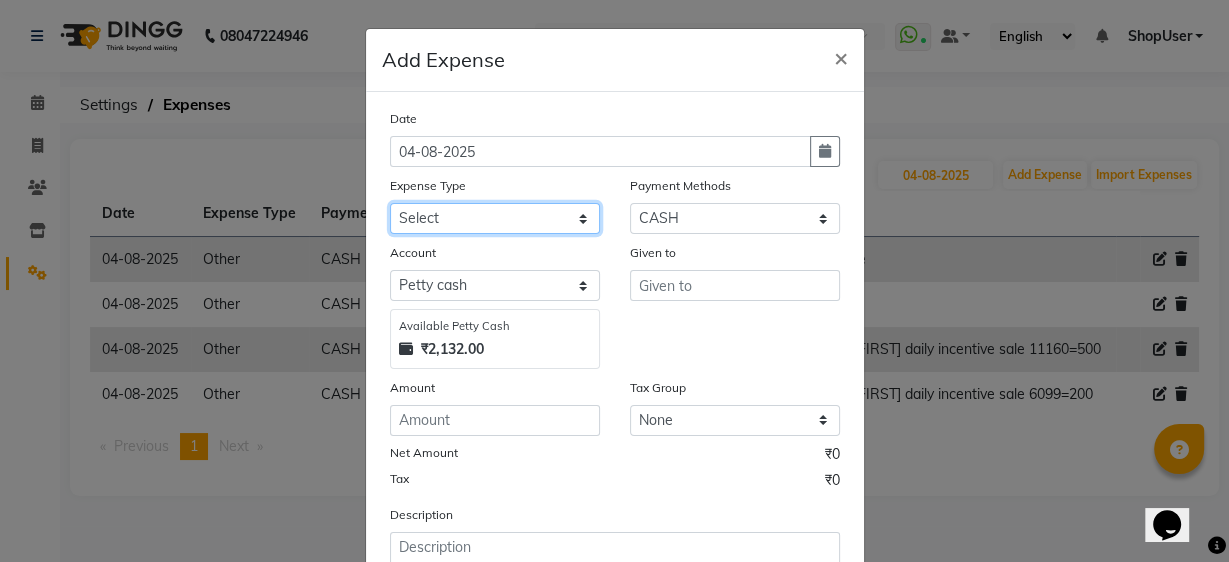click on "Select Advance Salary Bank charges Car maintenance  Cash transfer to bank Cash transfer to hub Client Snacks Clinical charges Equipment Fuel Govt fee Incentive Insurance International purchase Loan Repayment Maintenance Marketing Miscellaneous MRA Other Pantry Product Rent Salary Staff Snacks Tax Tea & Refreshment Utilities" 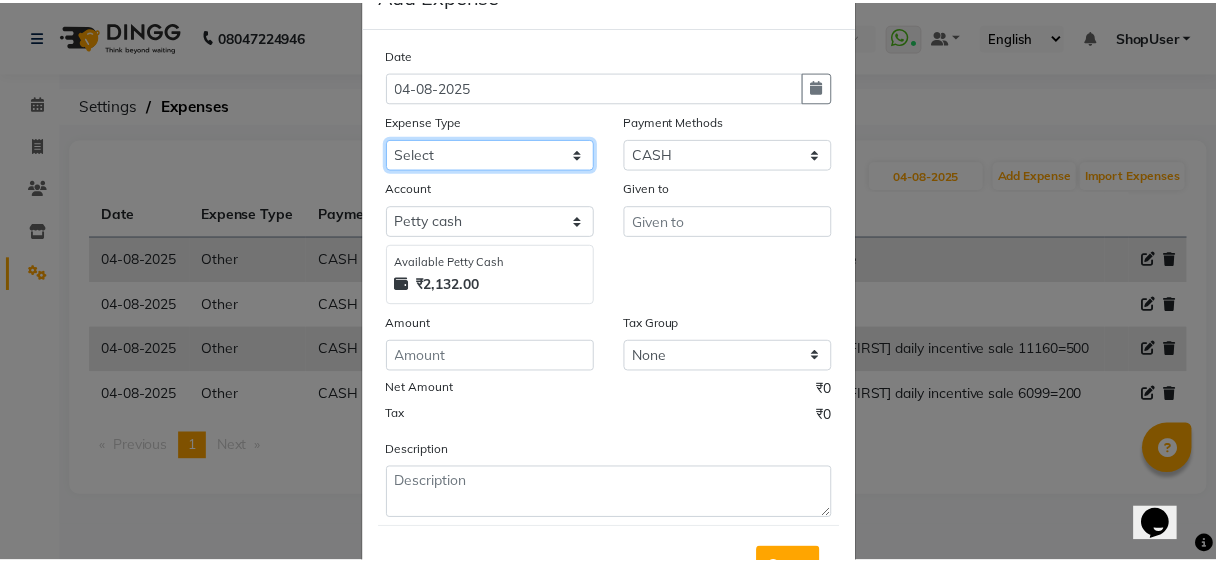 scroll, scrollTop: 149, scrollLeft: 0, axis: vertical 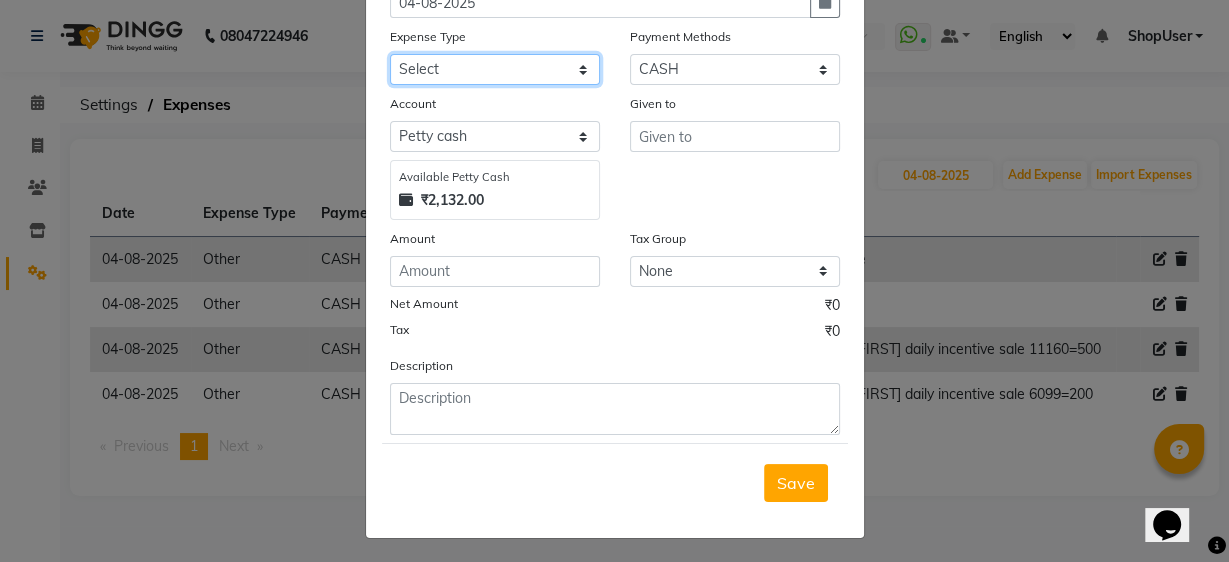 click on "Select Advance Salary Bank charges Car maintenance  Cash transfer to bank Cash transfer to hub Client Snacks Clinical charges Equipment Fuel Govt fee Incentive Insurance International purchase Loan Repayment Maintenance Marketing Miscellaneous MRA Other Pantry Product Rent Salary Staff Snacks Tax Tea & Refreshment Utilities" 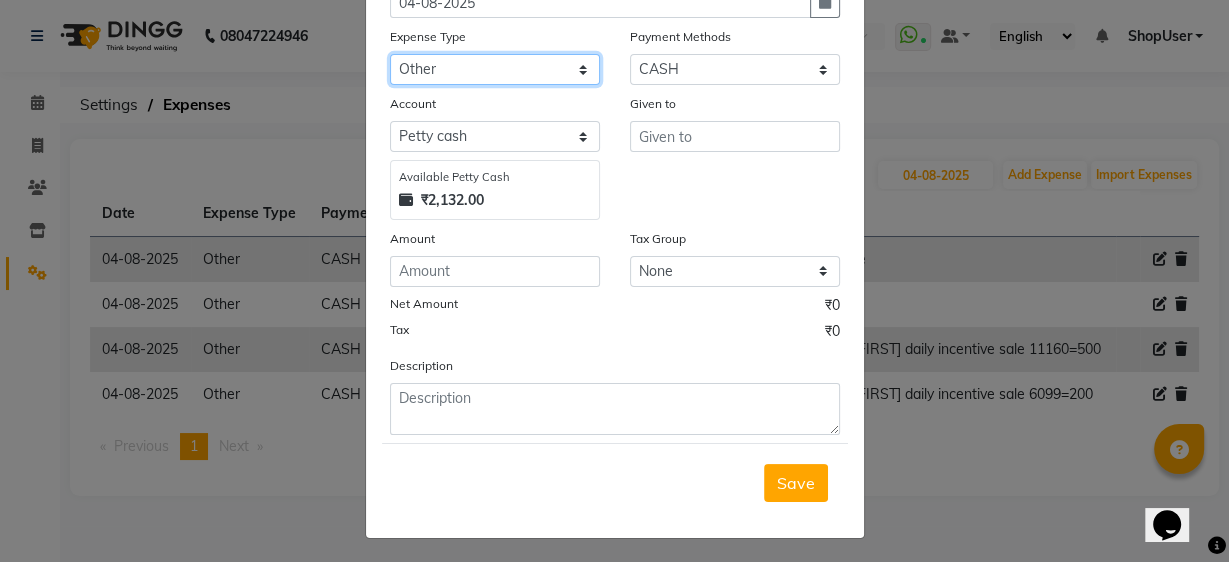 click on "Select Advance Salary Bank charges Car maintenance  Cash transfer to bank Cash transfer to hub Client Snacks Clinical charges Equipment Fuel Govt fee Incentive Insurance International purchase Loan Repayment Maintenance Marketing Miscellaneous MRA Other Pantry Product Rent Salary Staff Snacks Tax Tea & Refreshment Utilities" 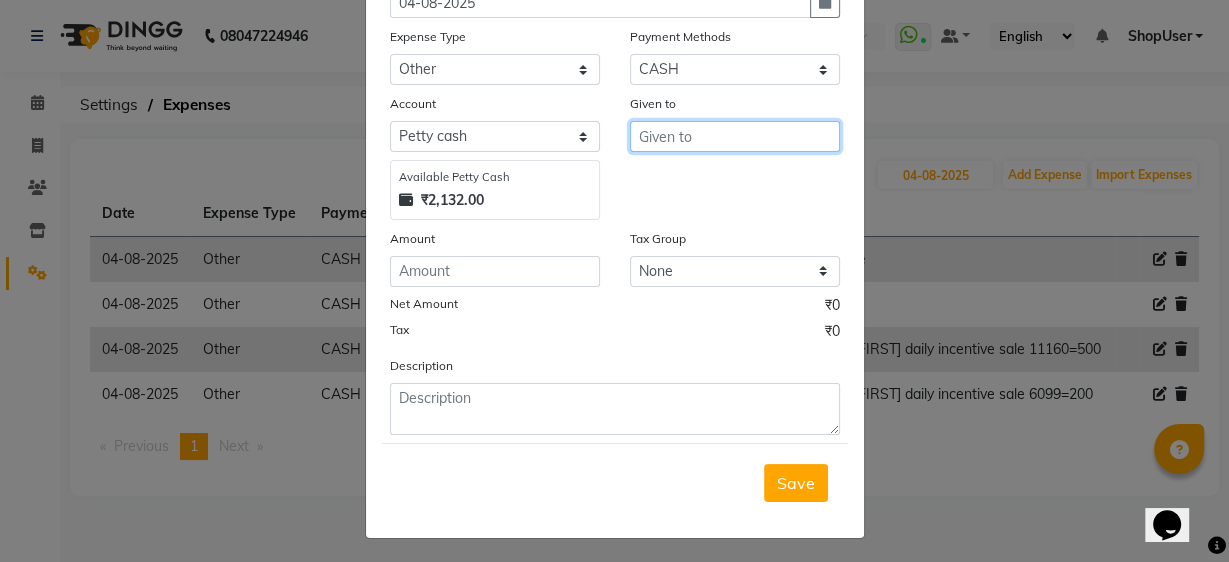 click at bounding box center [735, 136] 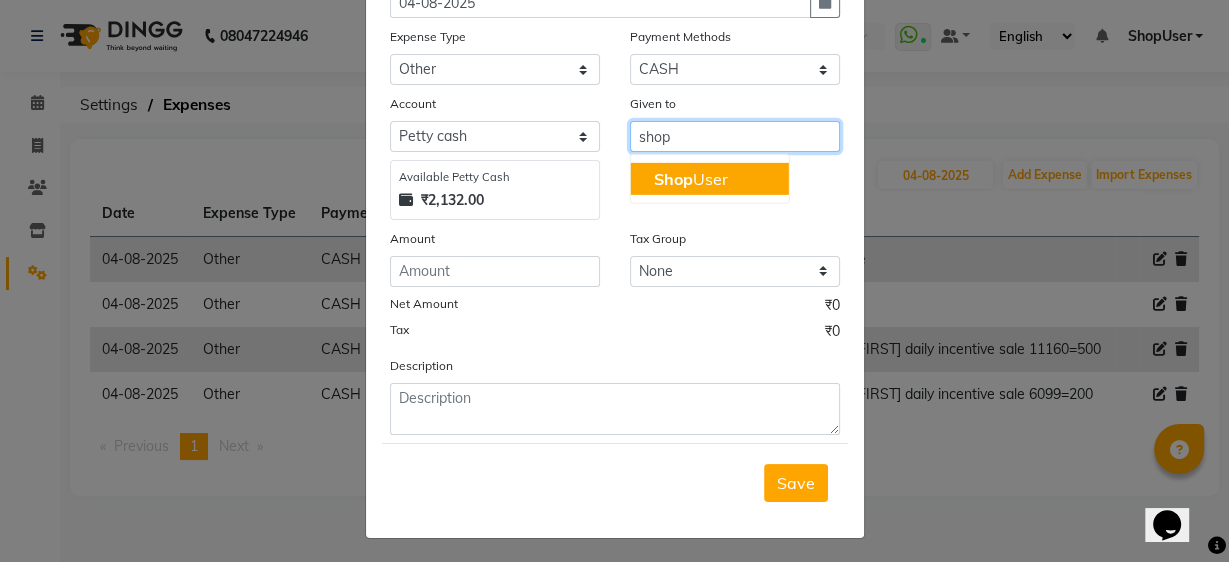 click on "Shop User" at bounding box center (709, 179) 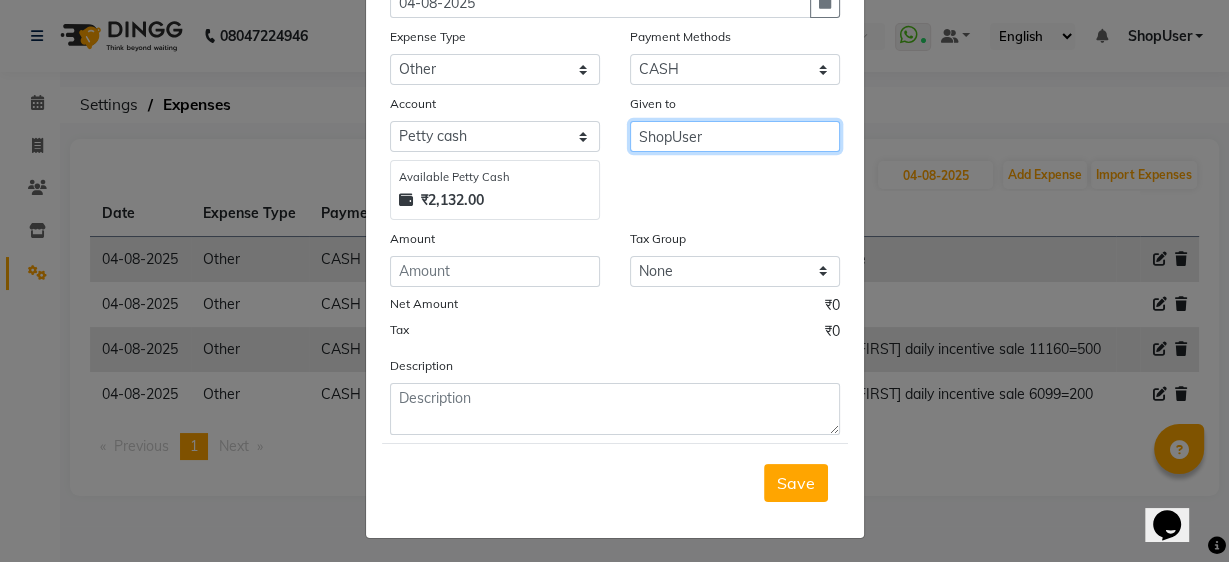 type on "ShopUser" 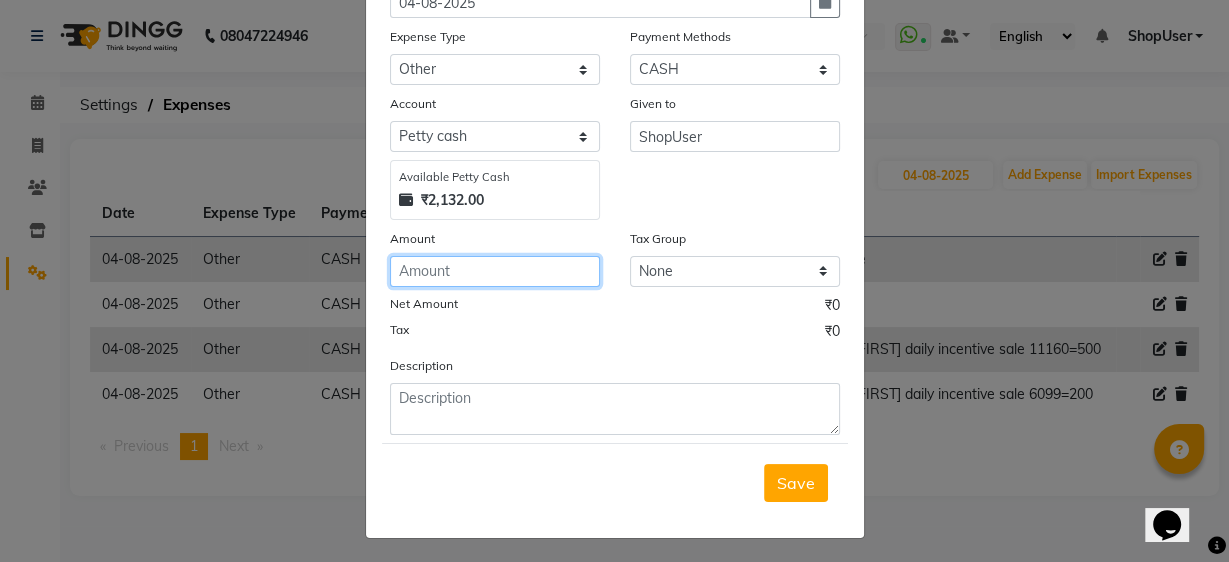 click 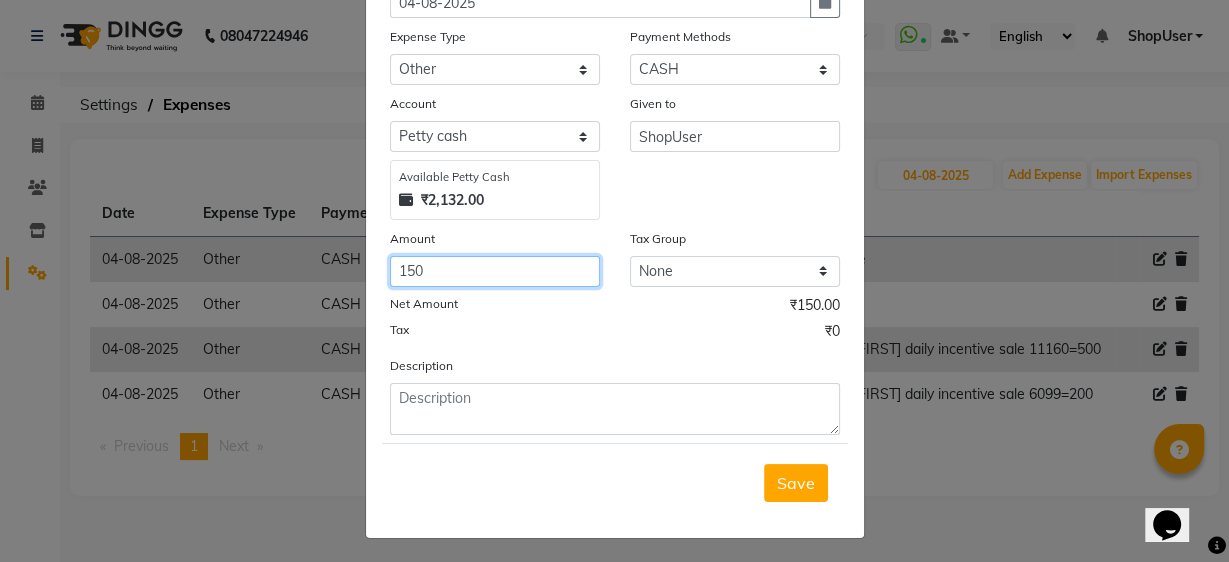 type on "150" 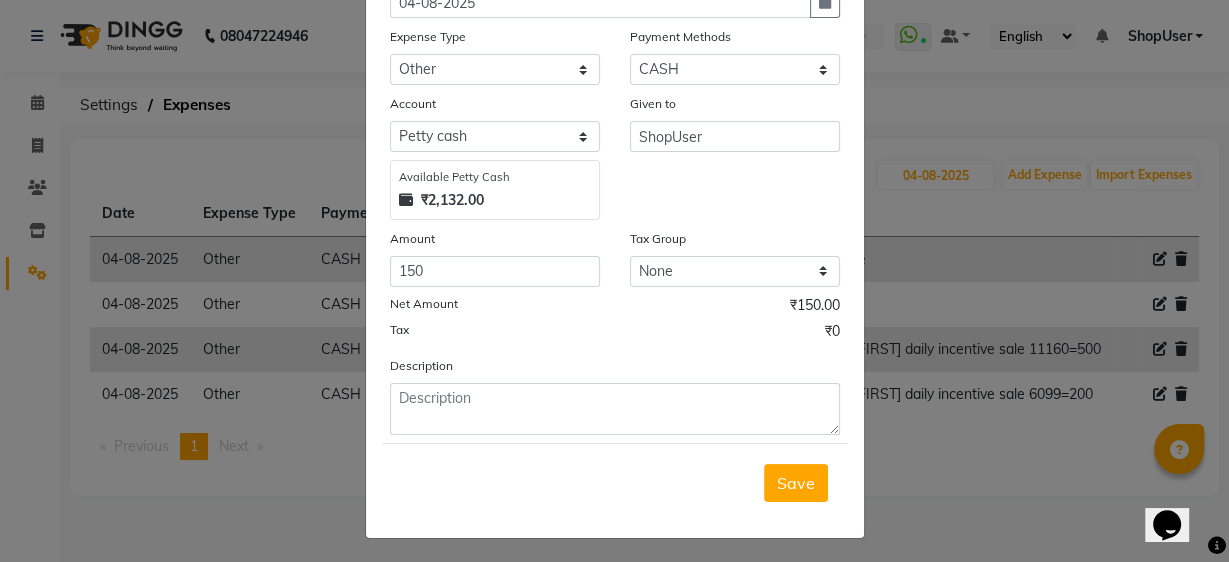 click on "Description" 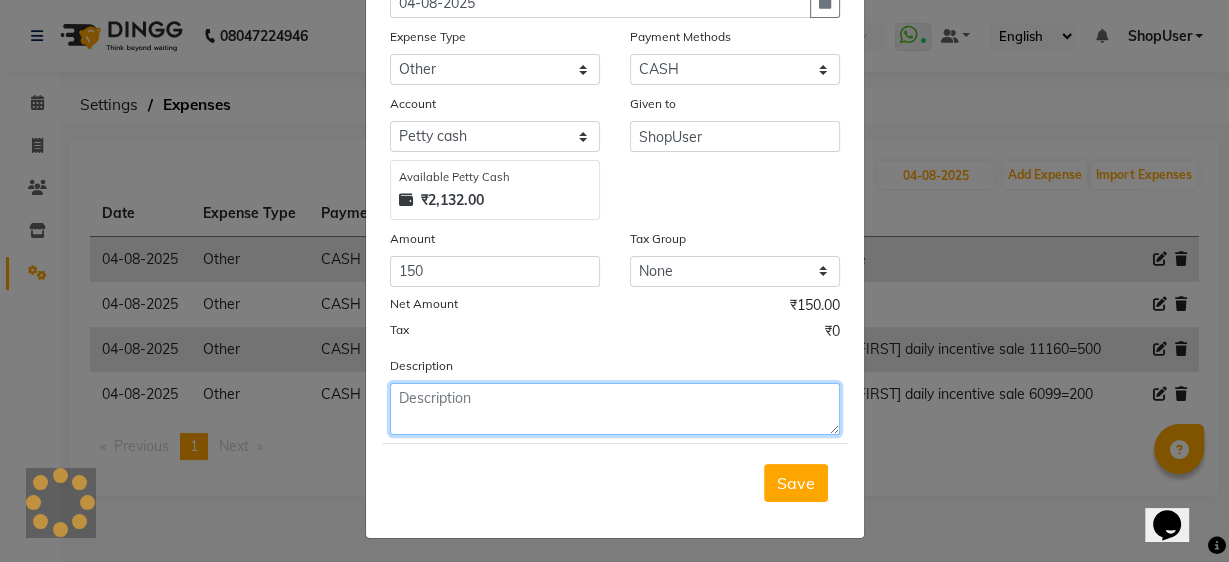 click 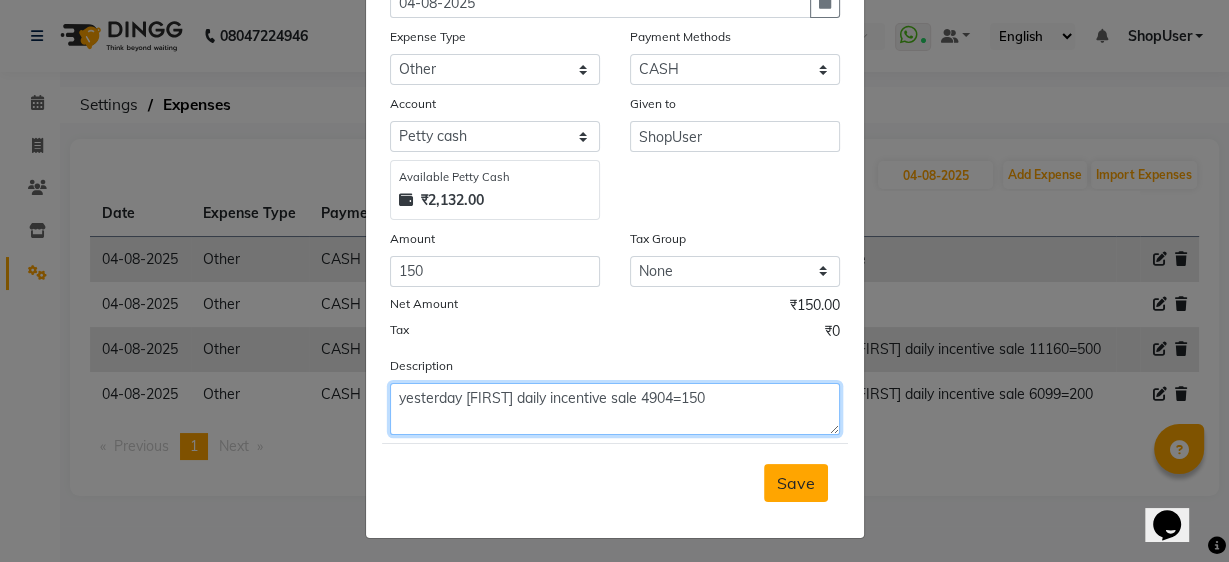 type on "yesterday pawan daily incentive sale 4904=150" 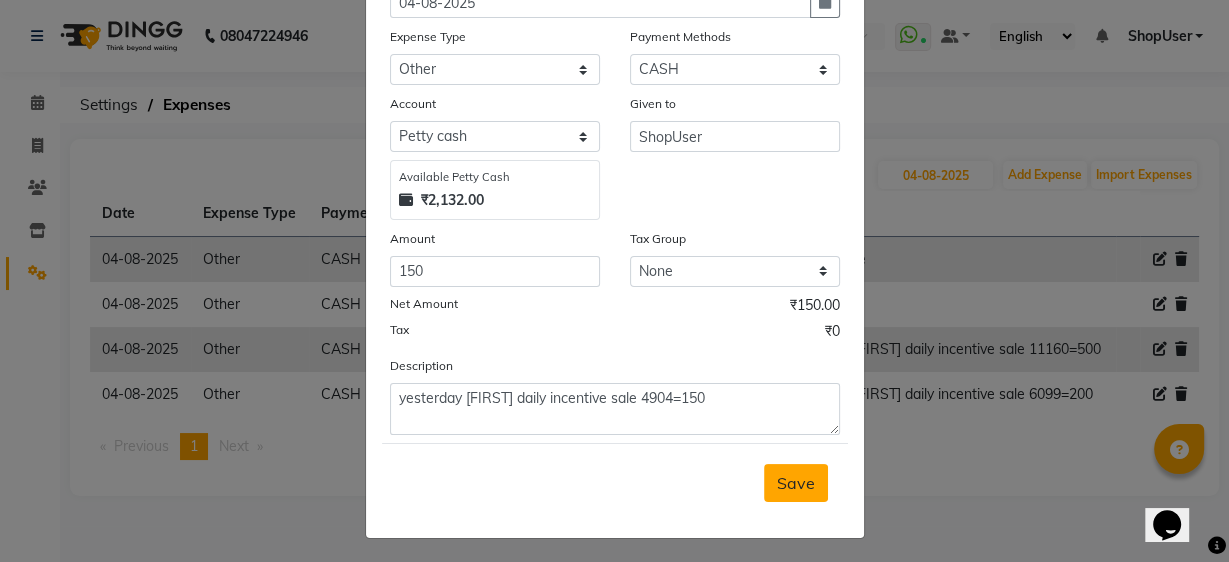 click on "Save" at bounding box center [796, 483] 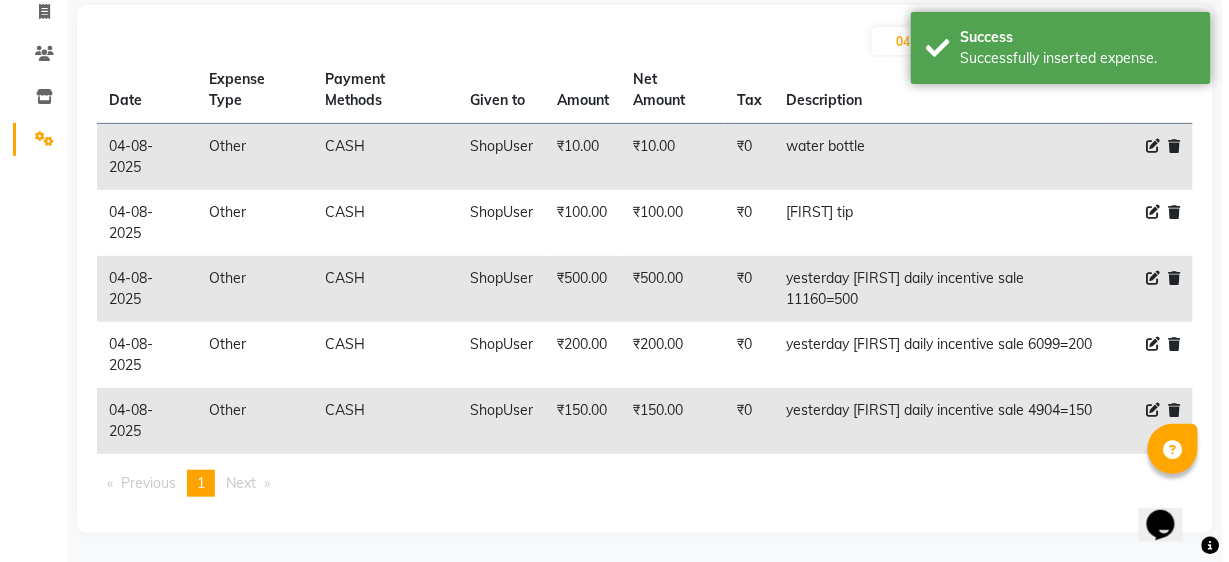 scroll, scrollTop: 0, scrollLeft: 0, axis: both 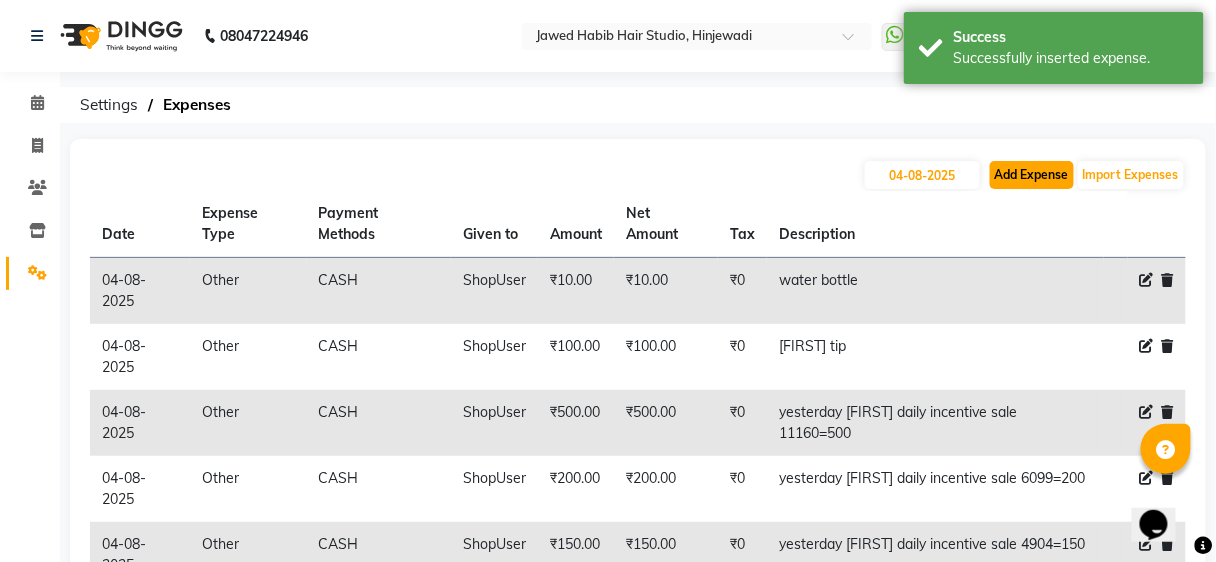 click on "Add Expense" 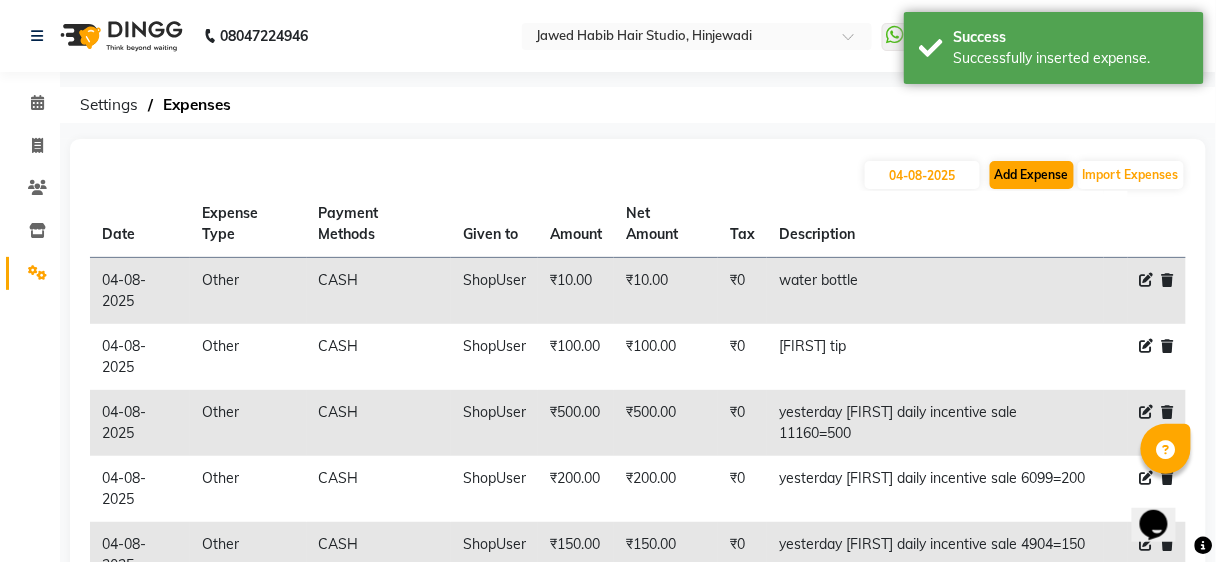 select on "1" 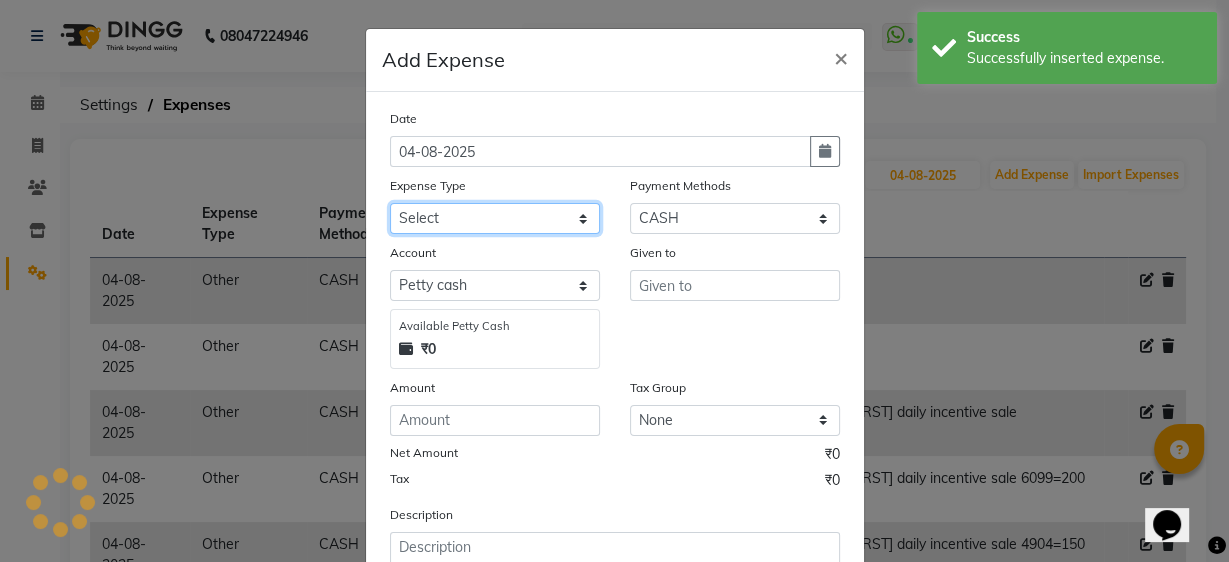 click on "Select Advance Salary Bank charges Car maintenance  Cash transfer to bank Cash transfer to hub Client Snacks Clinical charges Equipment Fuel Govt fee Incentive Insurance International purchase Loan Repayment Maintenance Marketing Miscellaneous MRA Other Pantry Product Rent Salary Staff Snacks Tax Tea & Refreshment Utilities" 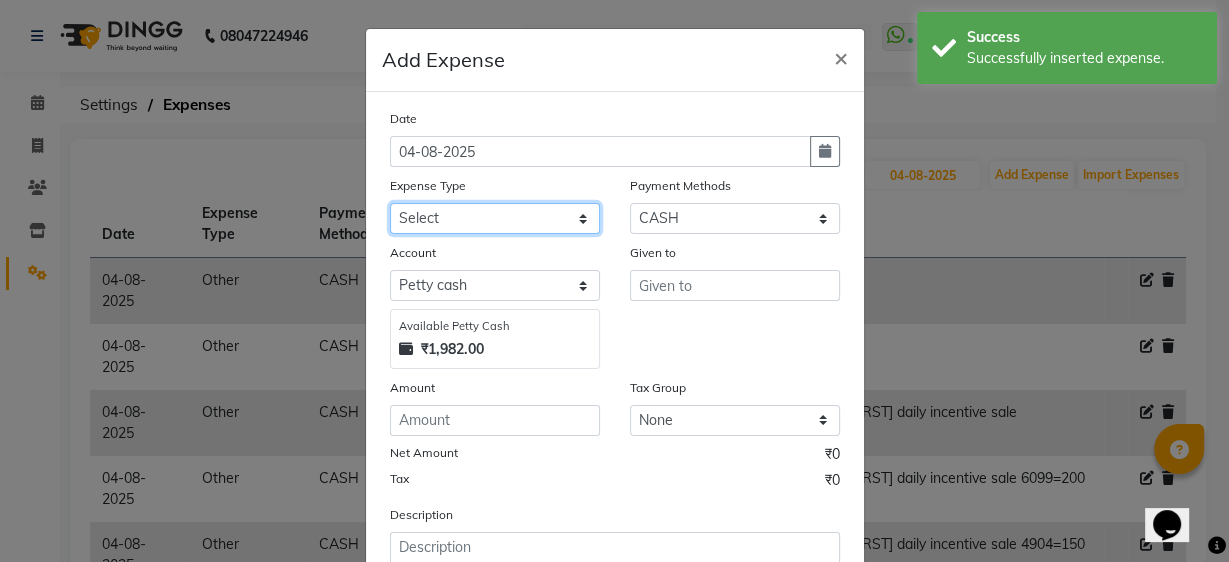 select on "10" 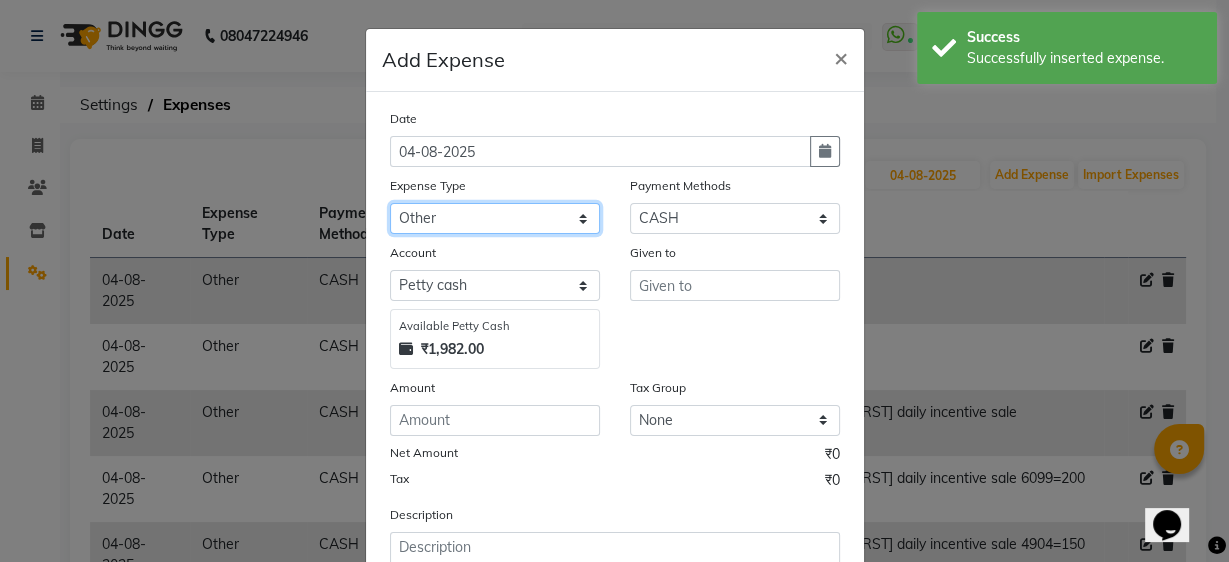 click on "Select Advance Salary Bank charges Car maintenance  Cash transfer to bank Cash transfer to hub Client Snacks Clinical charges Equipment Fuel Govt fee Incentive Insurance International purchase Loan Repayment Maintenance Marketing Miscellaneous MRA Other Pantry Product Rent Salary Staff Snacks Tax Tea & Refreshment Utilities" 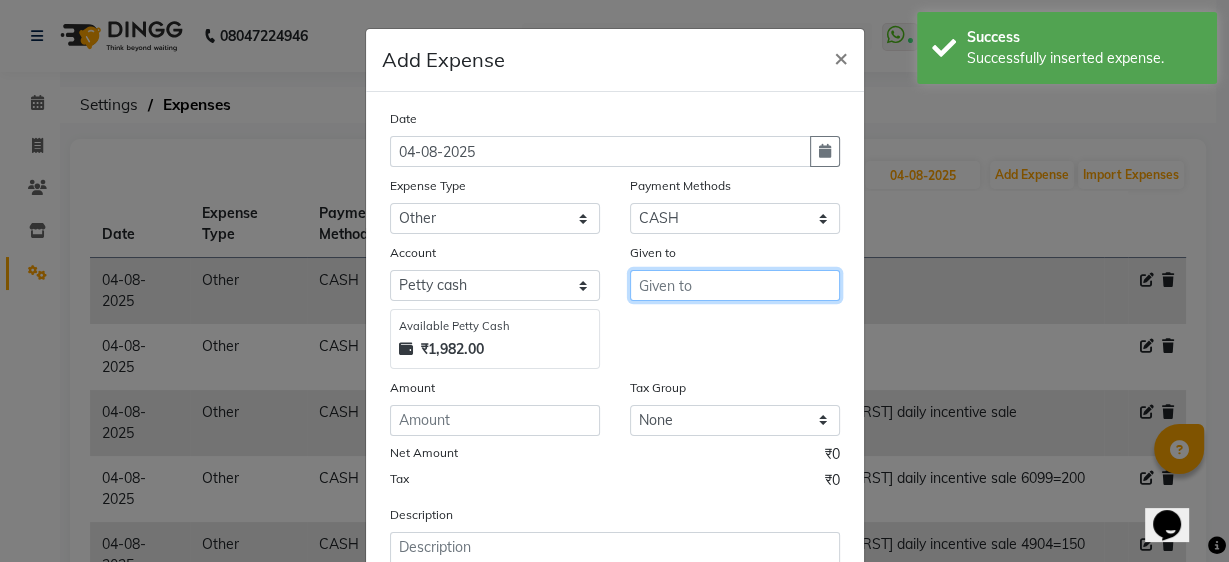 click at bounding box center [735, 285] 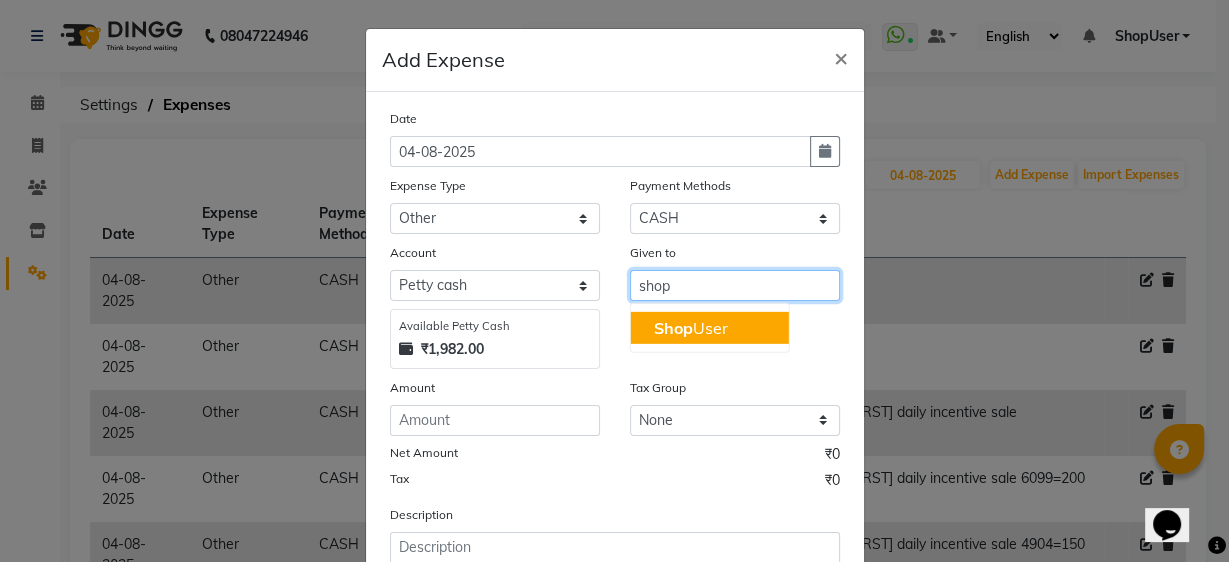 click on "Shop User" at bounding box center [691, 328] 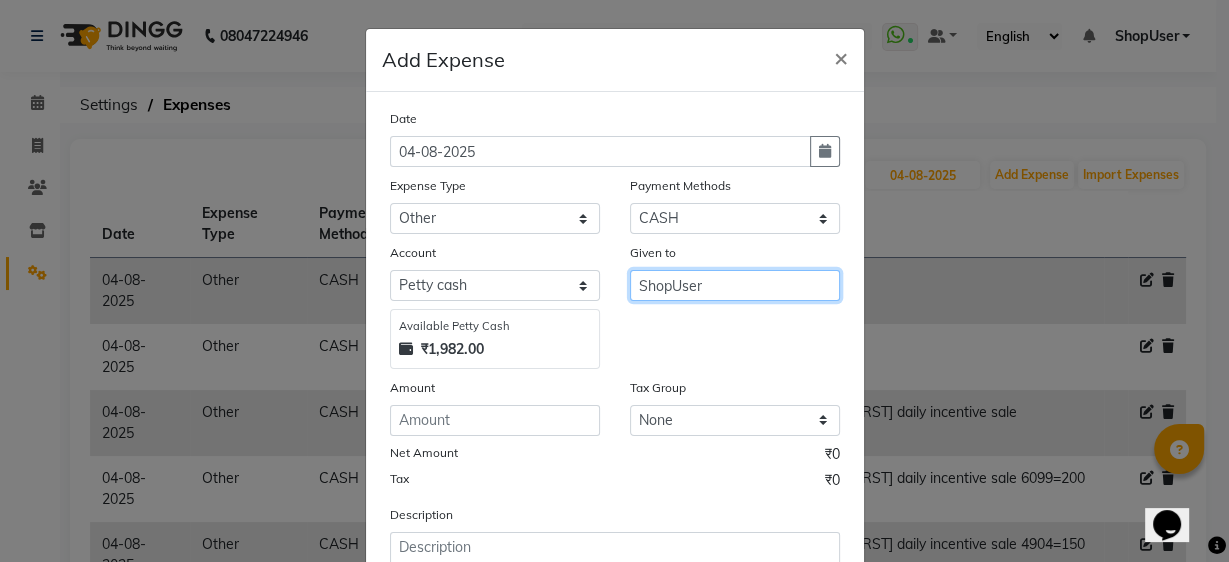 type on "ShopUser" 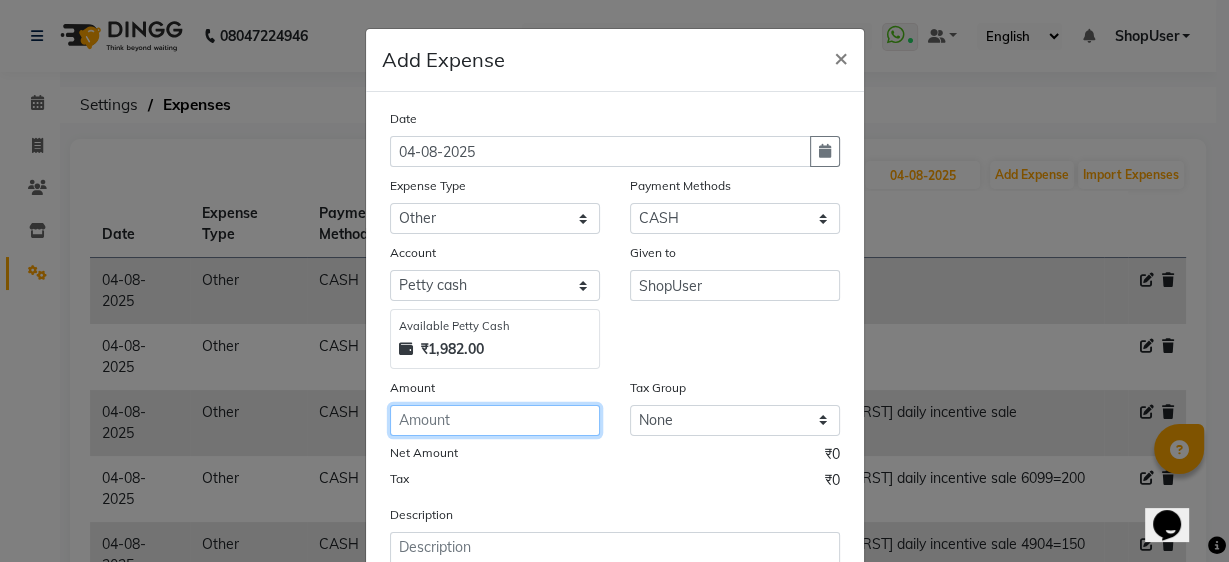 click 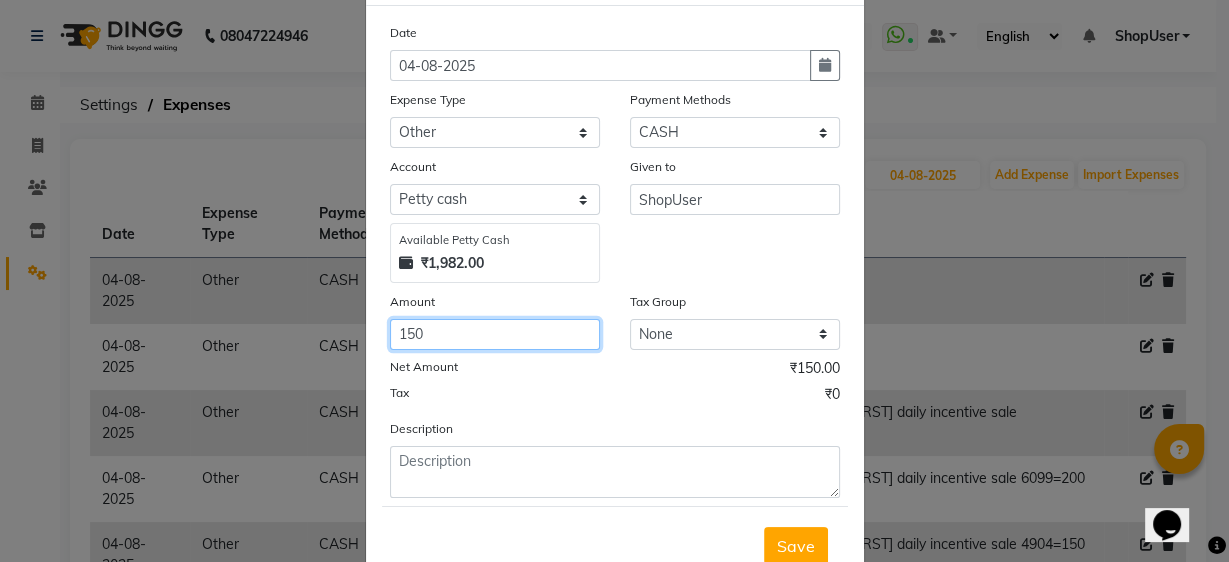 scroll, scrollTop: 149, scrollLeft: 0, axis: vertical 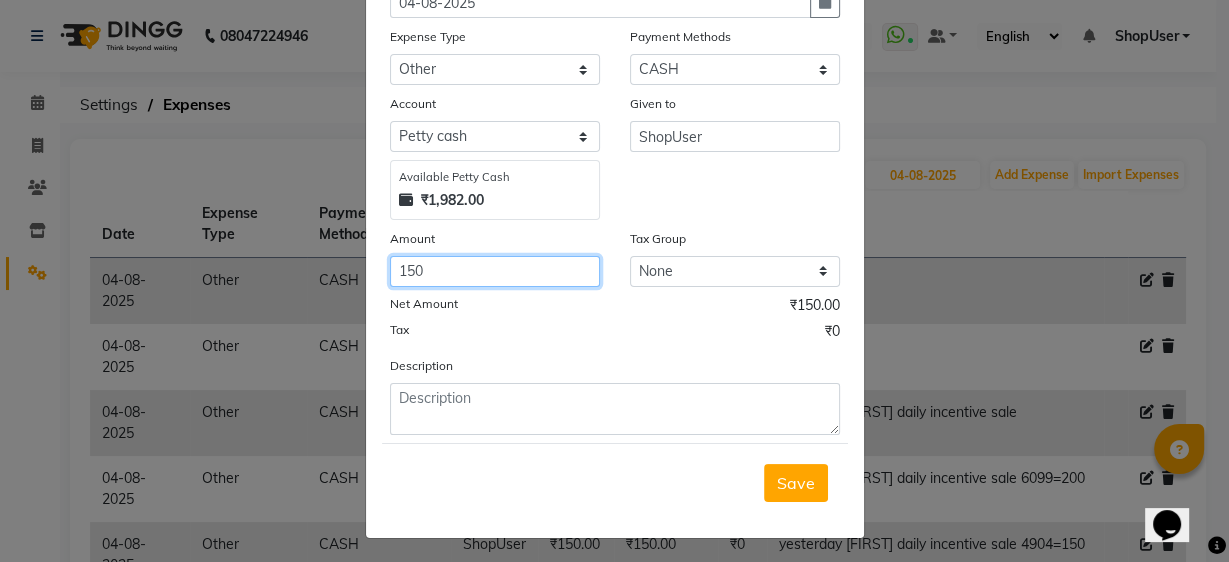 type on "150" 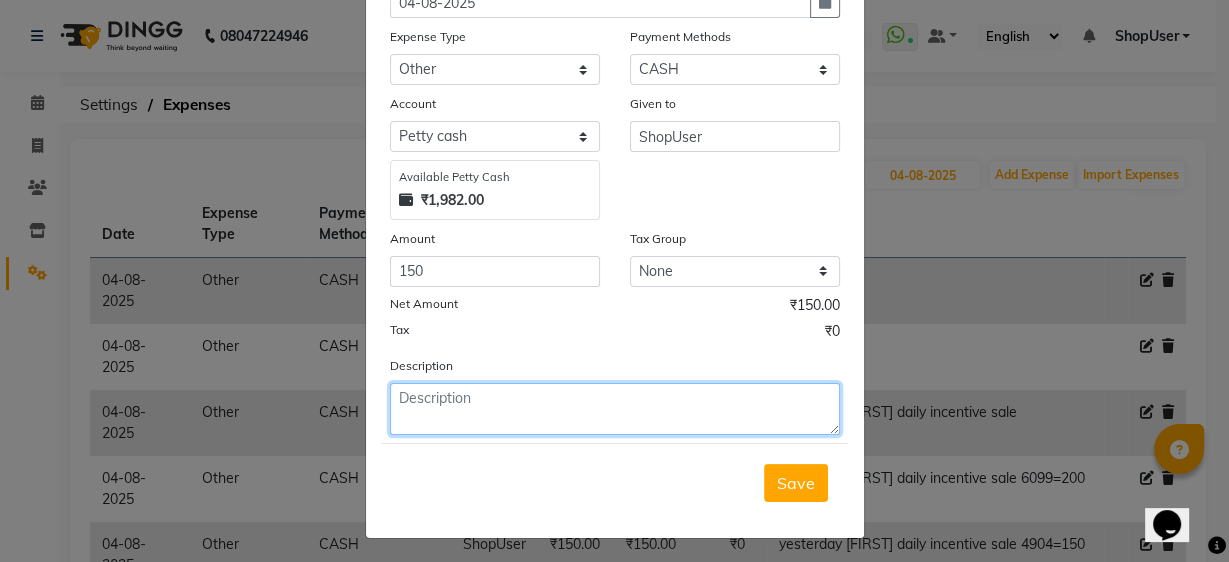 click 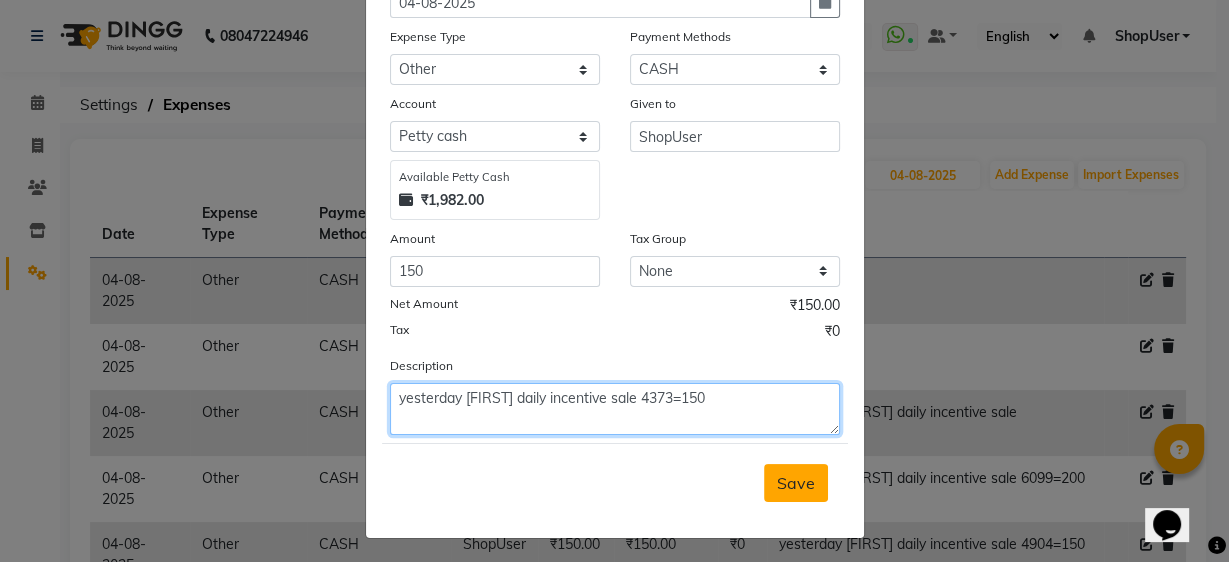 type on "yesterday vikram daily incentive sale 4373=150" 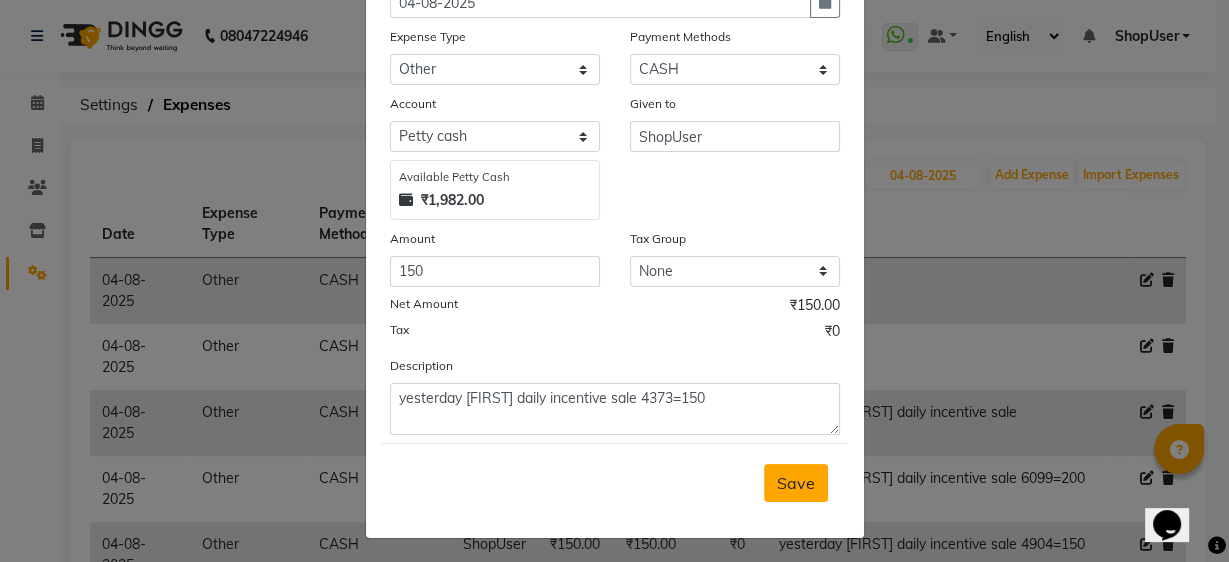 click on "Save" at bounding box center (796, 483) 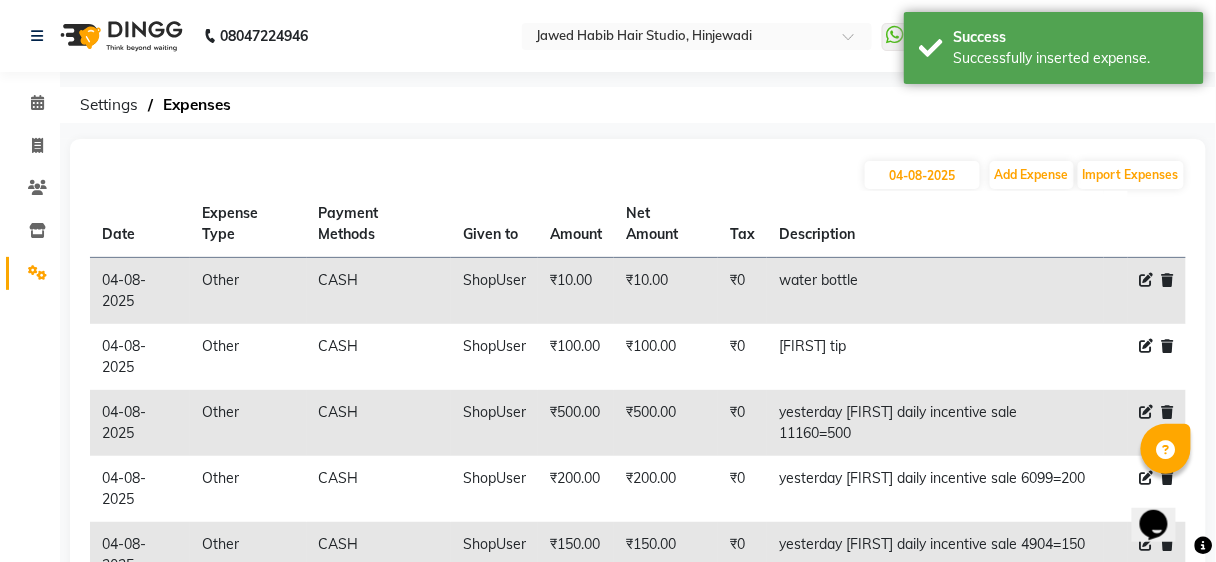 click on "Description" 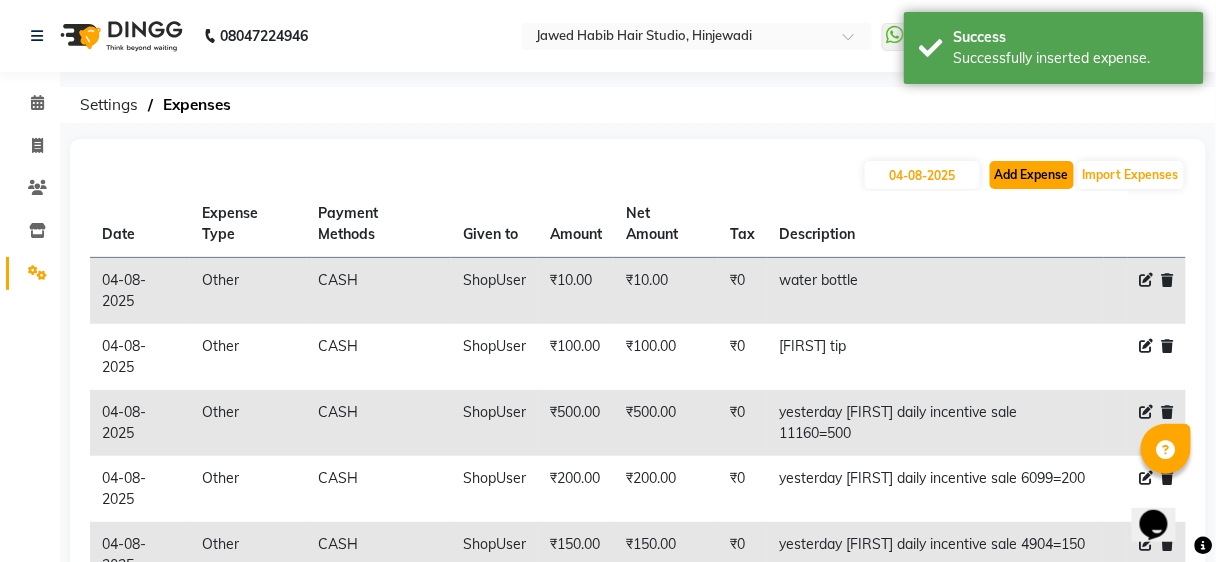 click on "Add Expense" 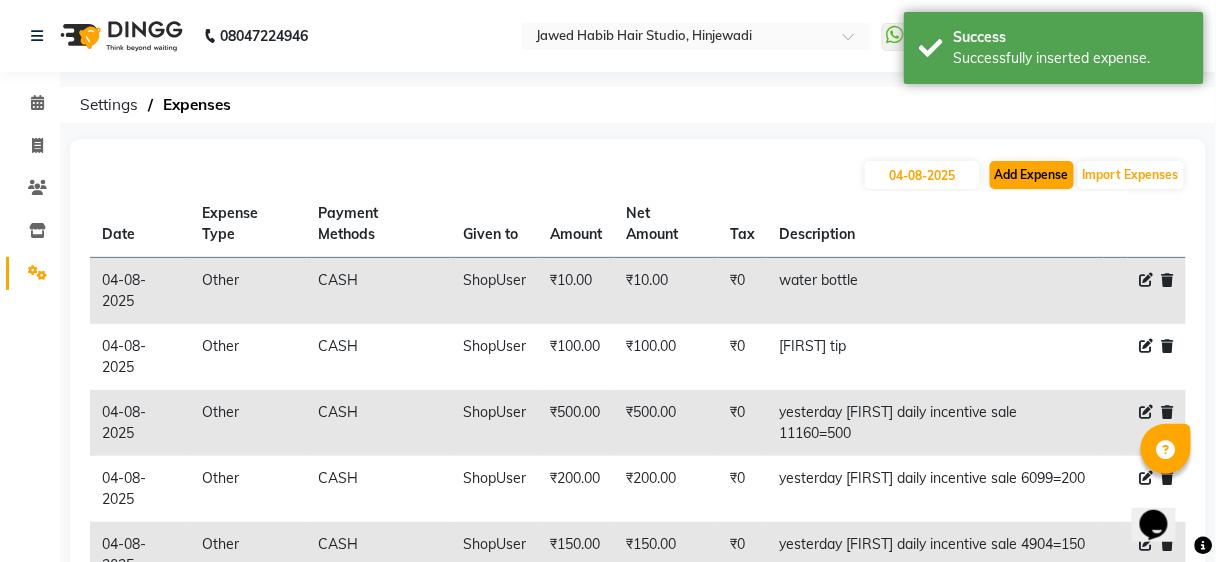 select on "1" 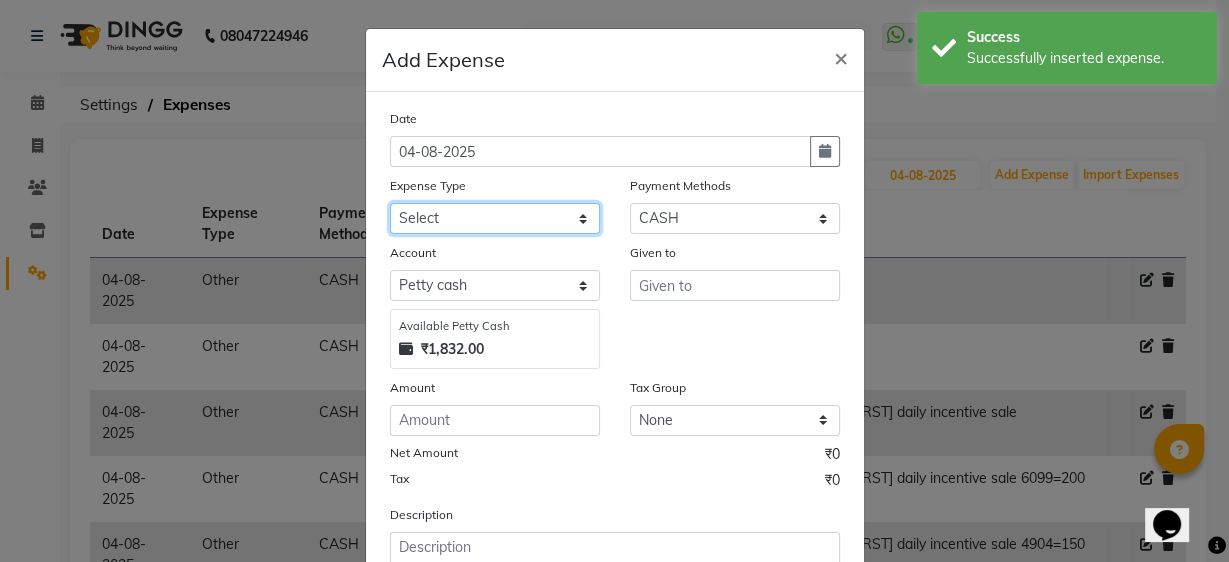 click on "Select Advance Salary Bank charges Car maintenance  Cash transfer to bank Cash transfer to hub Client Snacks Clinical charges Equipment Fuel Govt fee Incentive Insurance International purchase Loan Repayment Maintenance Marketing Miscellaneous MRA Other Pantry Product Rent Salary Staff Snacks Tax Tea & Refreshment Utilities" 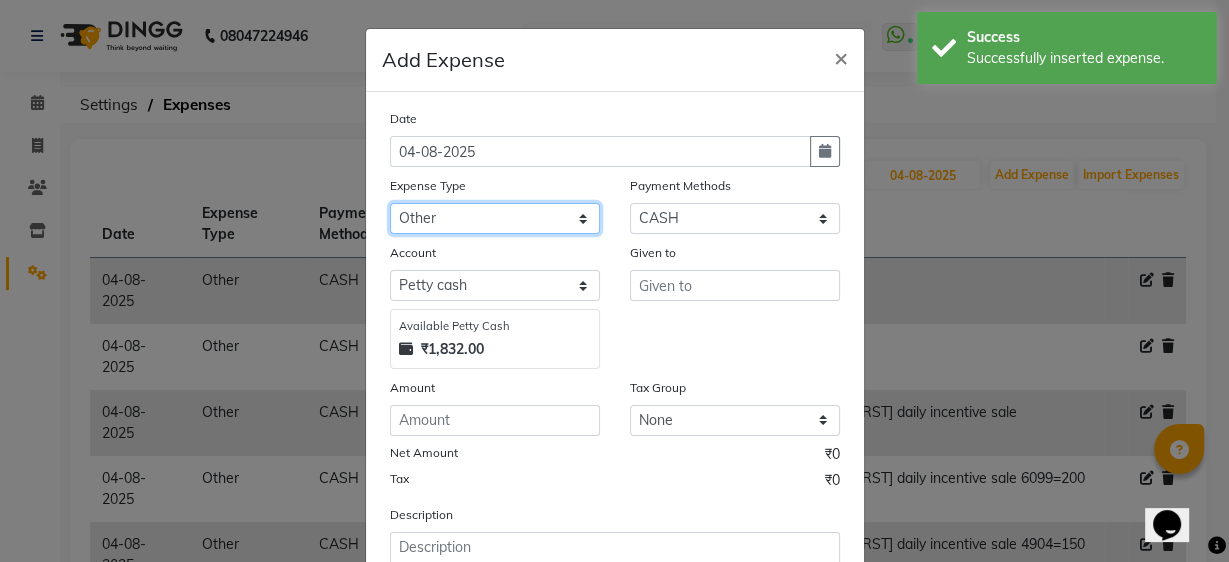 click on "Select Advance Salary Bank charges Car maintenance  Cash transfer to bank Cash transfer to hub Client Snacks Clinical charges Equipment Fuel Govt fee Incentive Insurance International purchase Loan Repayment Maintenance Marketing Miscellaneous MRA Other Pantry Product Rent Salary Staff Snacks Tax Tea & Refreshment Utilities" 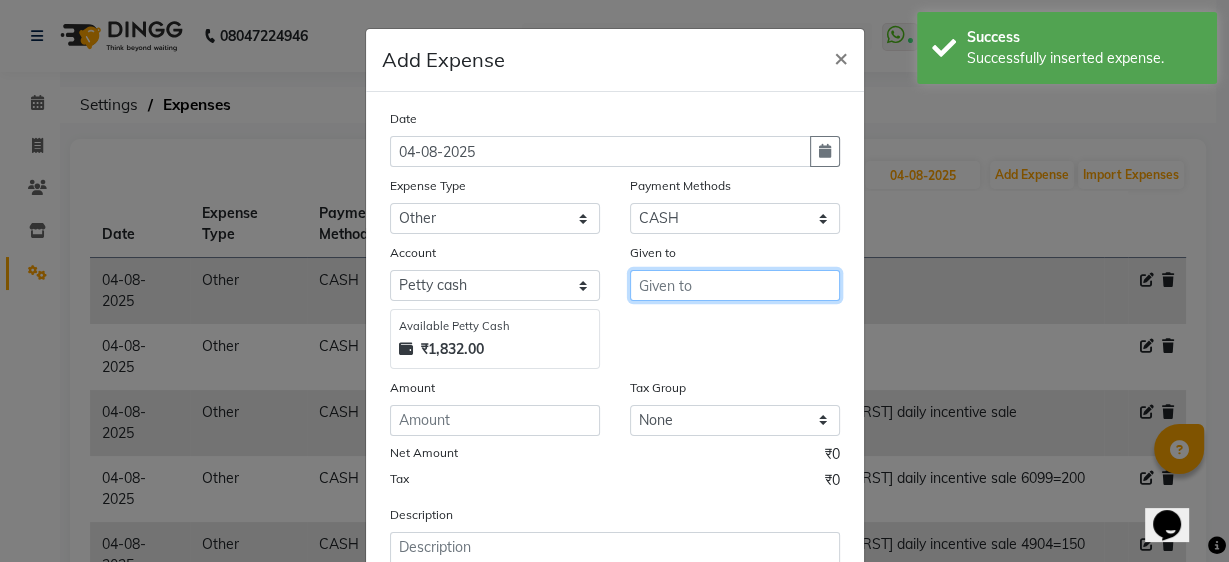 click at bounding box center (735, 285) 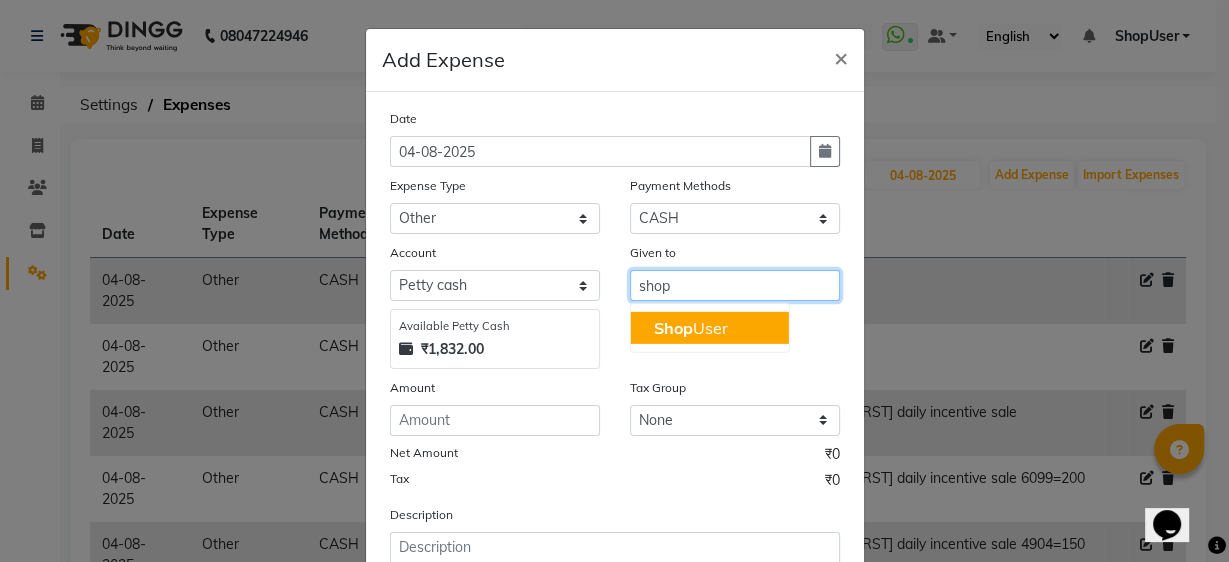 click on "Shop" 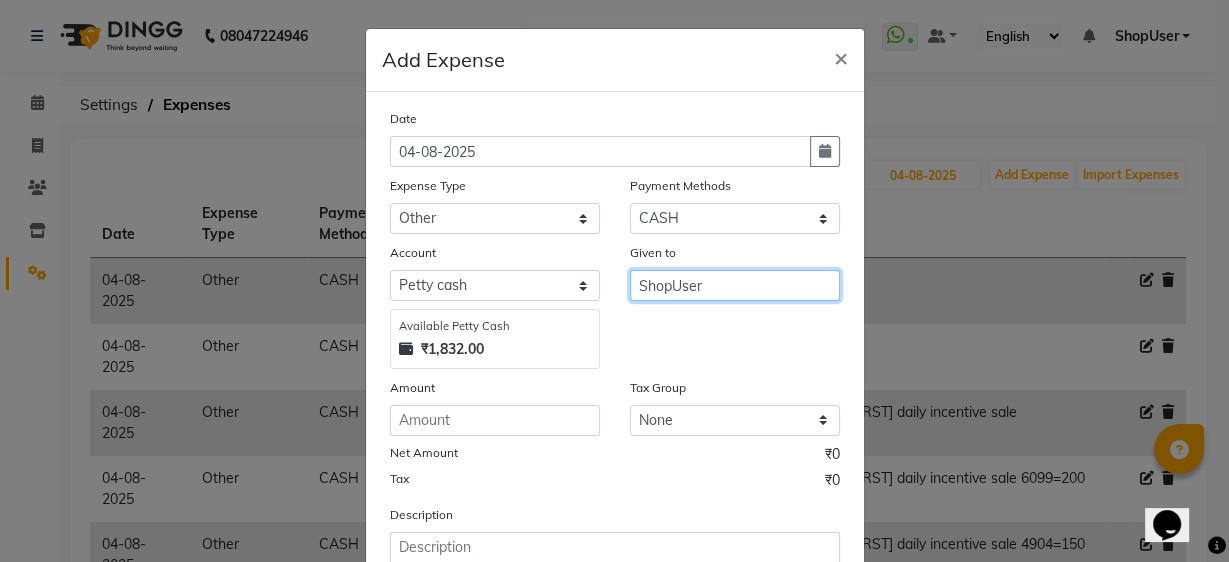 type on "ShopUser" 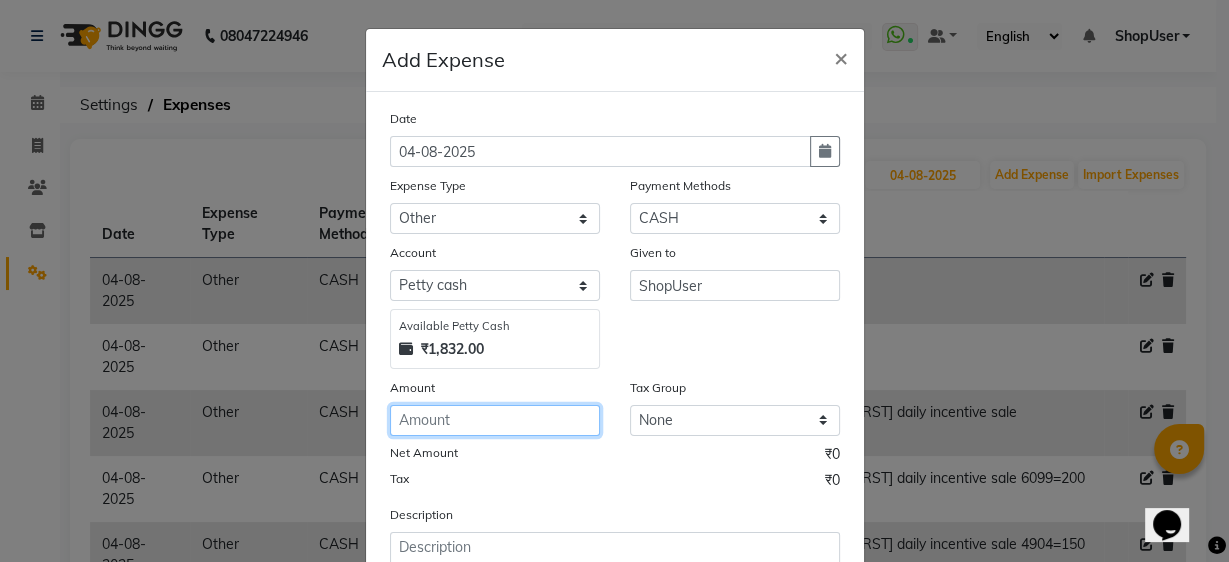 click 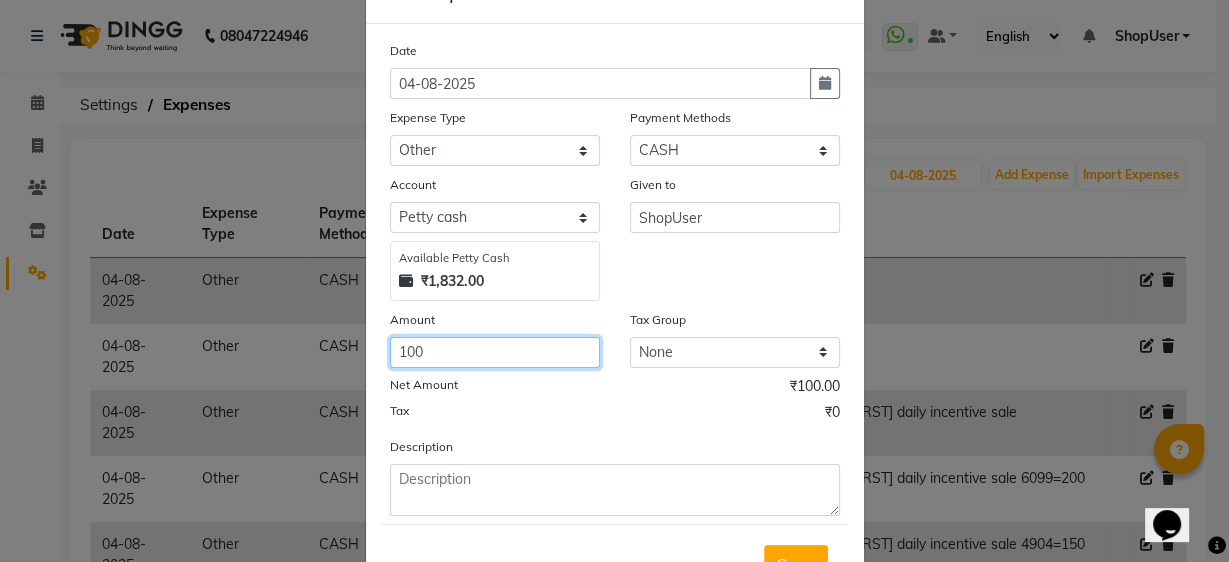 scroll, scrollTop: 149, scrollLeft: 0, axis: vertical 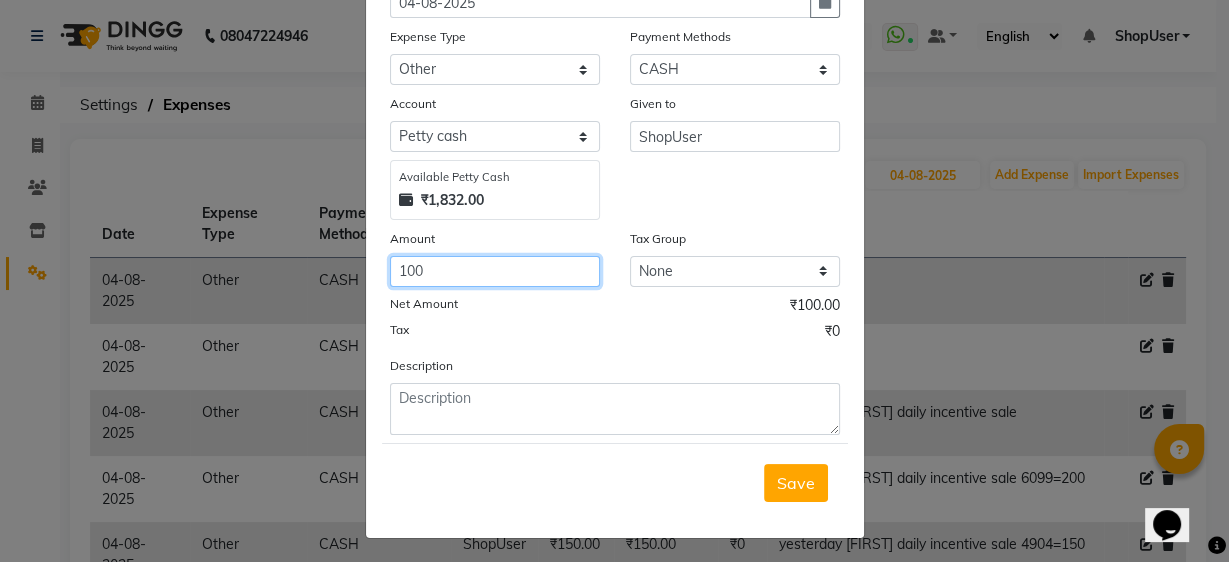 type on "100" 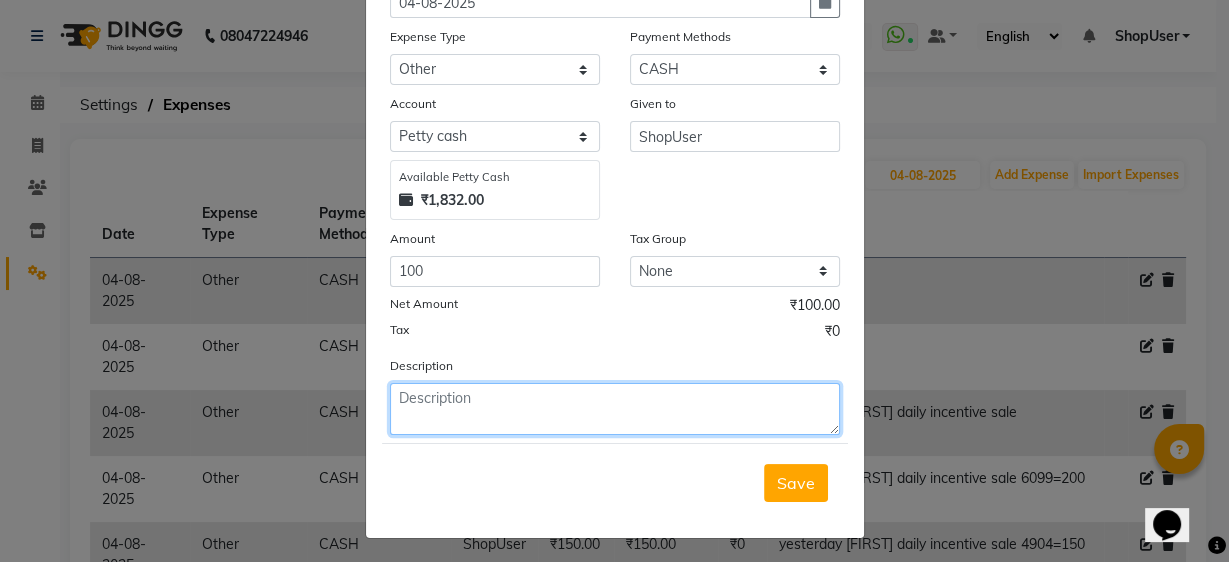 click 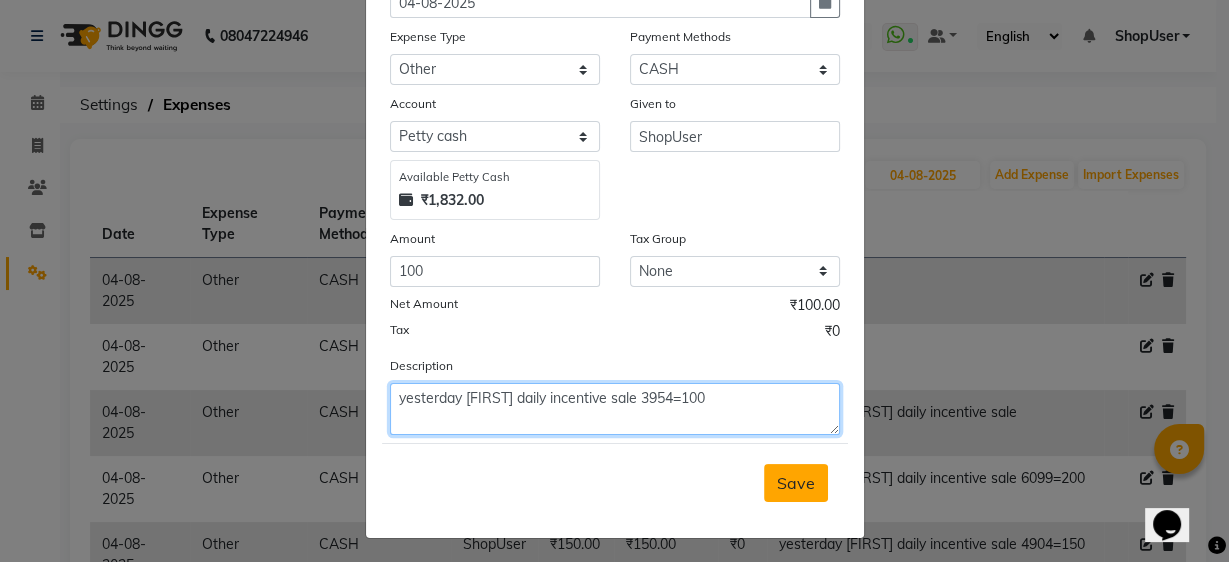 type on "yesterday shubham daily incentive sale 3954=100" 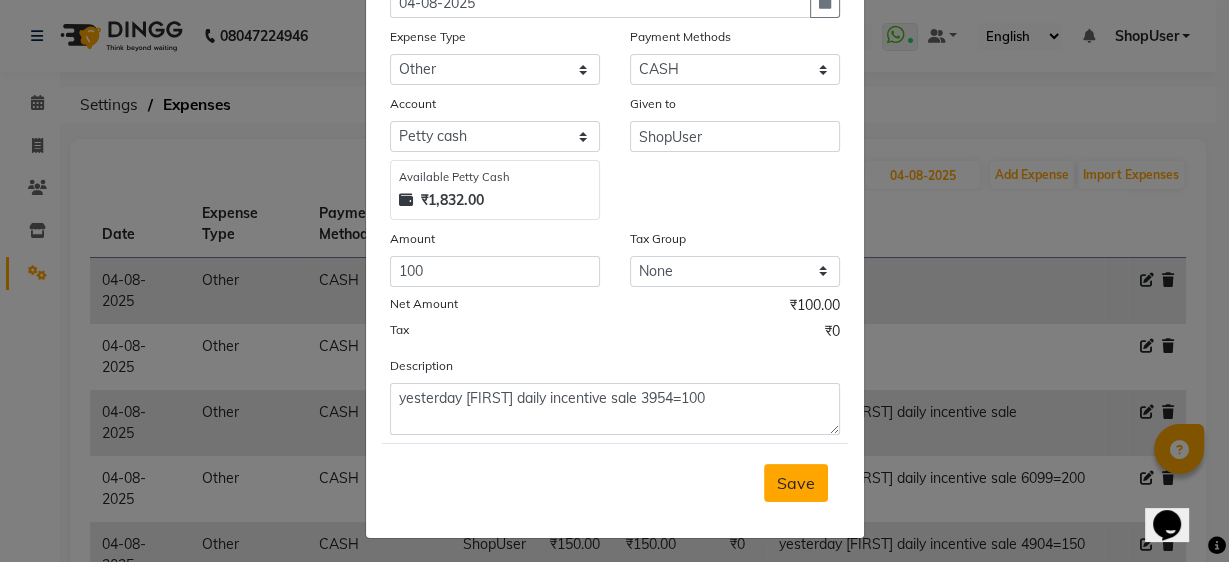 click on "Save" at bounding box center (796, 483) 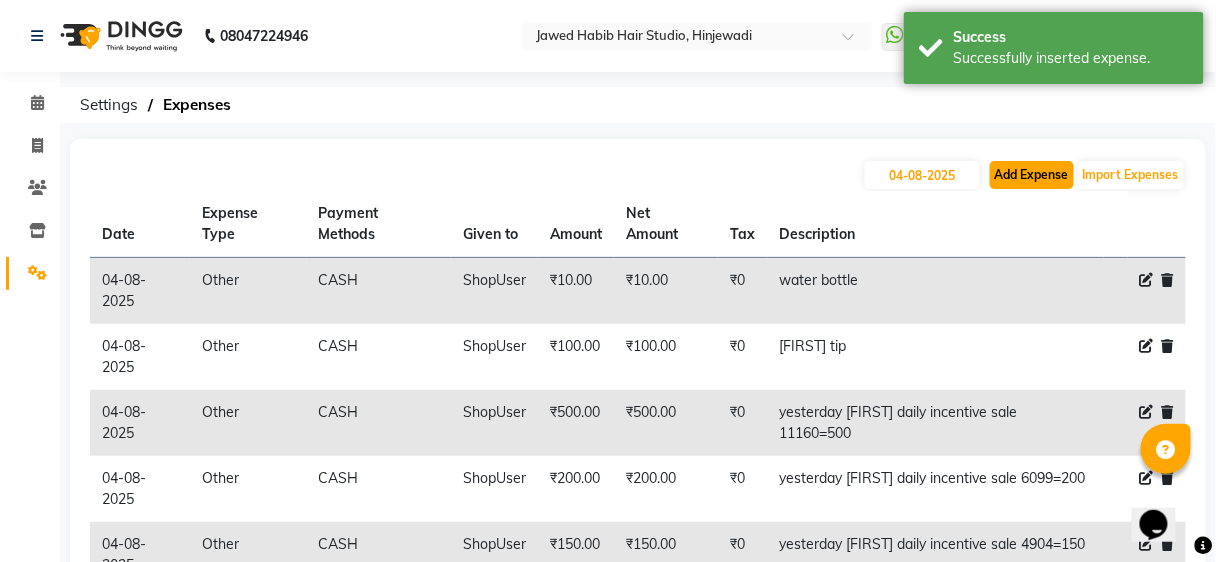 click on "Add Expense" 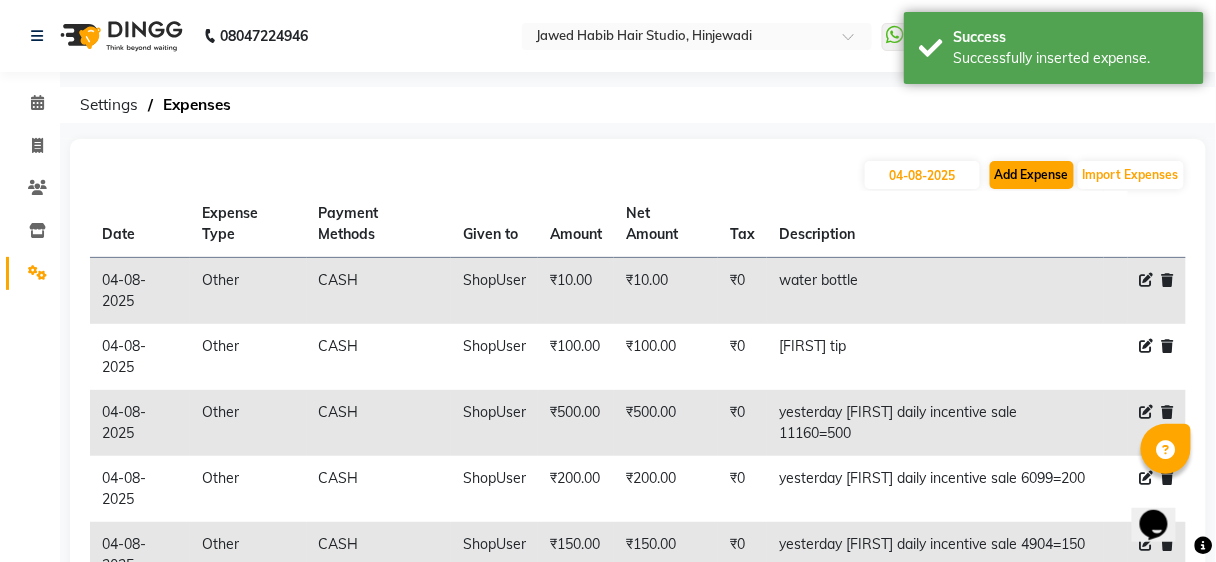select on "1" 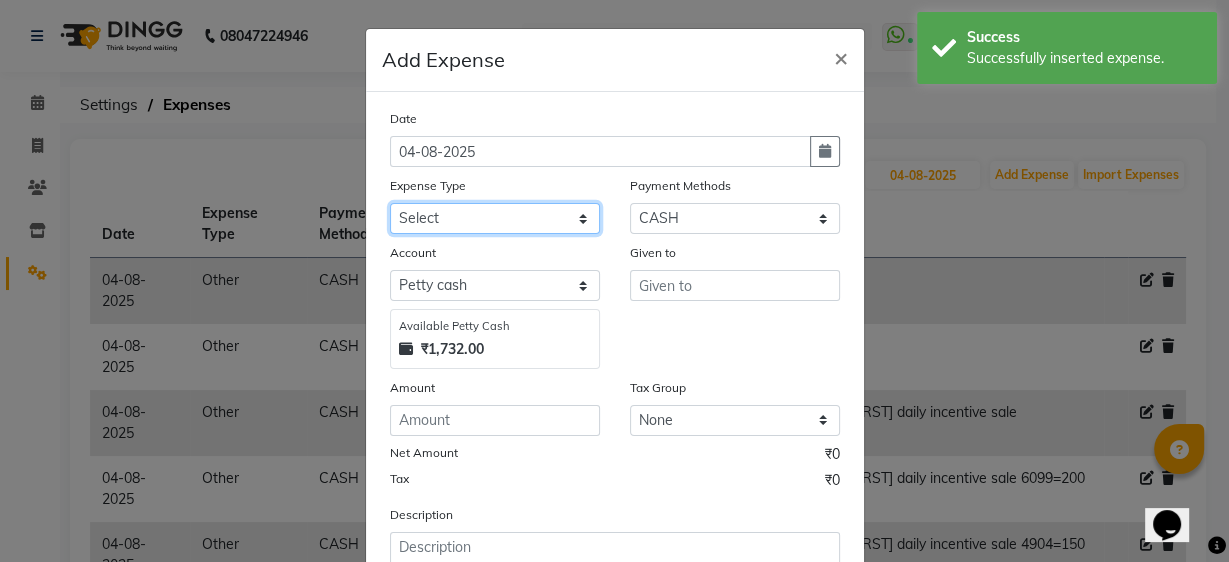 click on "Select Advance Salary Bank charges Car maintenance  Cash transfer to bank Cash transfer to hub Client Snacks Clinical charges Equipment Fuel Govt fee Incentive Insurance International purchase Loan Repayment Maintenance Marketing Miscellaneous MRA Other Pantry Product Rent Salary Staff Snacks Tax Tea & Refreshment Utilities" 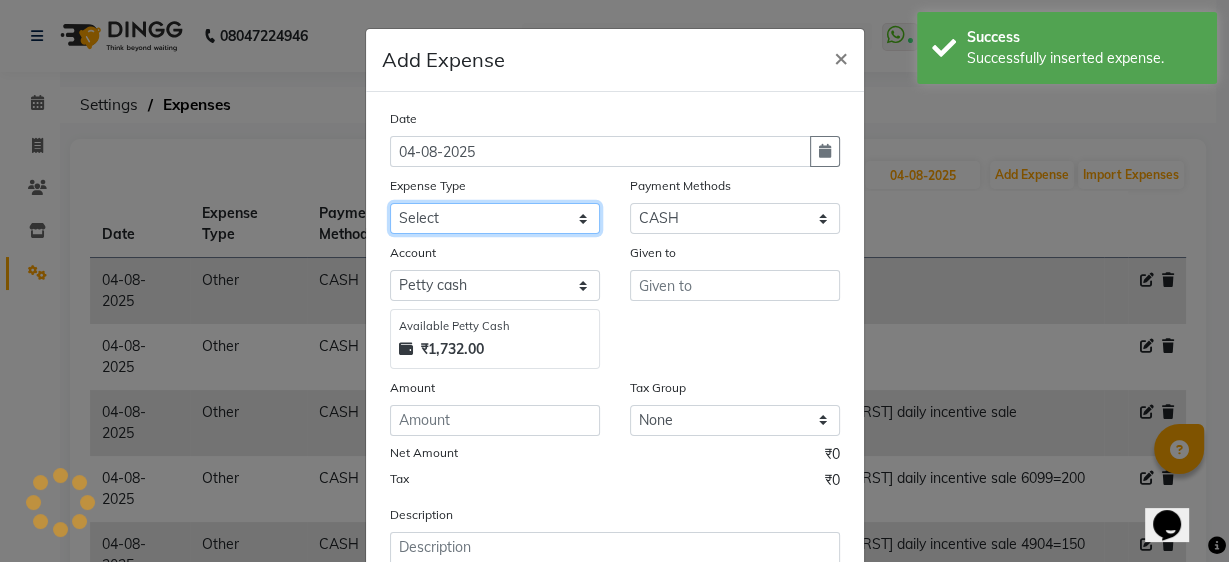 select on "10" 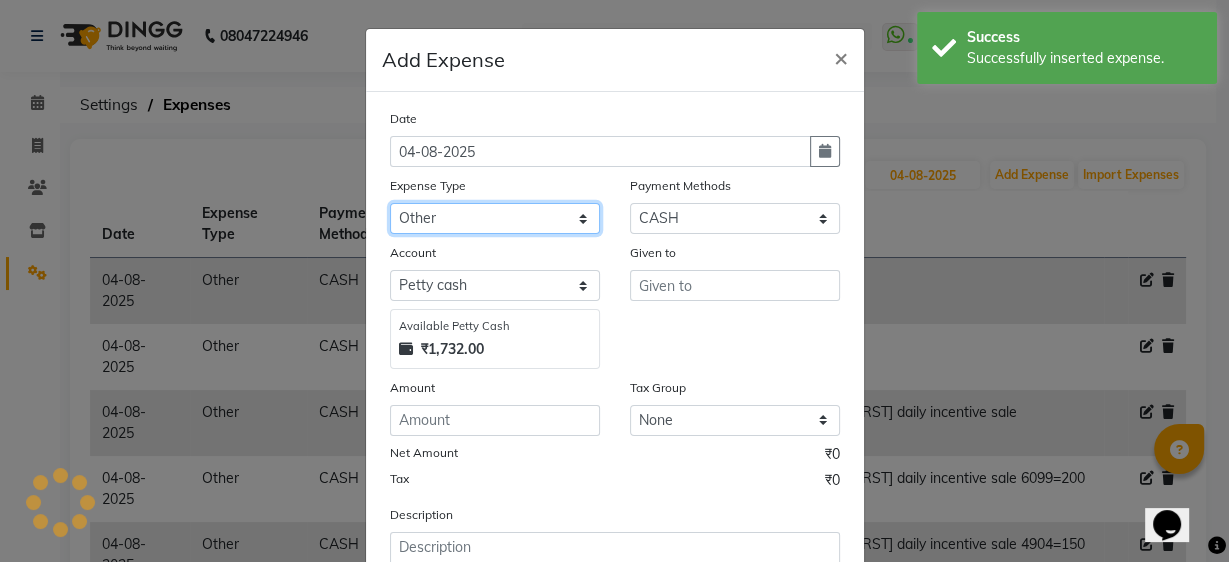 click on "Select Advance Salary Bank charges Car maintenance  Cash transfer to bank Cash transfer to hub Client Snacks Clinical charges Equipment Fuel Govt fee Incentive Insurance International purchase Loan Repayment Maintenance Marketing Miscellaneous MRA Other Pantry Product Rent Salary Staff Snacks Tax Tea & Refreshment Utilities" 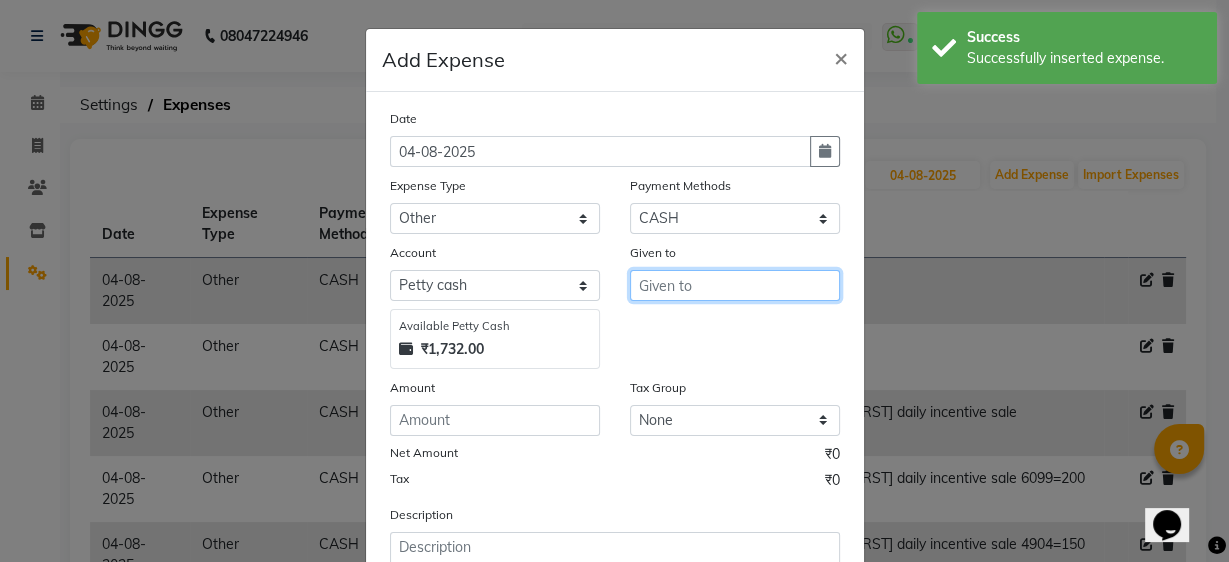click at bounding box center [735, 285] 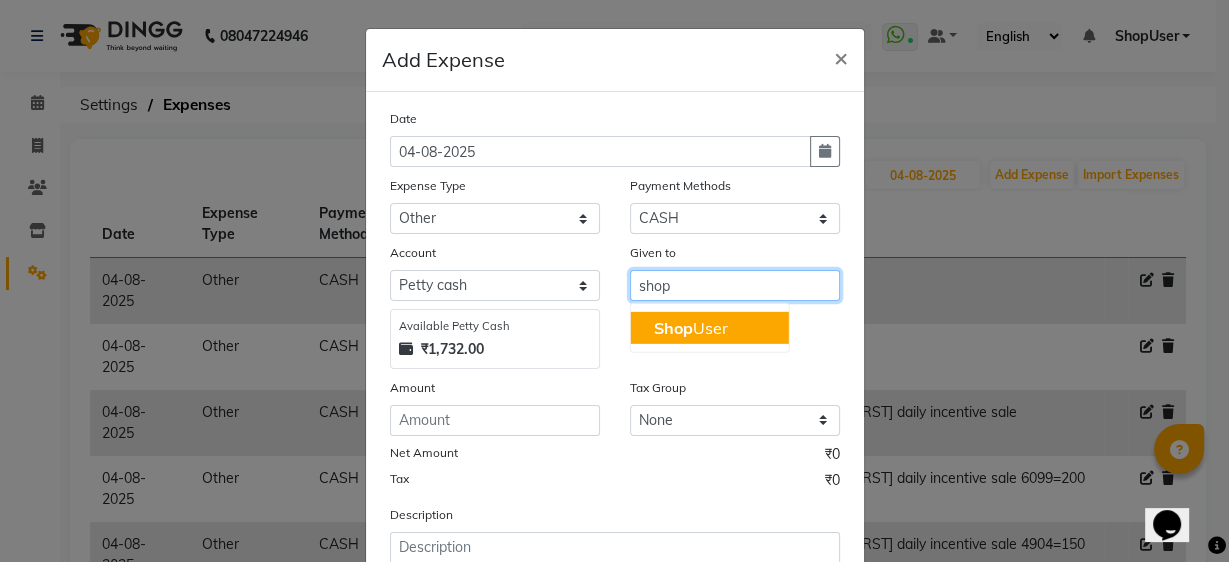 click on "Shop" 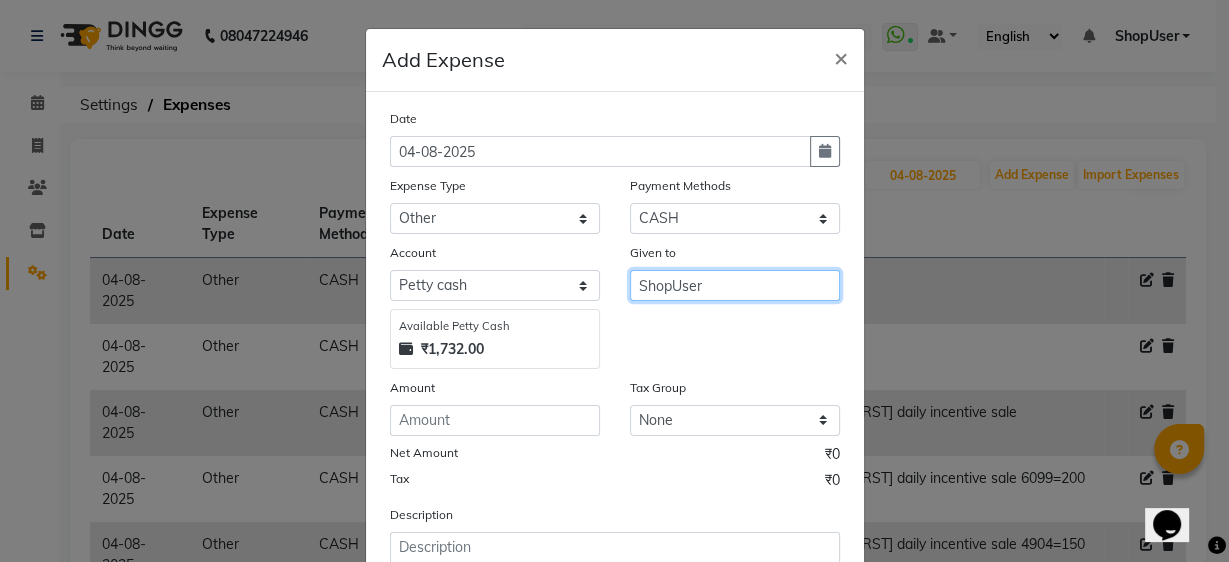 type on "ShopUser" 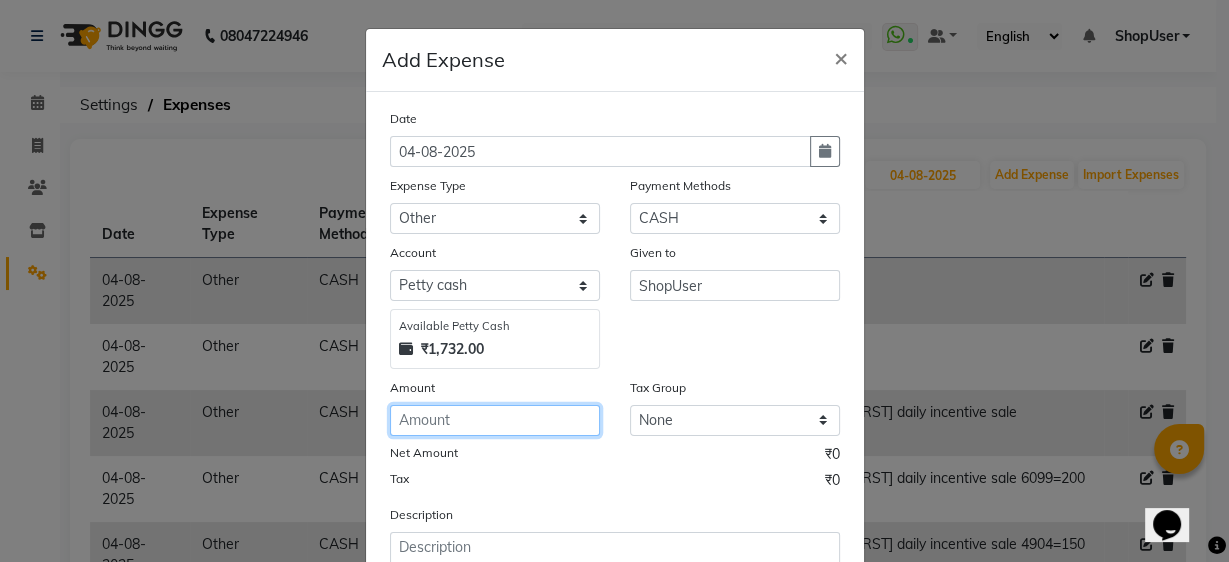 click 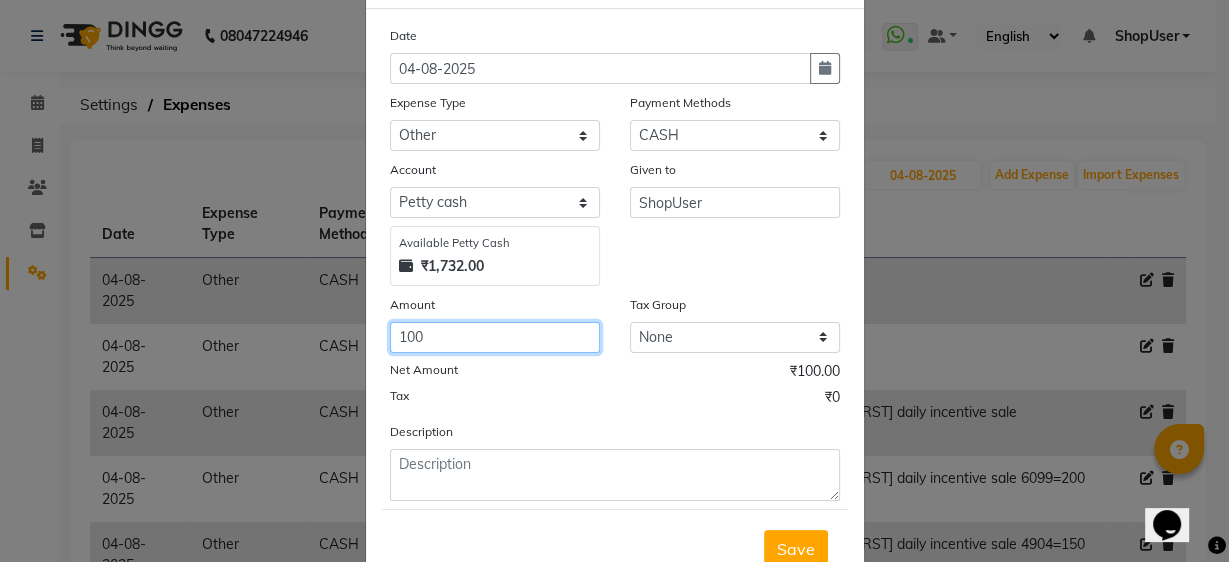 scroll, scrollTop: 149, scrollLeft: 0, axis: vertical 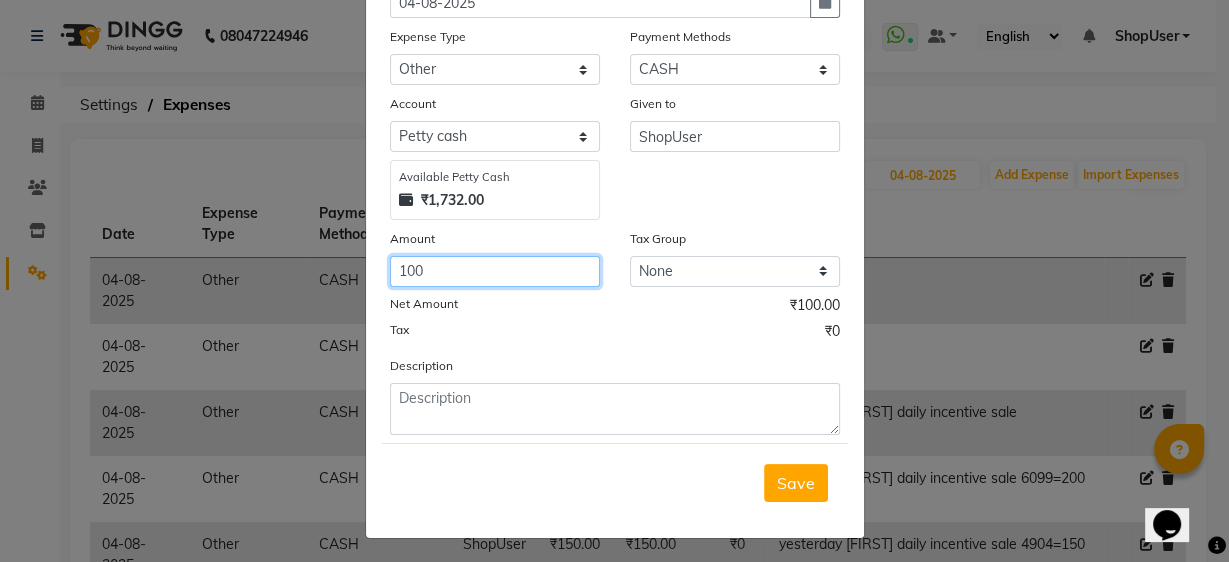 type on "100" 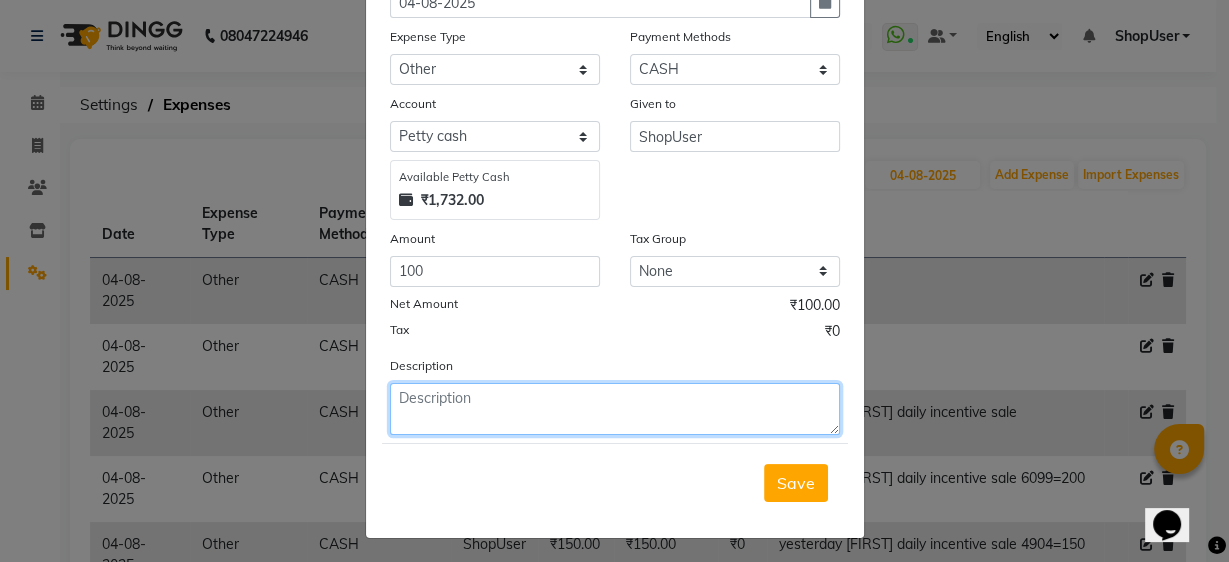 click 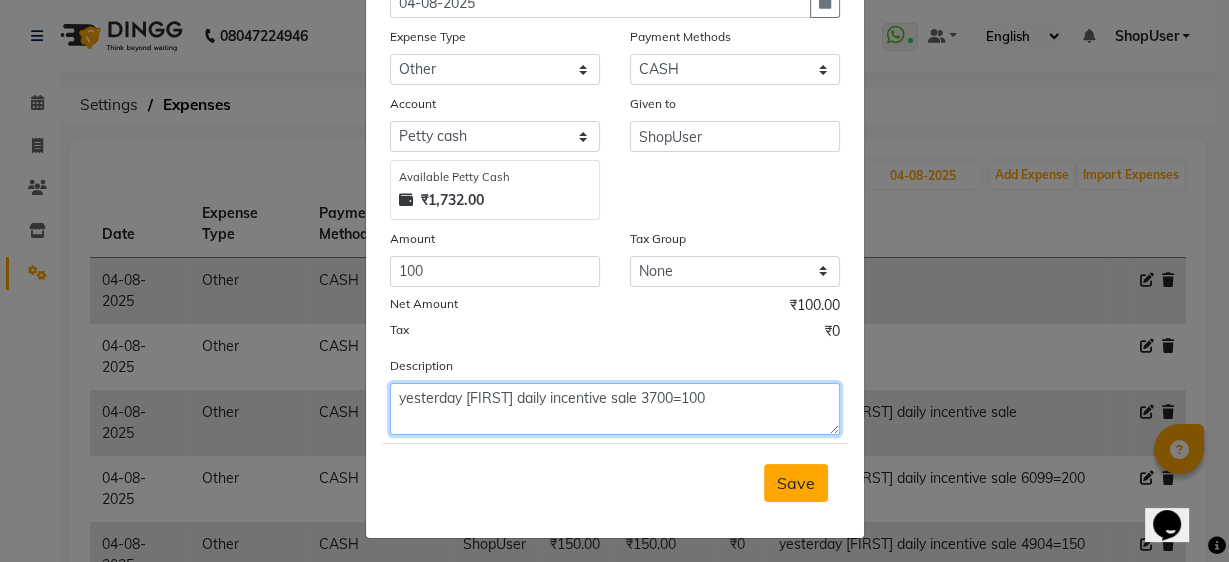 type on "yesterday mohammad daily incentive sale 3700=100" 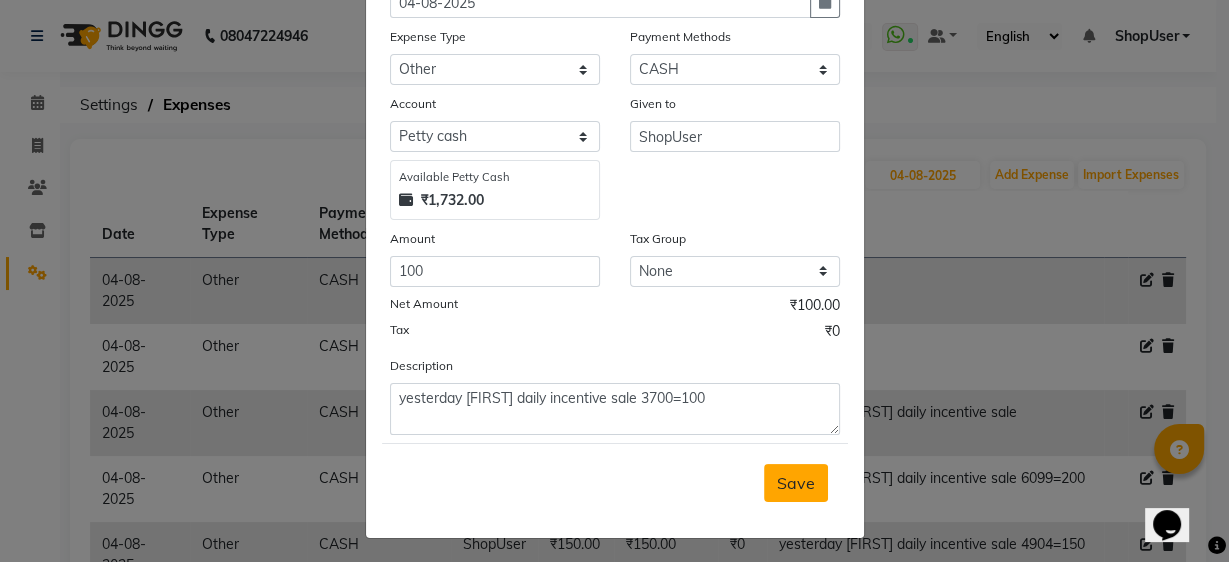 click on "Save" at bounding box center [796, 483] 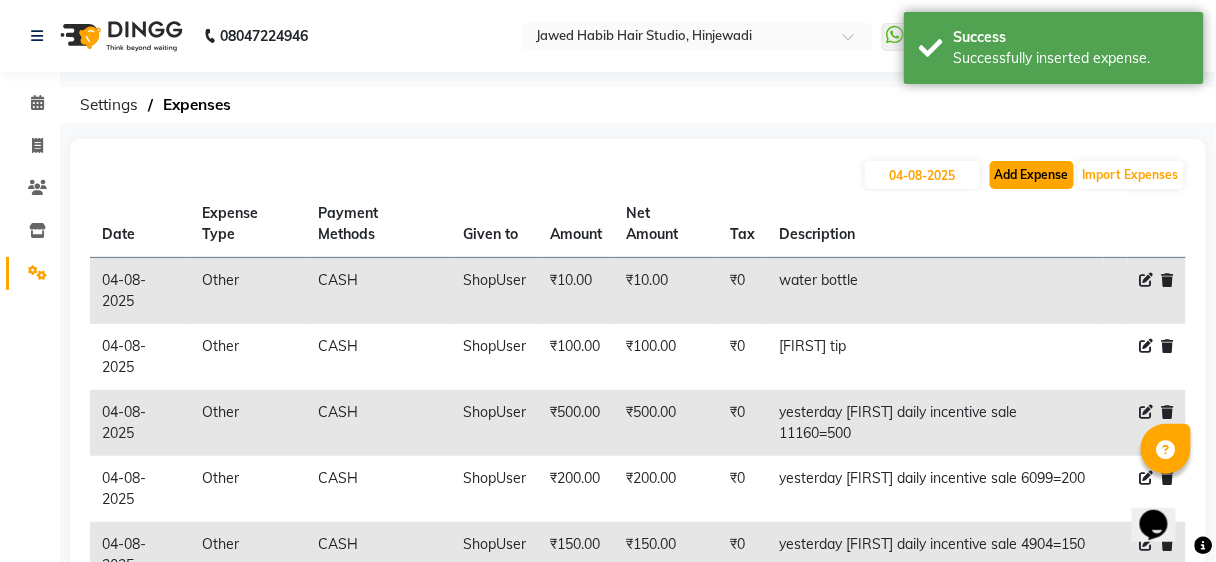 click on "Add Expense" 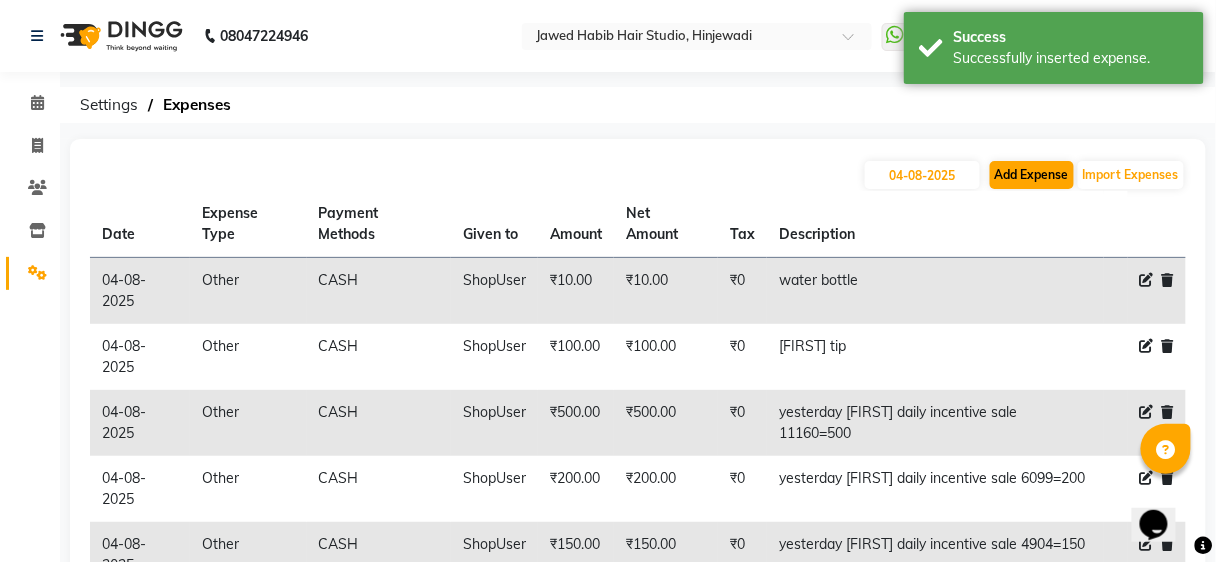 select on "1" 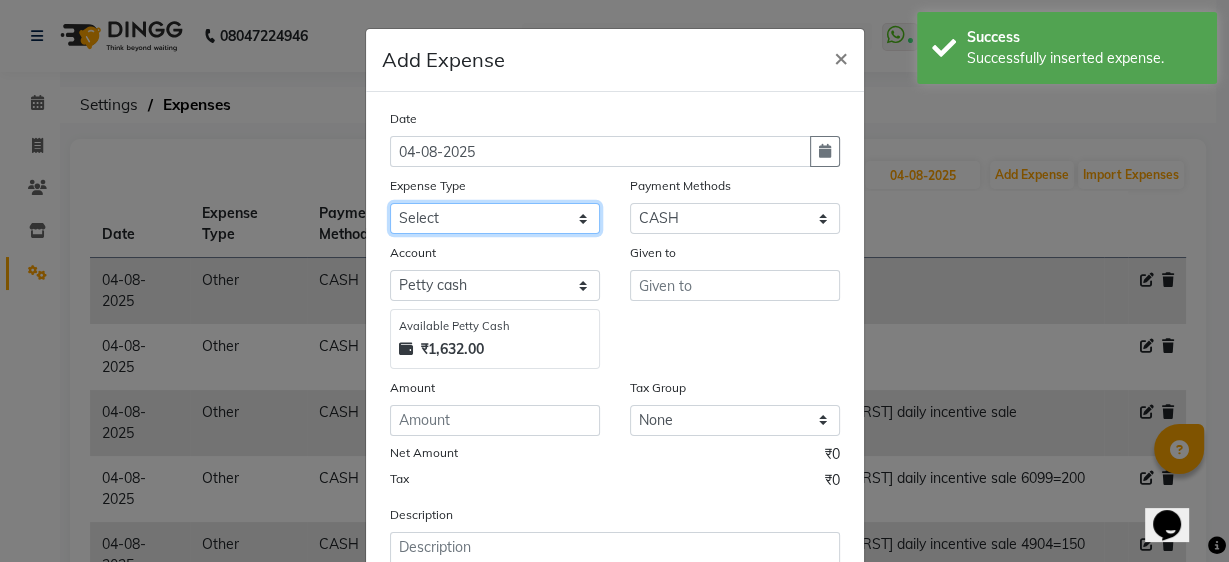 click on "Select Advance Salary Bank charges Car maintenance  Cash transfer to bank Cash transfer to hub Client Snacks Clinical charges Equipment Fuel Govt fee Incentive Insurance International purchase Loan Repayment Maintenance Marketing Miscellaneous MRA Other Pantry Product Rent Salary Staff Snacks Tax Tea & Refreshment Utilities" 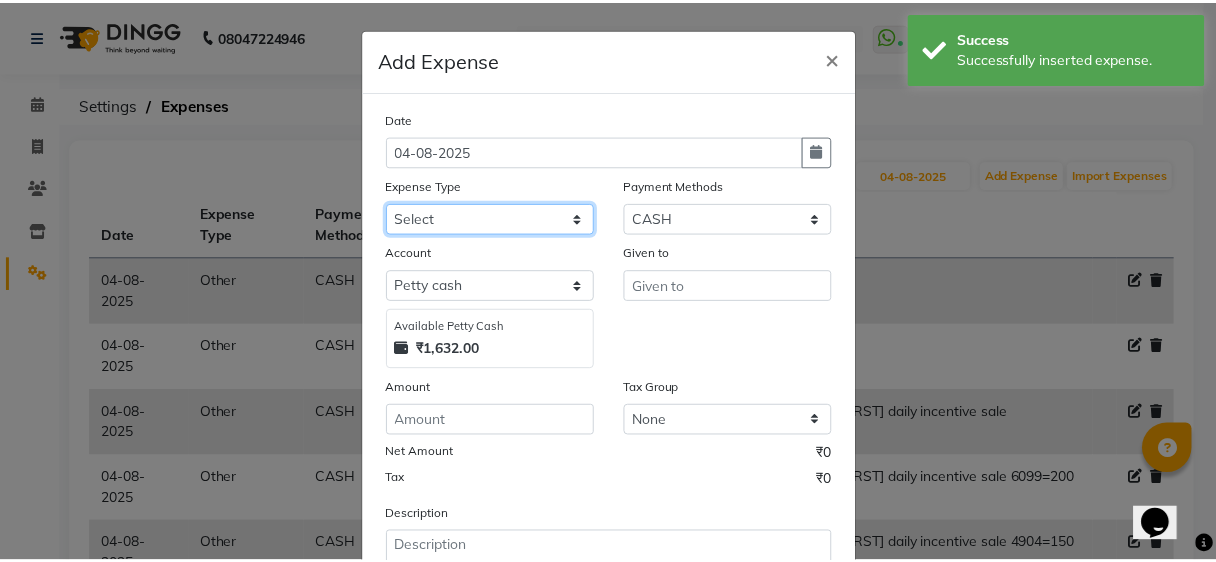 scroll, scrollTop: 149, scrollLeft: 0, axis: vertical 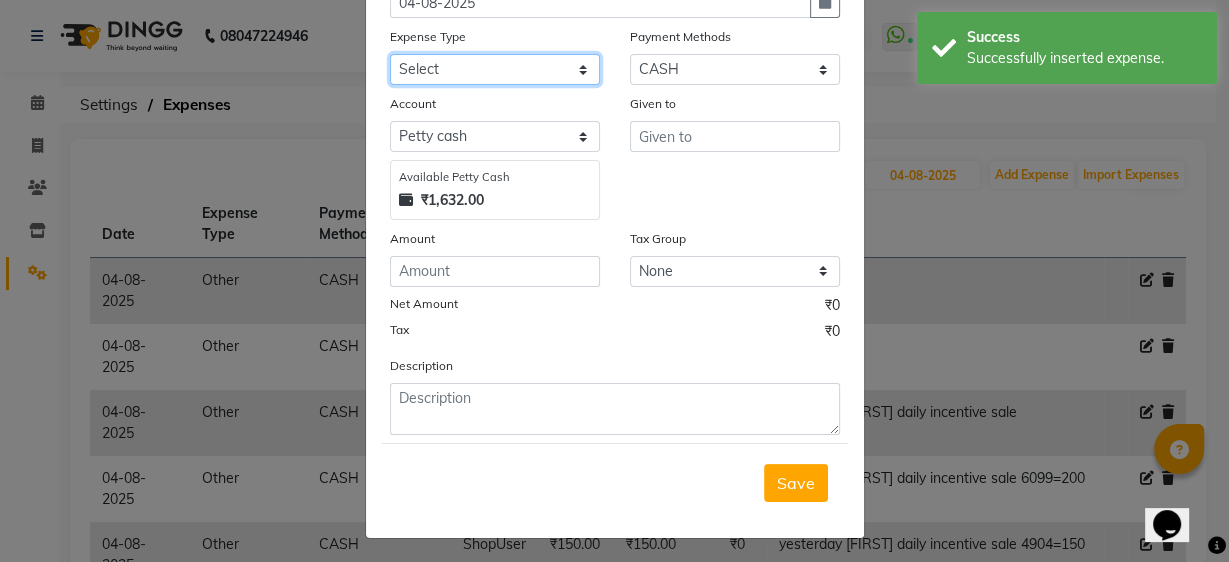 click on "Select Advance Salary Bank charges Car maintenance  Cash transfer to bank Cash transfer to hub Client Snacks Clinical charges Equipment Fuel Govt fee Incentive Insurance International purchase Loan Repayment Maintenance Marketing Miscellaneous MRA Other Pantry Product Rent Salary Staff Snacks Tax Tea & Refreshment Utilities" 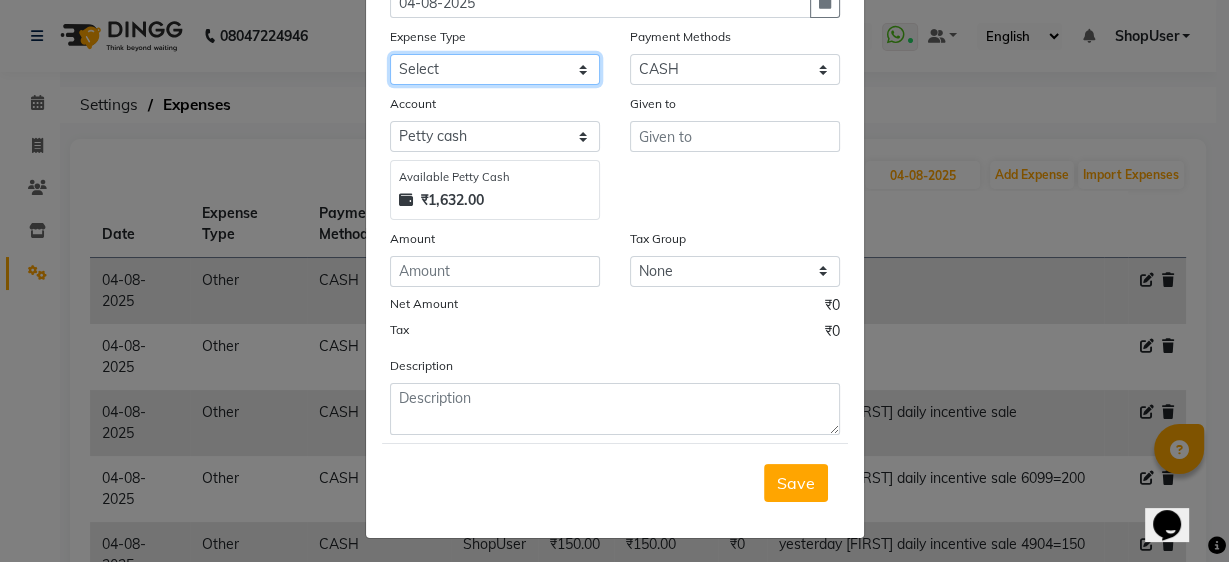 select on "10" 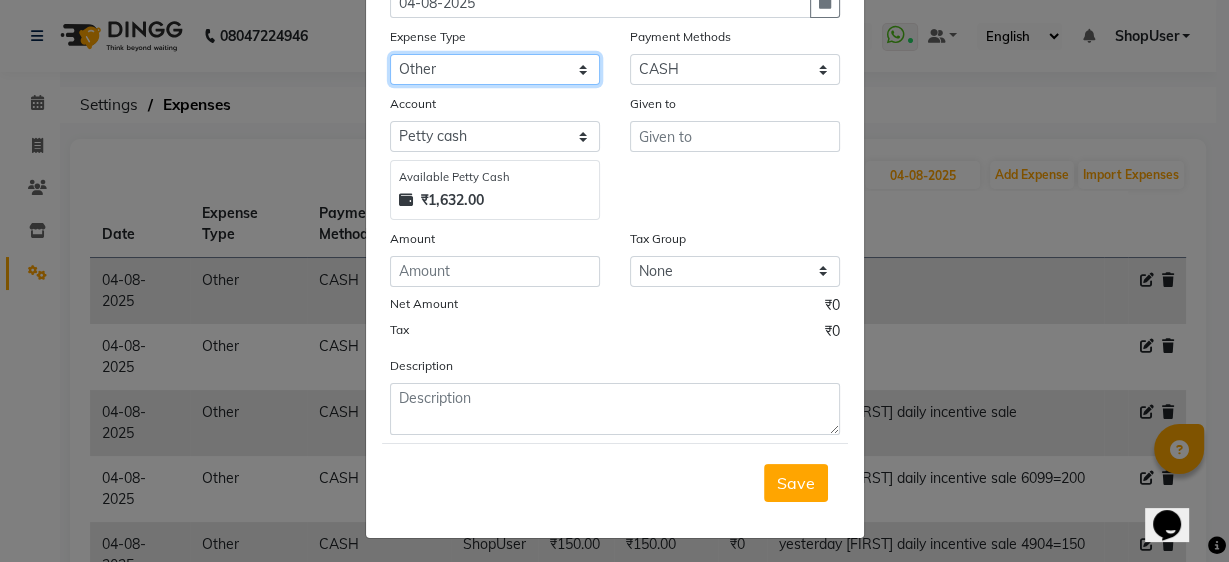 click on "Select Advance Salary Bank charges Car maintenance  Cash transfer to bank Cash transfer to hub Client Snacks Clinical charges Equipment Fuel Govt fee Incentive Insurance International purchase Loan Repayment Maintenance Marketing Miscellaneous MRA Other Pantry Product Rent Salary Staff Snacks Tax Tea & Refreshment Utilities" 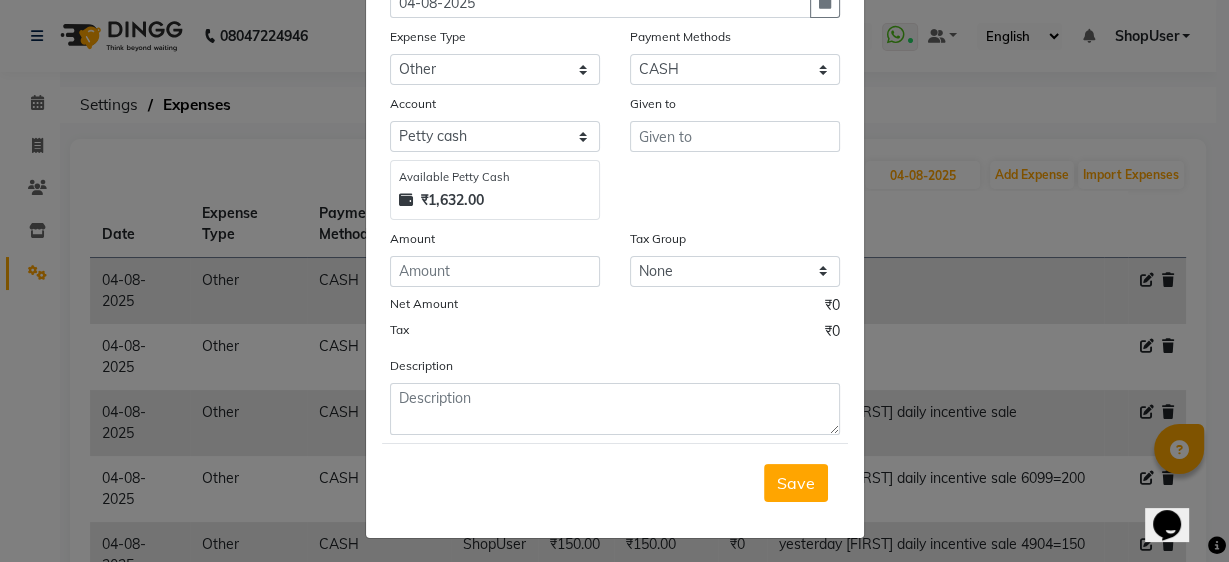 click on "Given to" 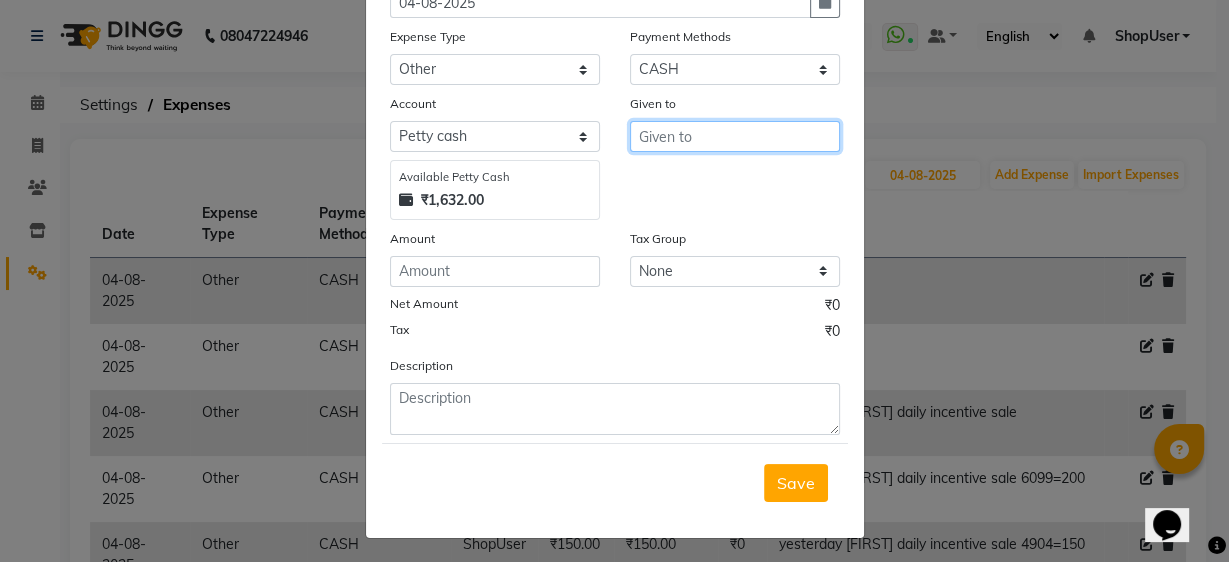 click at bounding box center (735, 136) 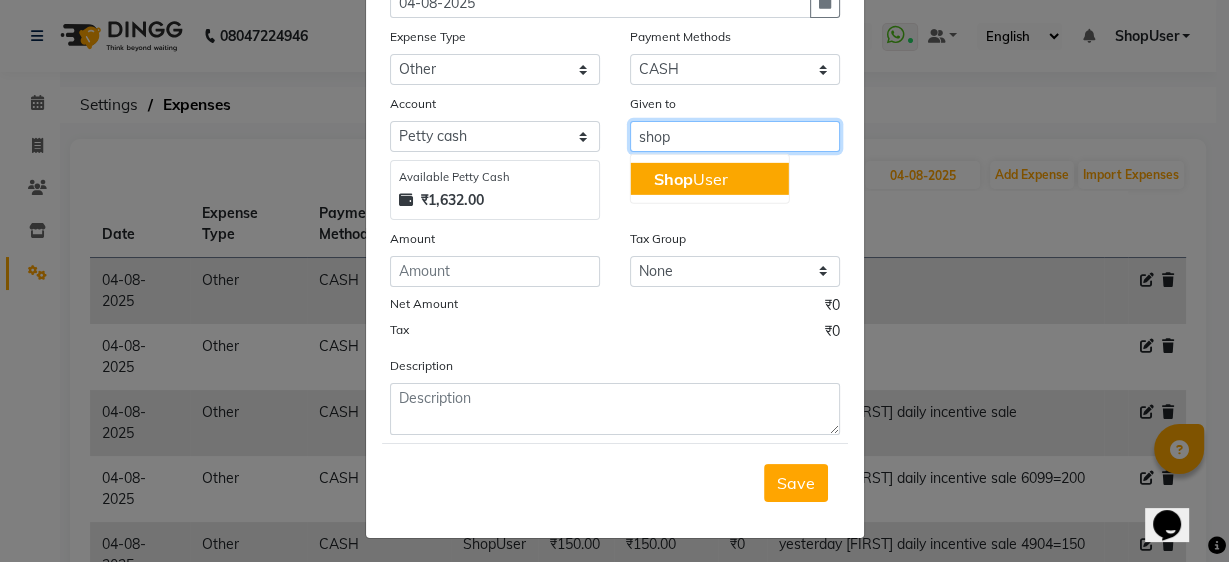 click on "Shop User" at bounding box center (691, 179) 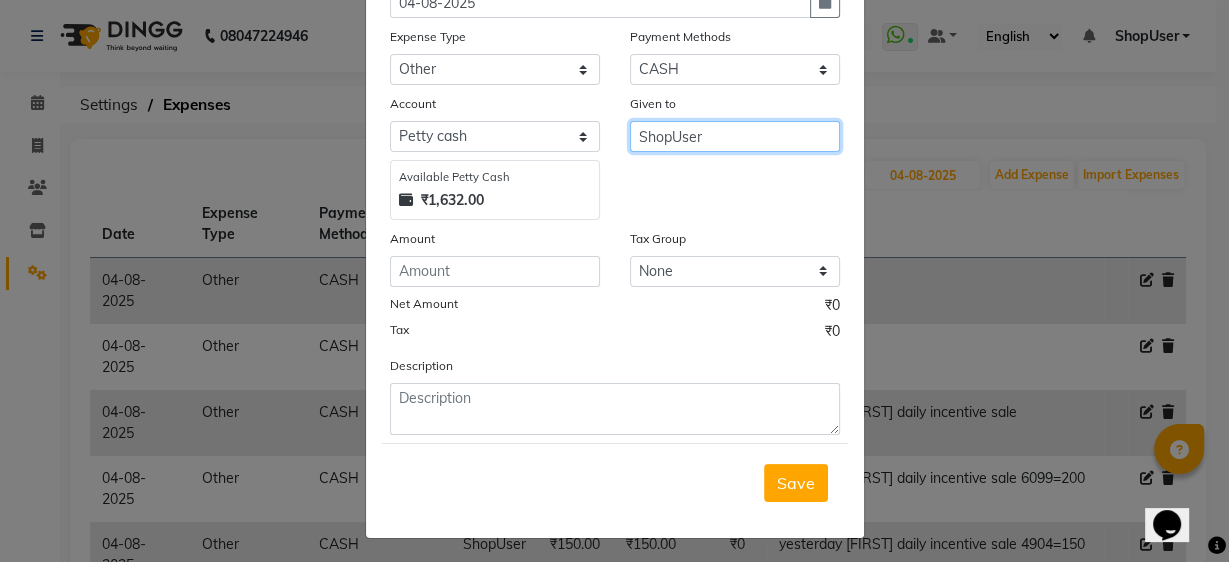 type on "ShopUser" 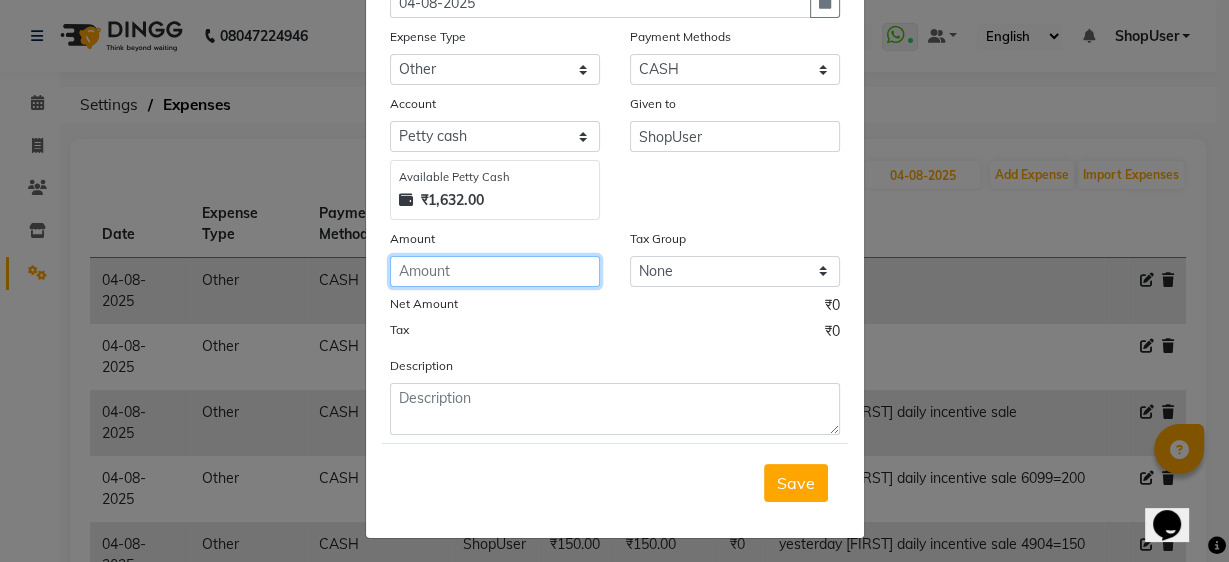 click 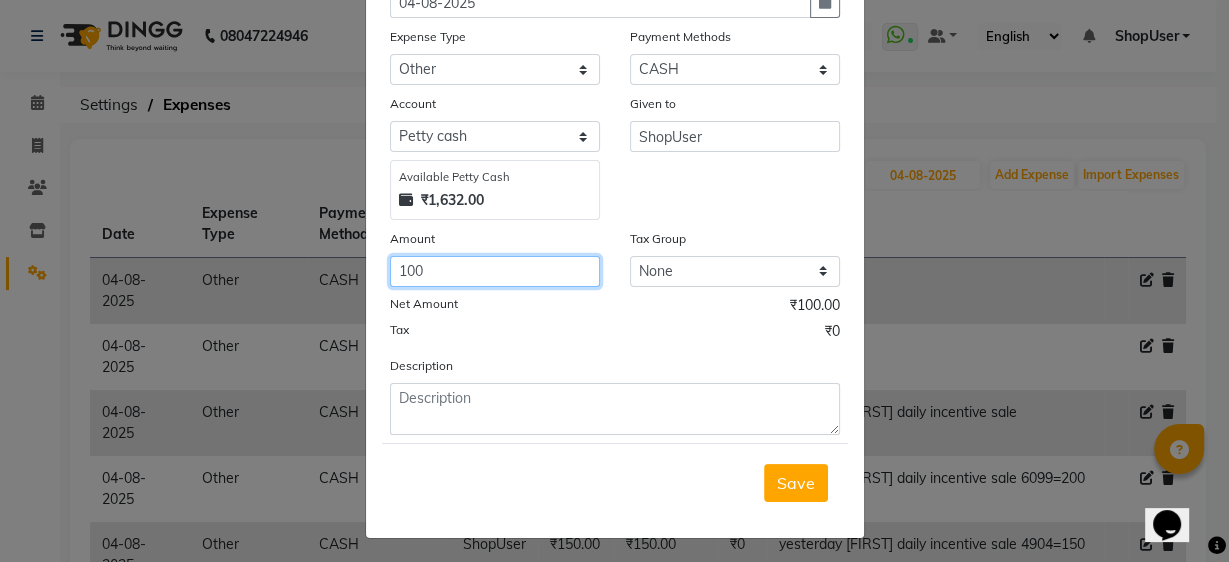 type on "100" 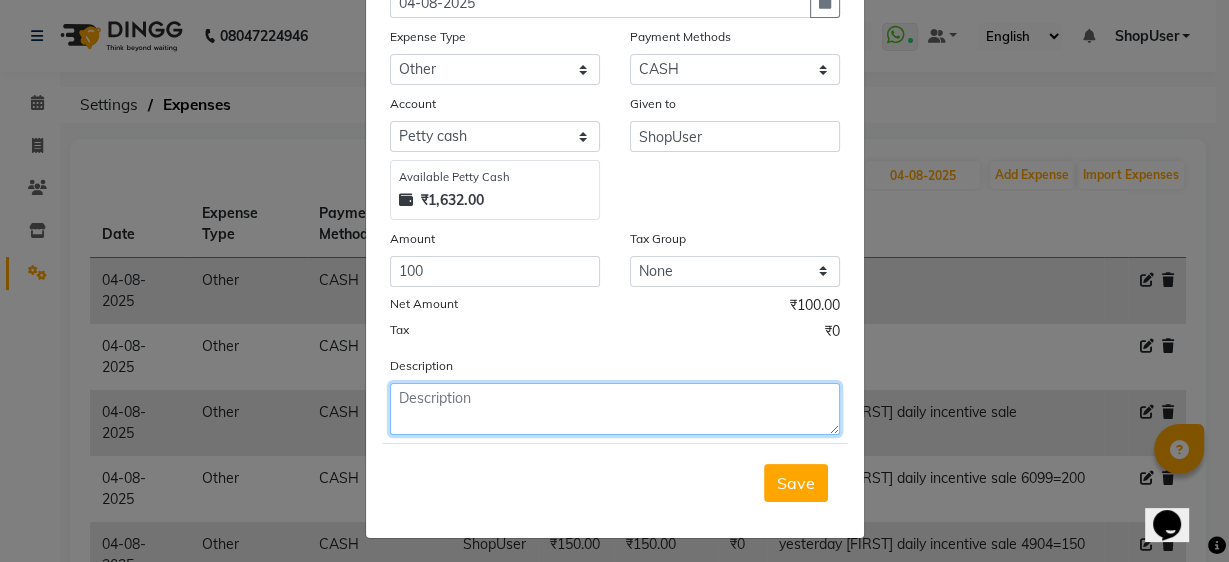 click 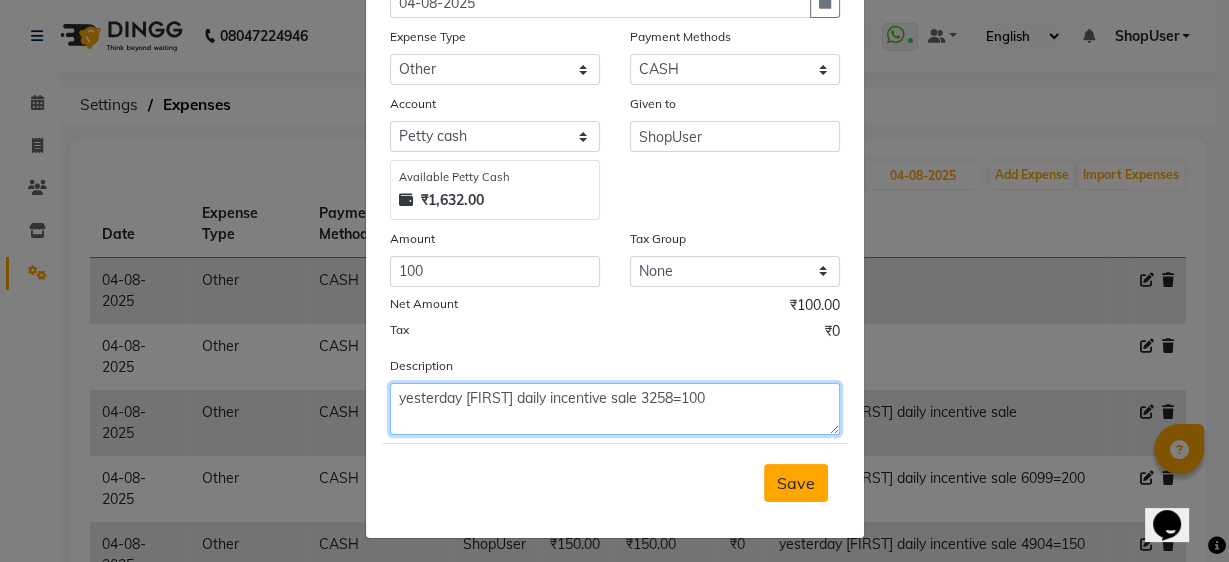 type on "yesterday juned daily incentive sale 3258=100" 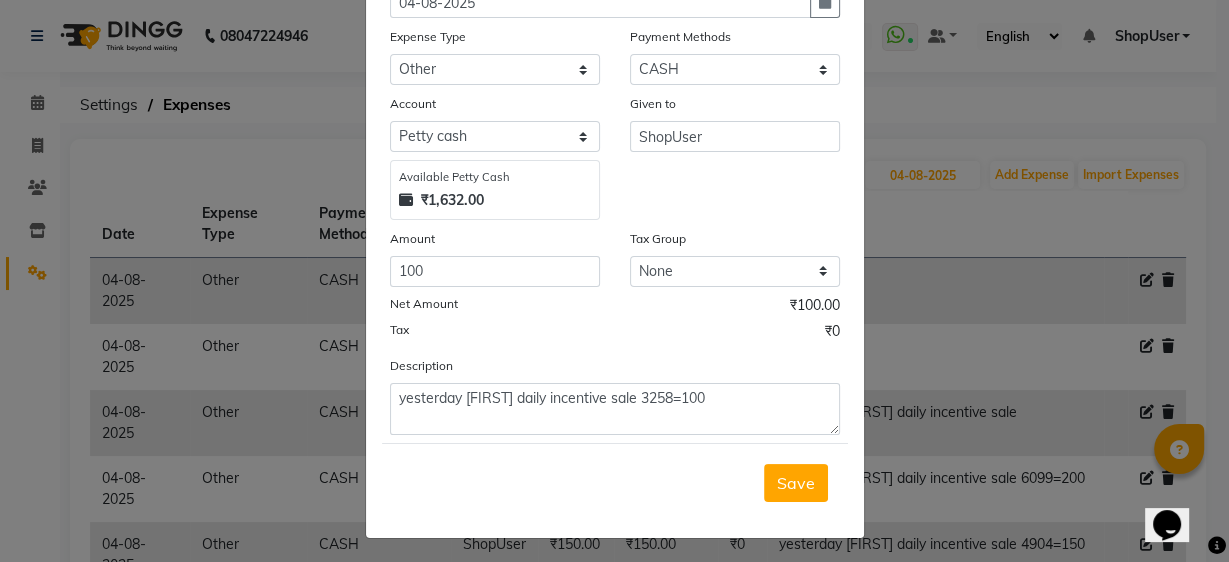 drag, startPoint x: 778, startPoint y: 468, endPoint x: 778, endPoint y: 479, distance: 11 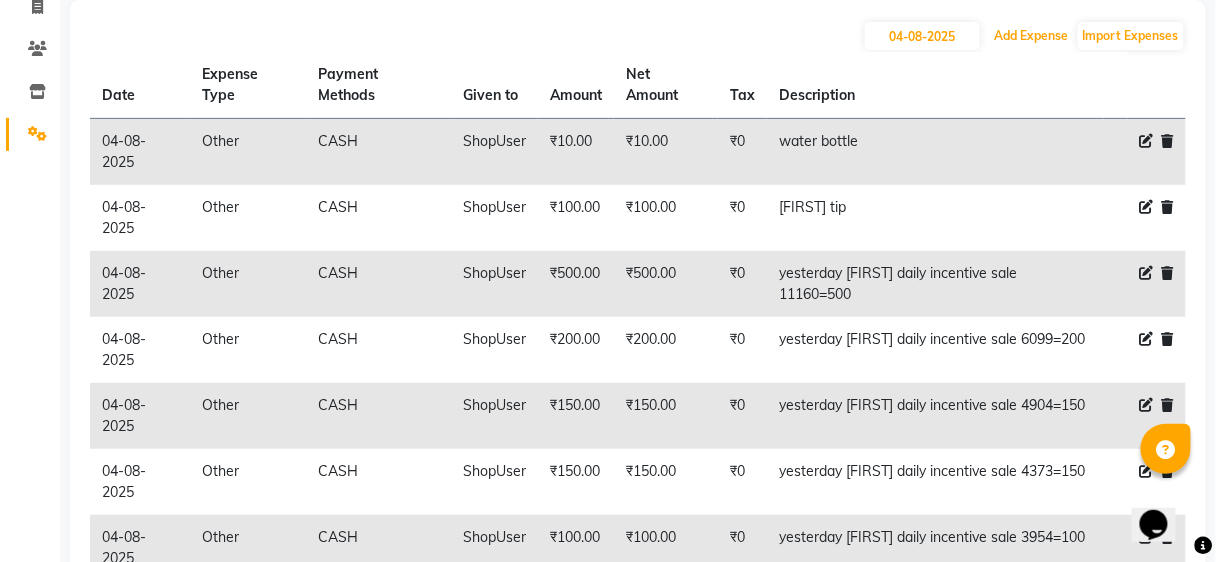 scroll, scrollTop: 0, scrollLeft: 0, axis: both 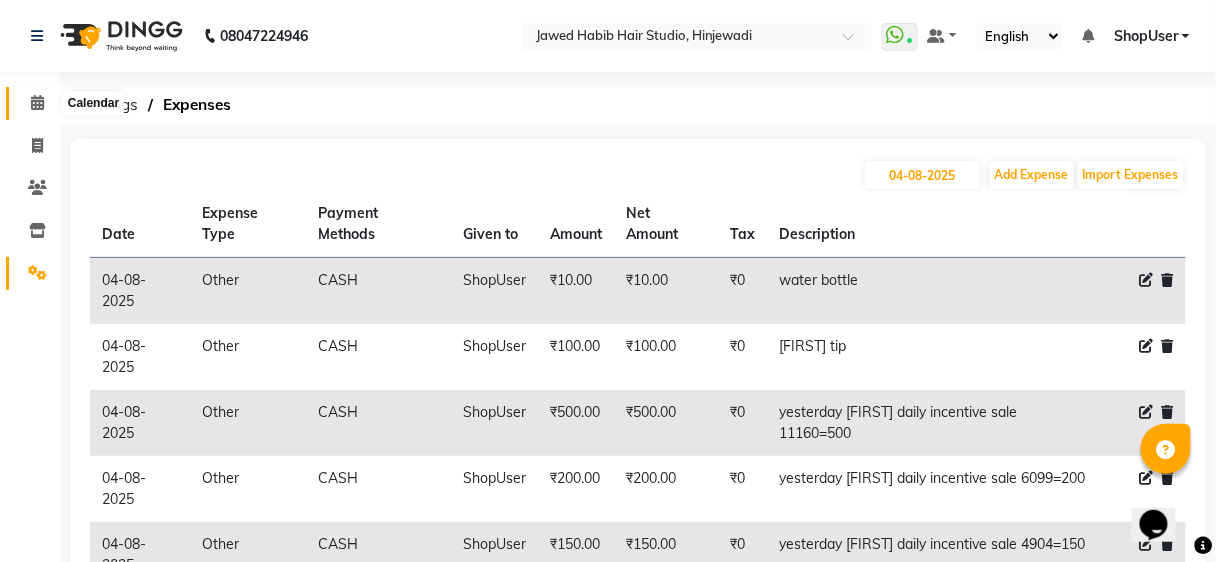 click 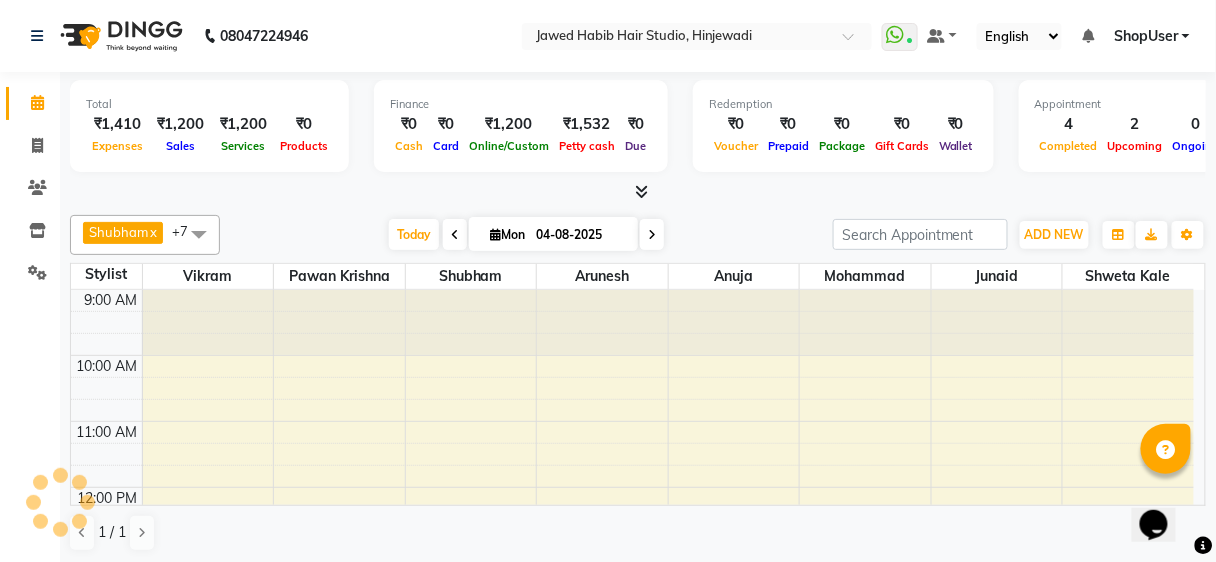 scroll, scrollTop: 0, scrollLeft: 0, axis: both 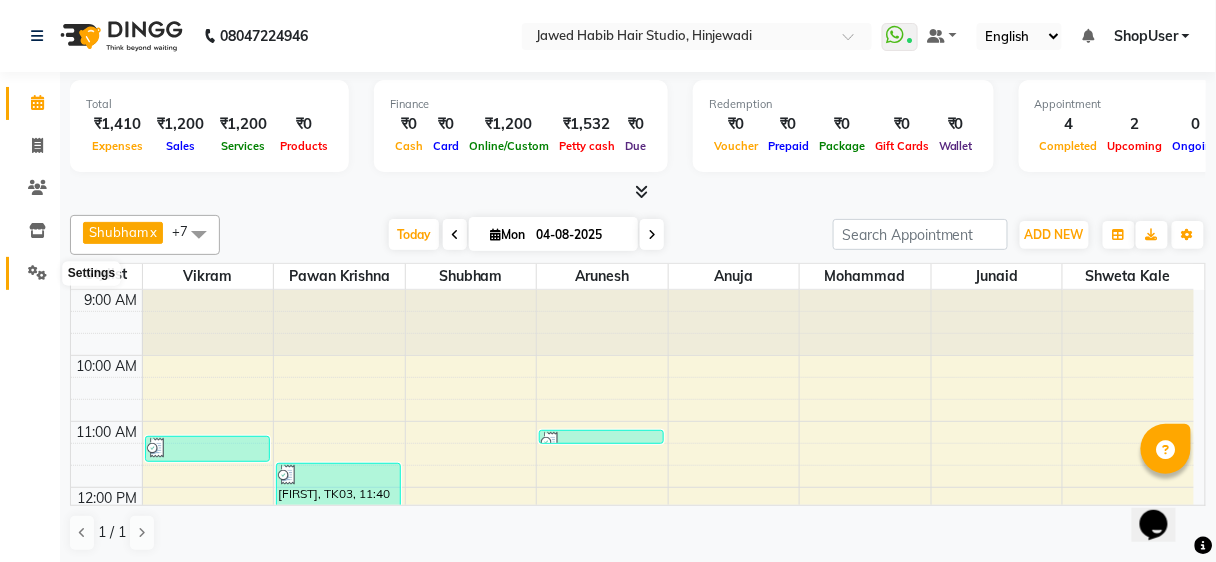 click 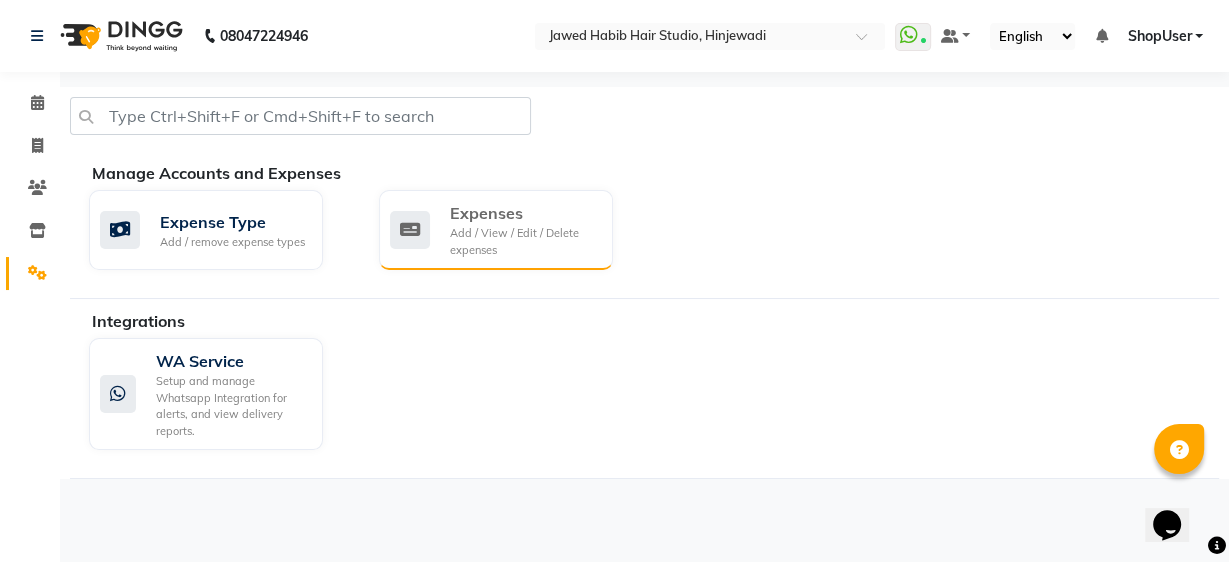 click 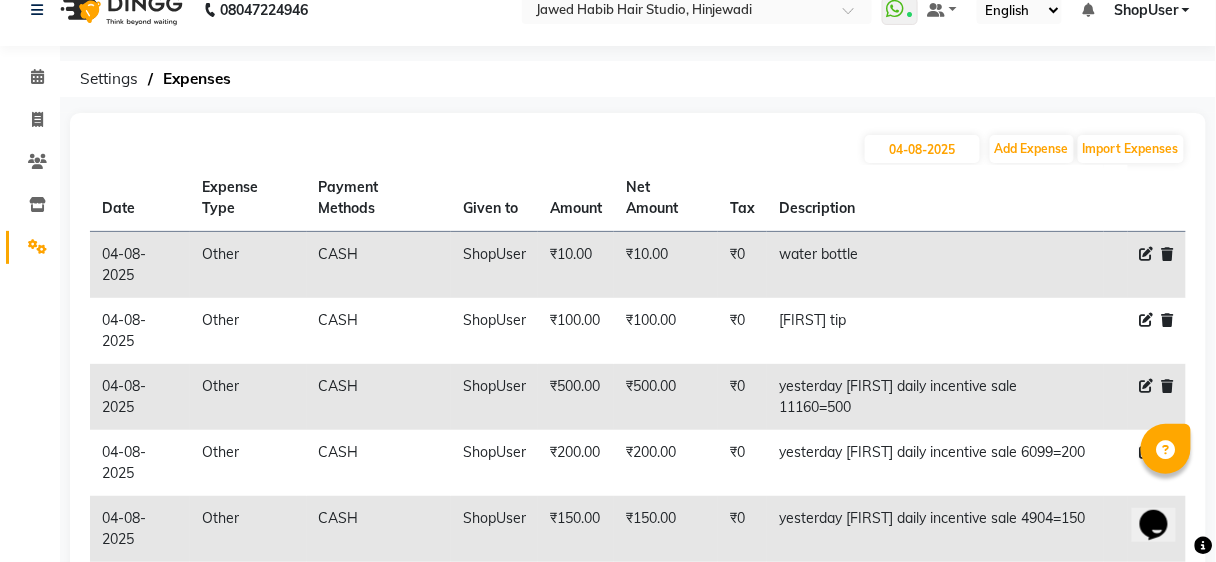 scroll, scrollTop: 0, scrollLeft: 0, axis: both 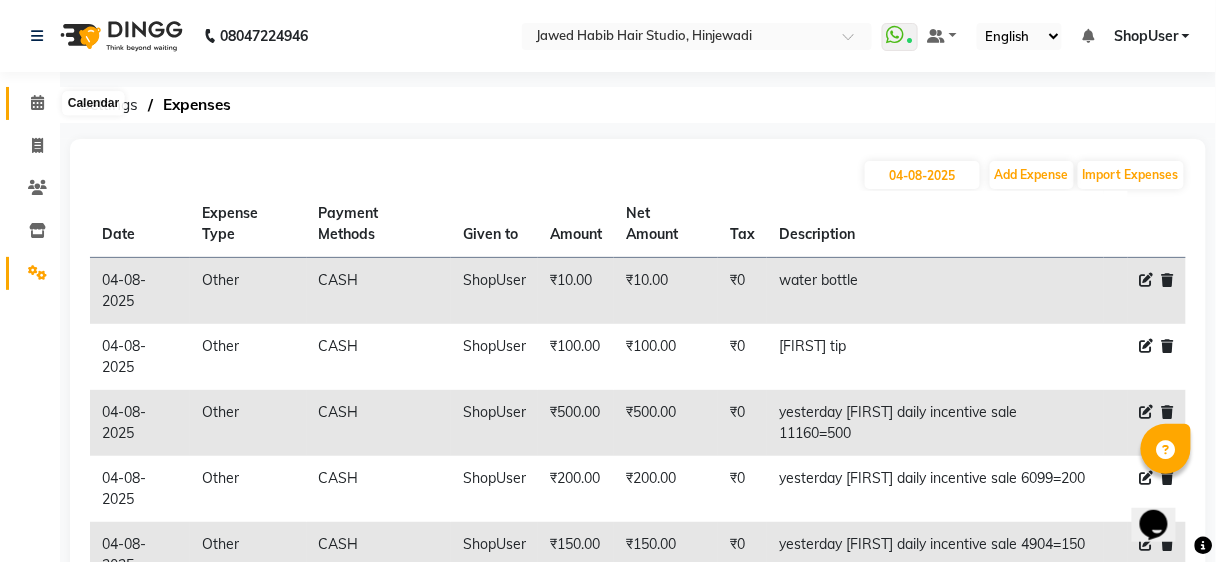 click 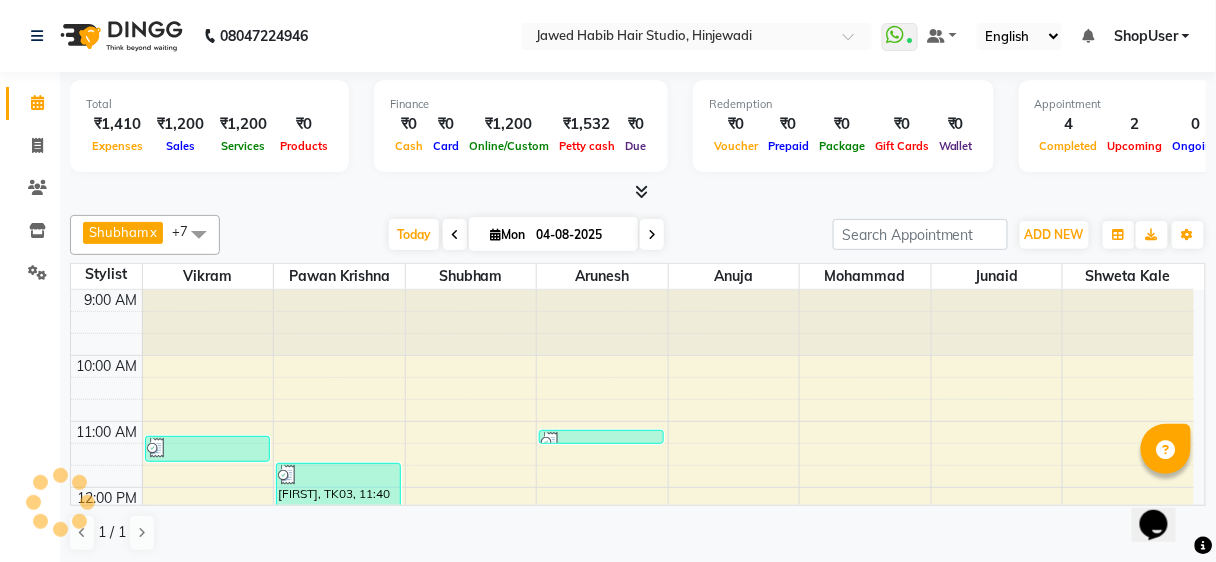 scroll, scrollTop: 0, scrollLeft: 0, axis: both 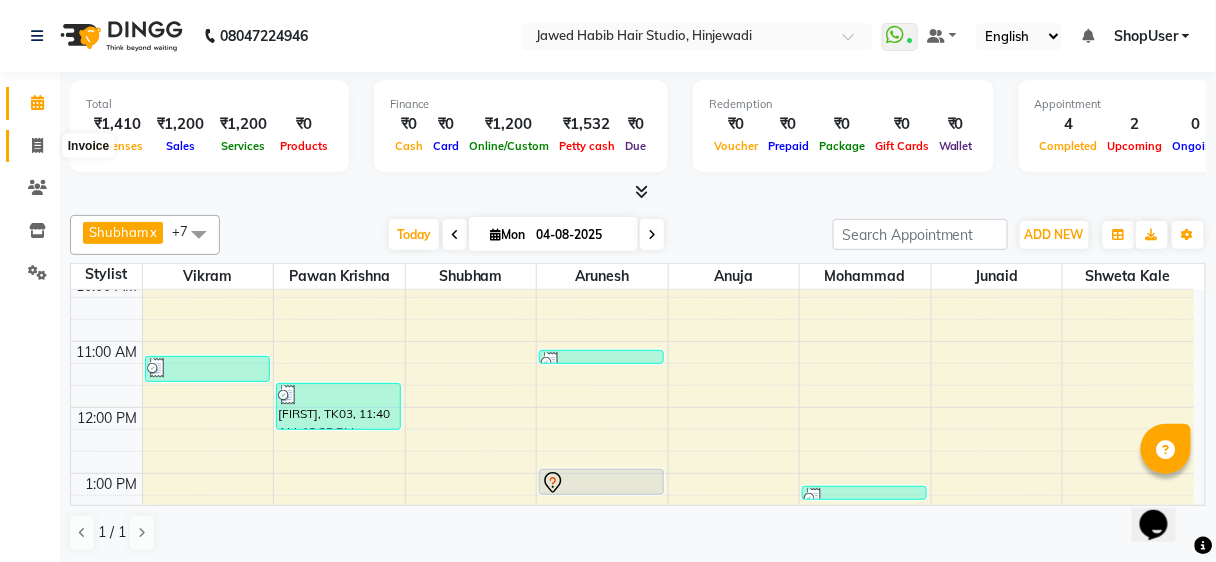 click 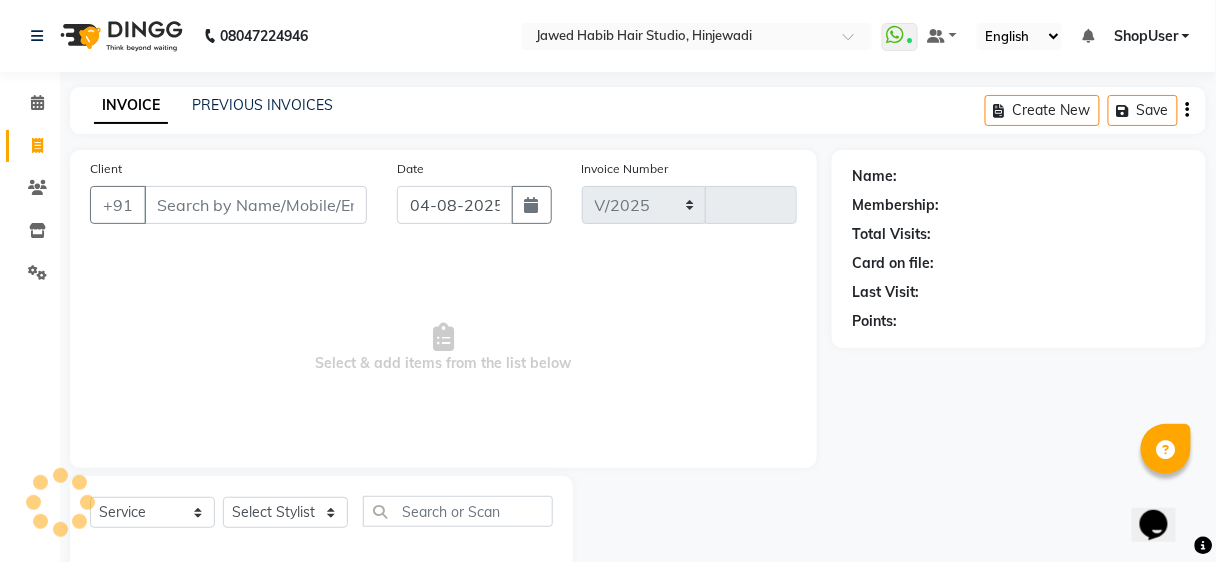 select on "627" 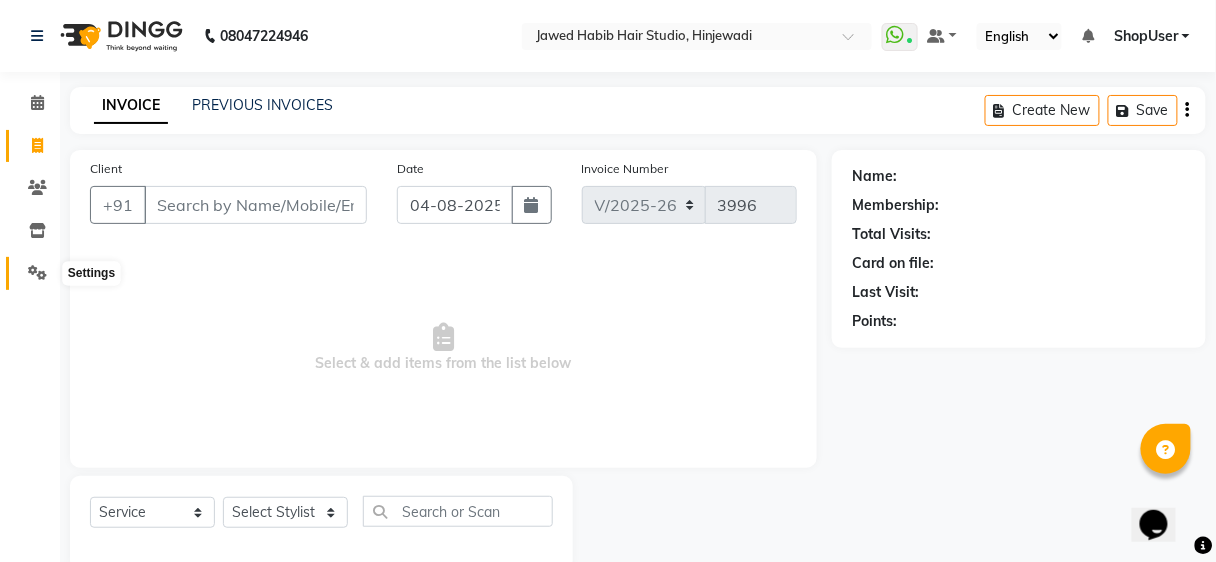 click 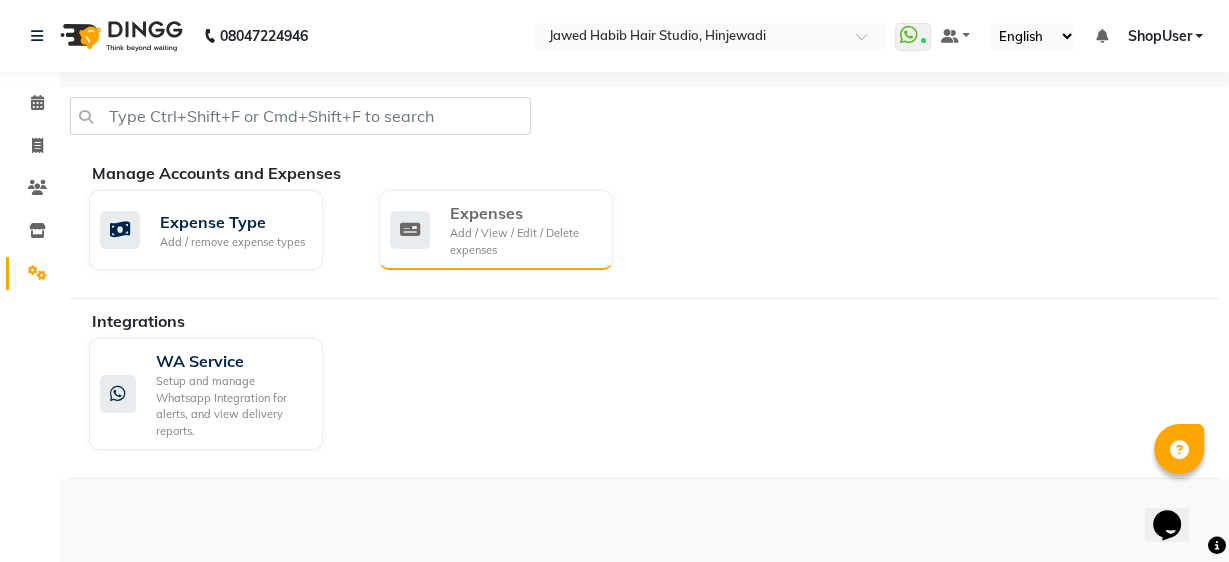 click on "Expenses" 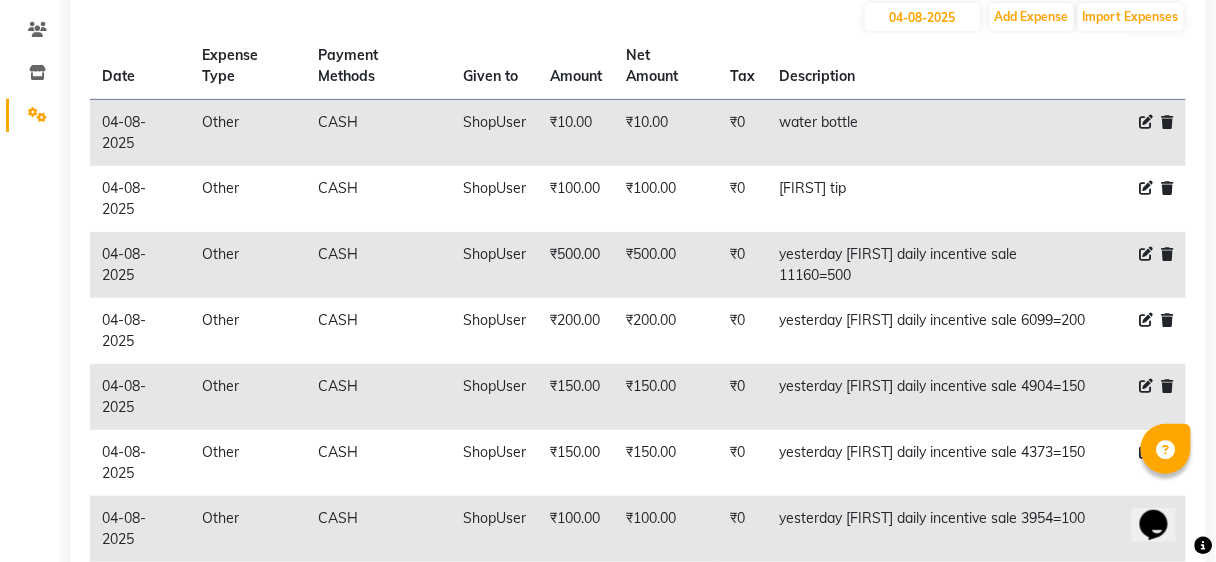 scroll, scrollTop: 0, scrollLeft: 0, axis: both 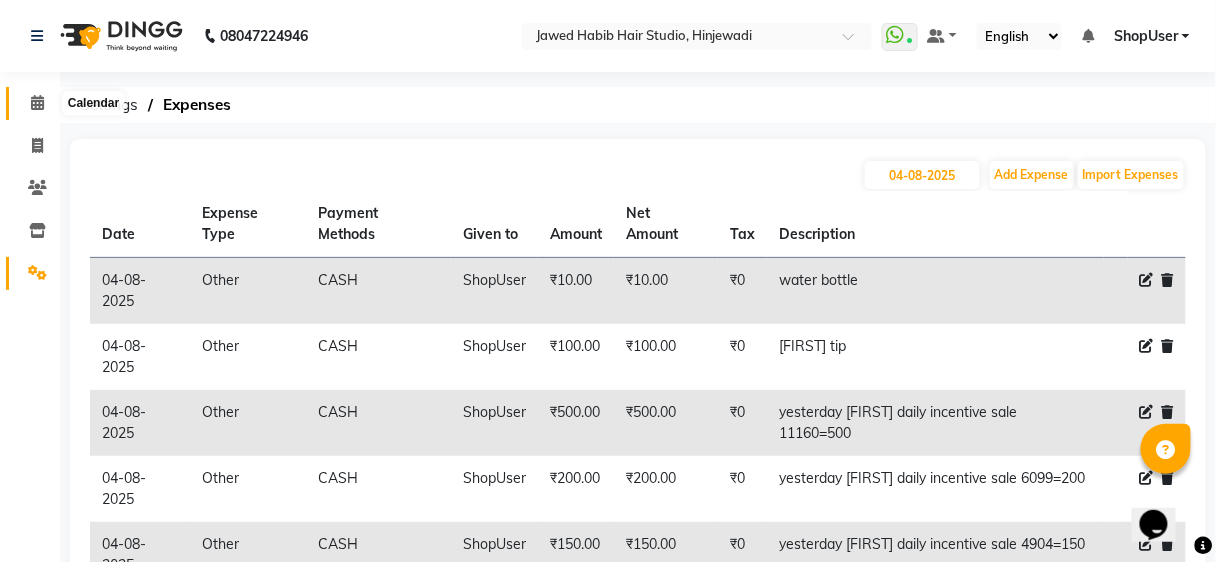 click 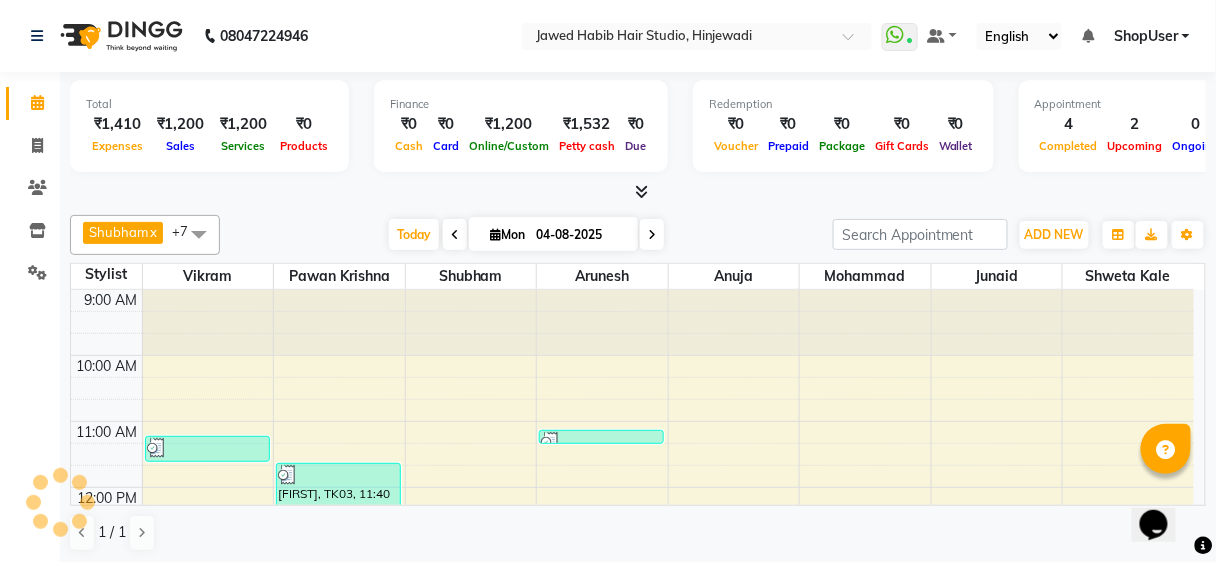 scroll, scrollTop: 0, scrollLeft: 0, axis: both 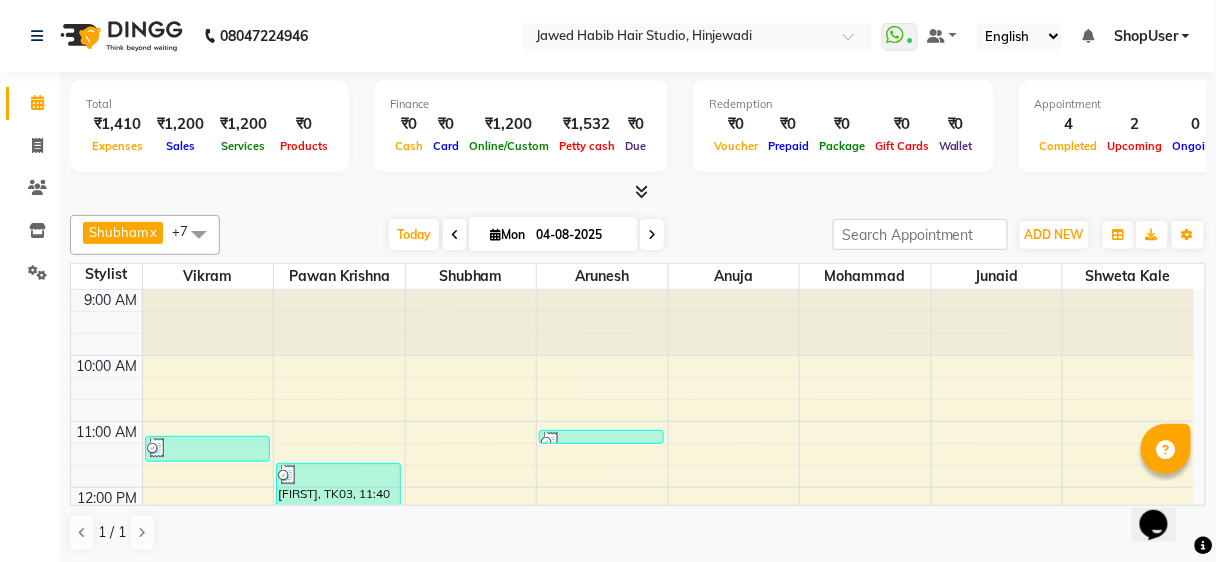 click at bounding box center (642, 191) 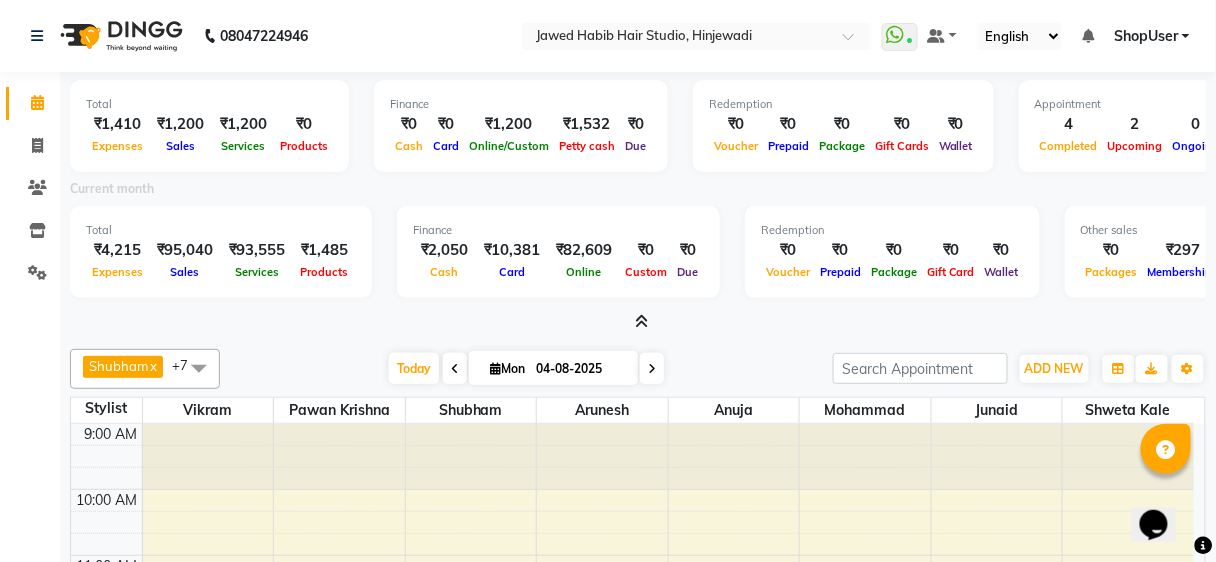click at bounding box center [642, 321] 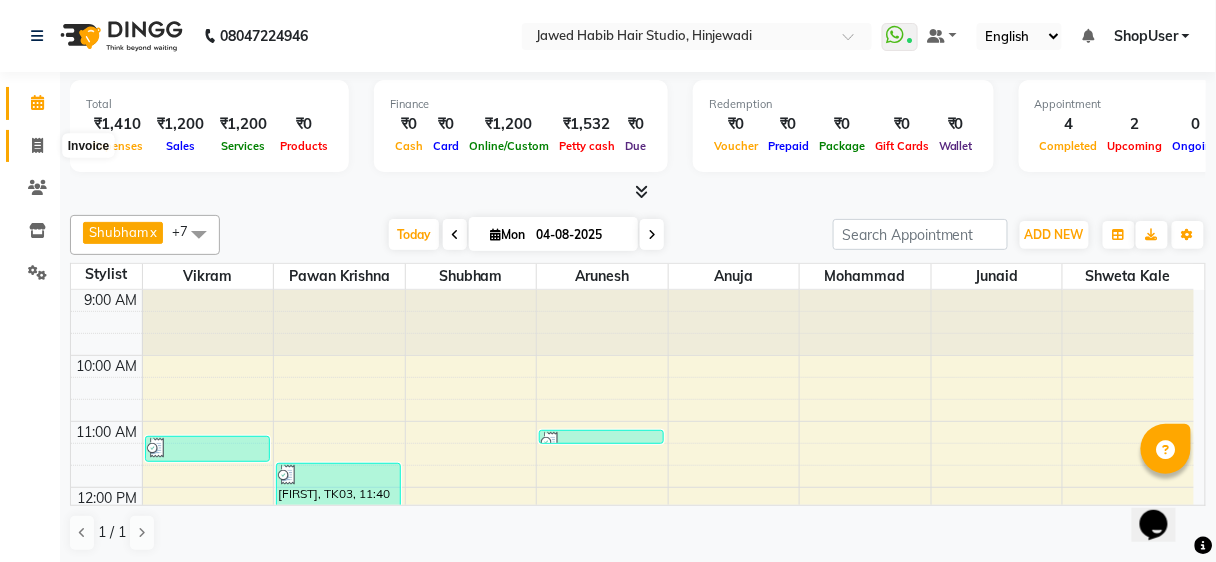 click 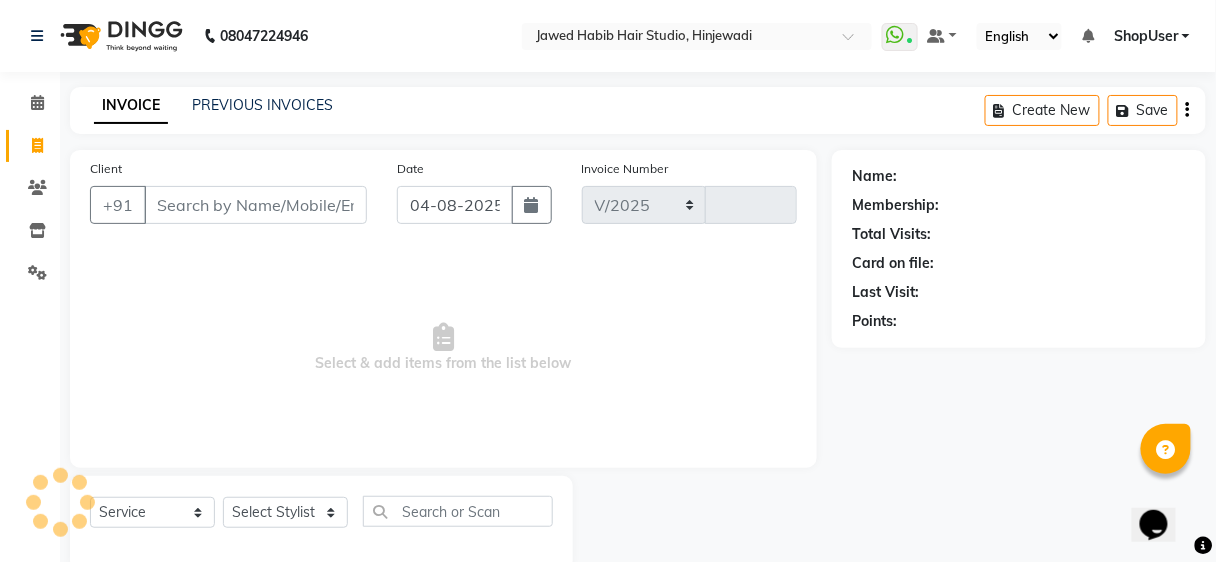 select on "627" 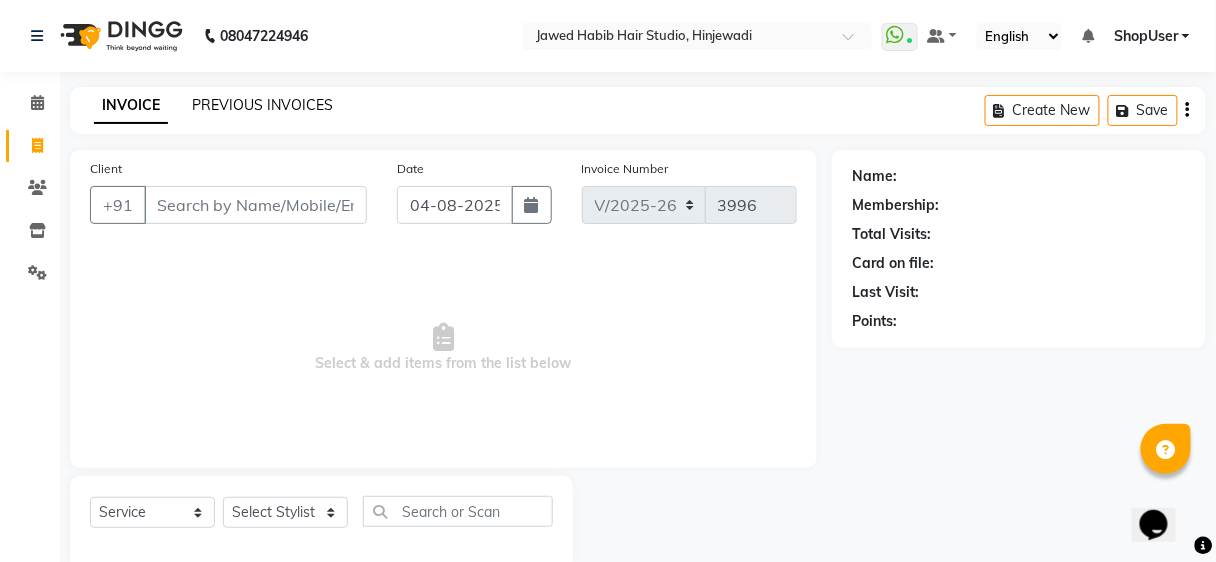 click on "PREVIOUS INVOICES" 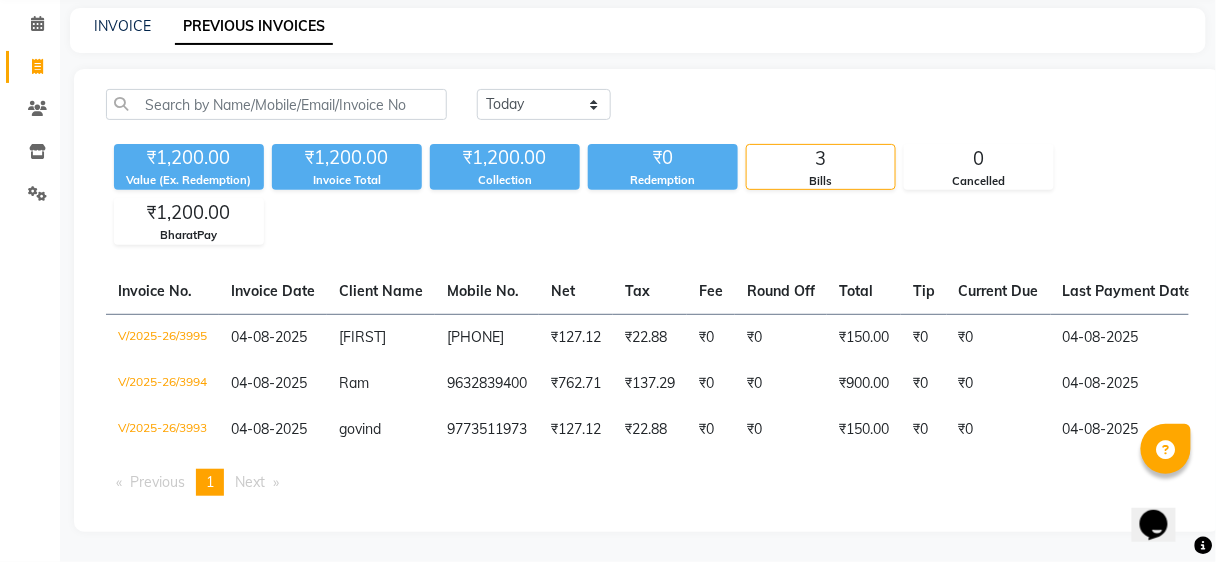 scroll, scrollTop: 0, scrollLeft: 0, axis: both 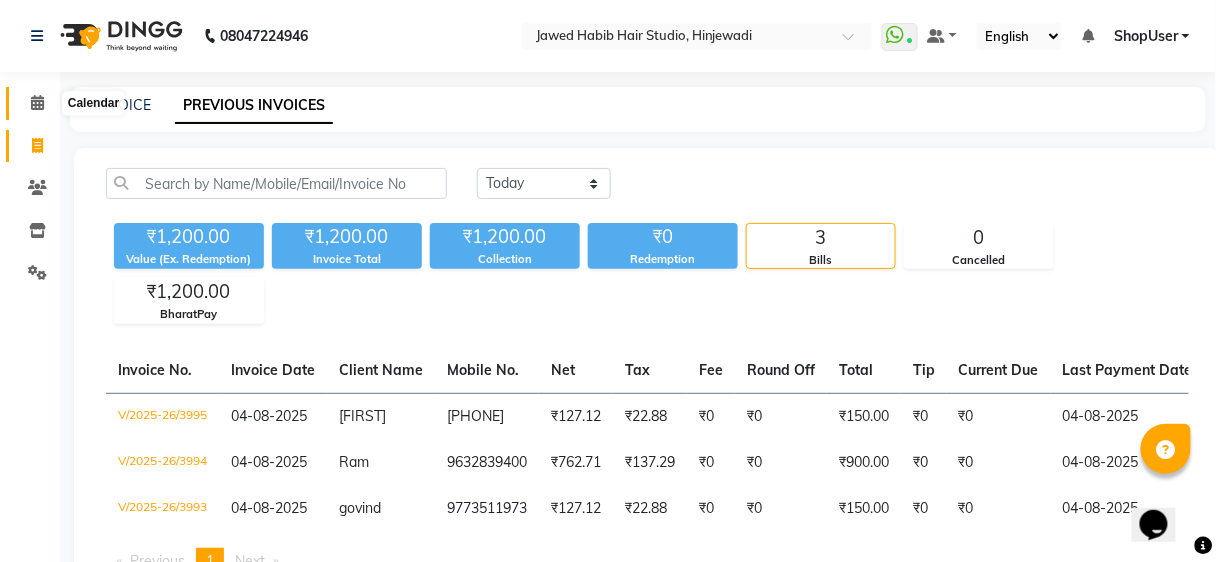 click 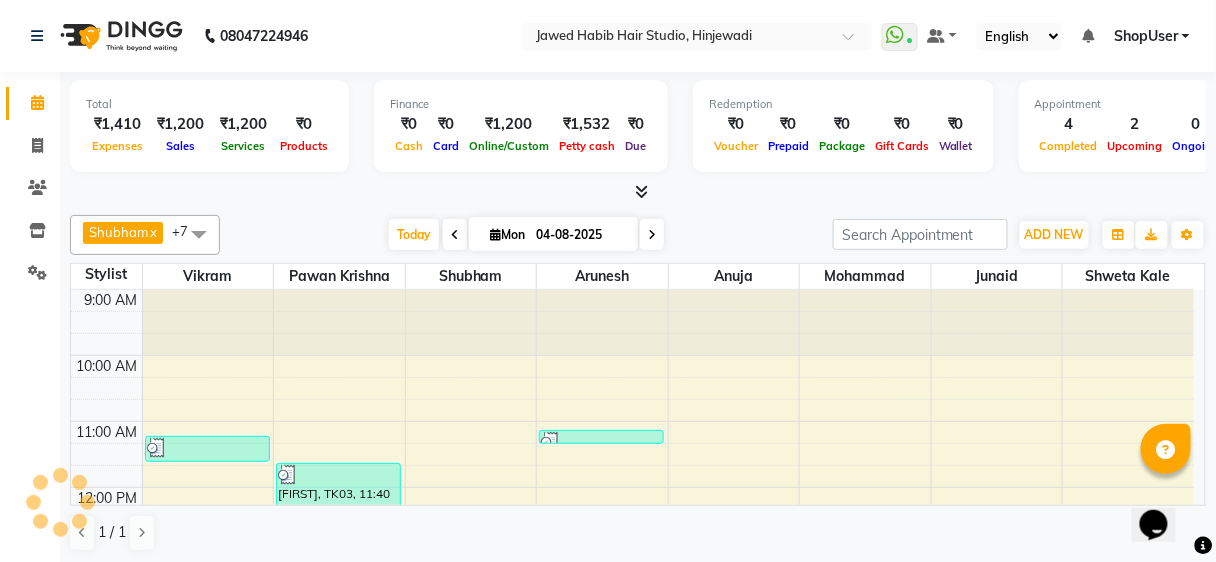 scroll, scrollTop: 261, scrollLeft: 0, axis: vertical 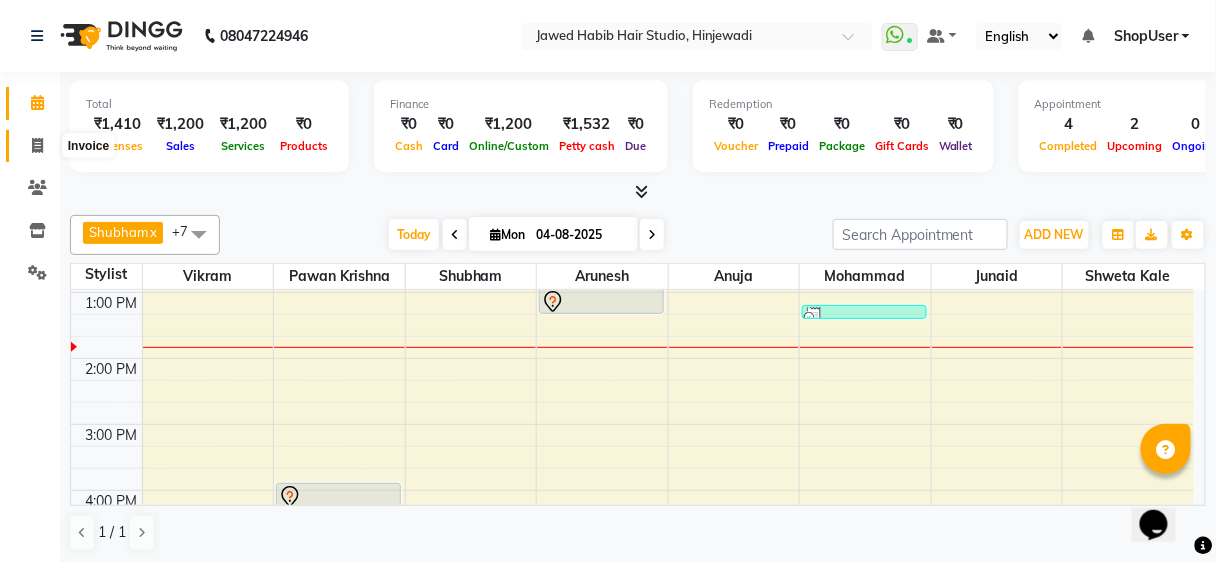 drag, startPoint x: 20, startPoint y: 147, endPoint x: 66, endPoint y: 136, distance: 47.296936 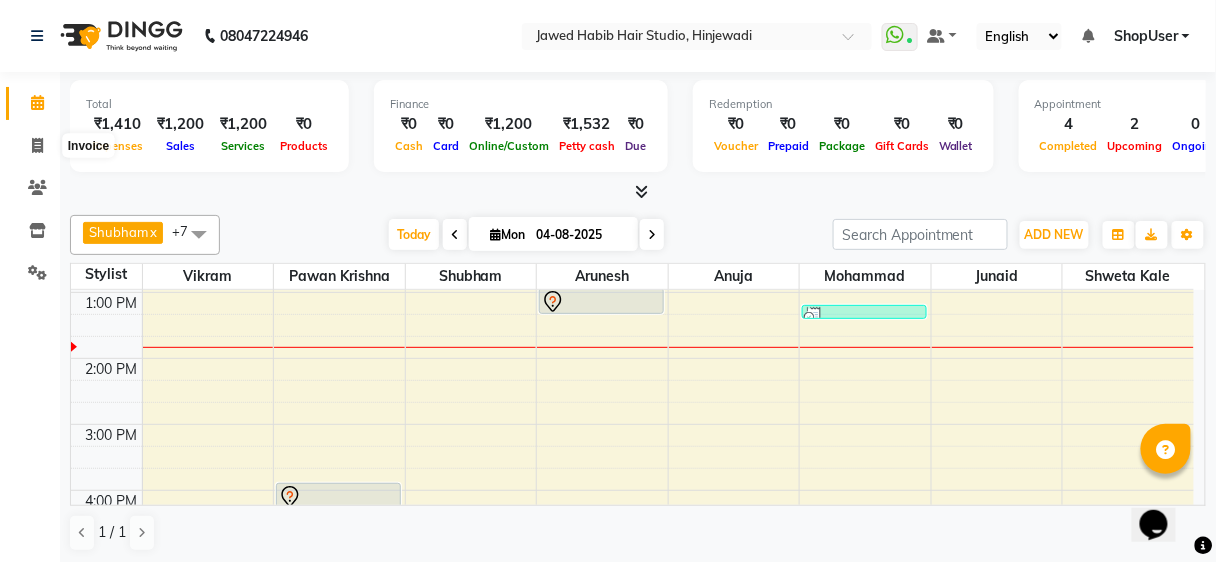 select on "service" 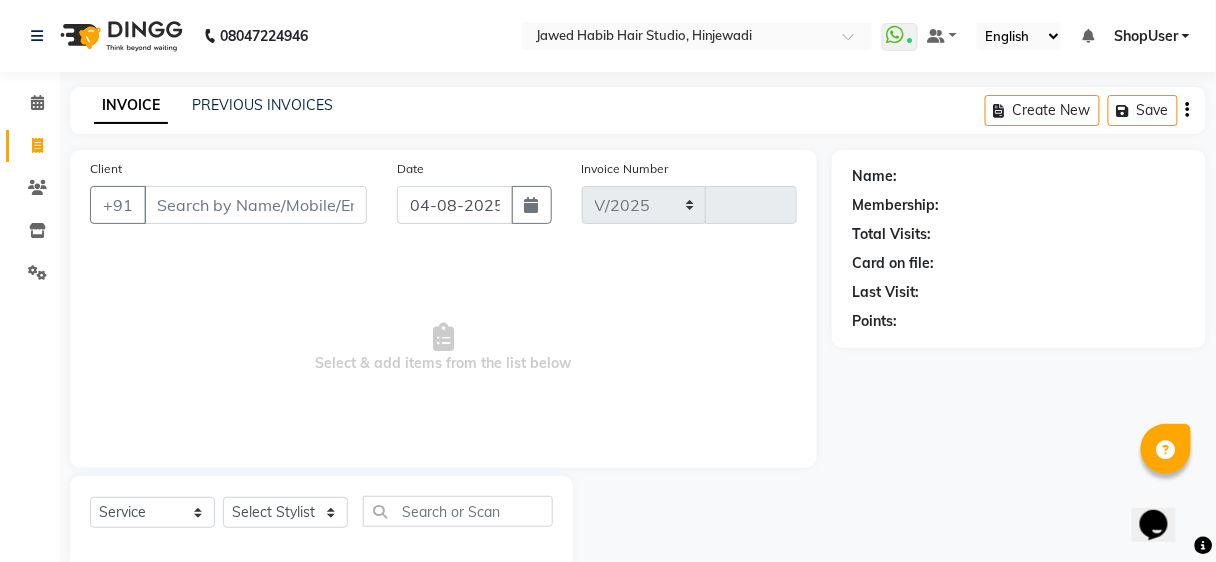 select on "627" 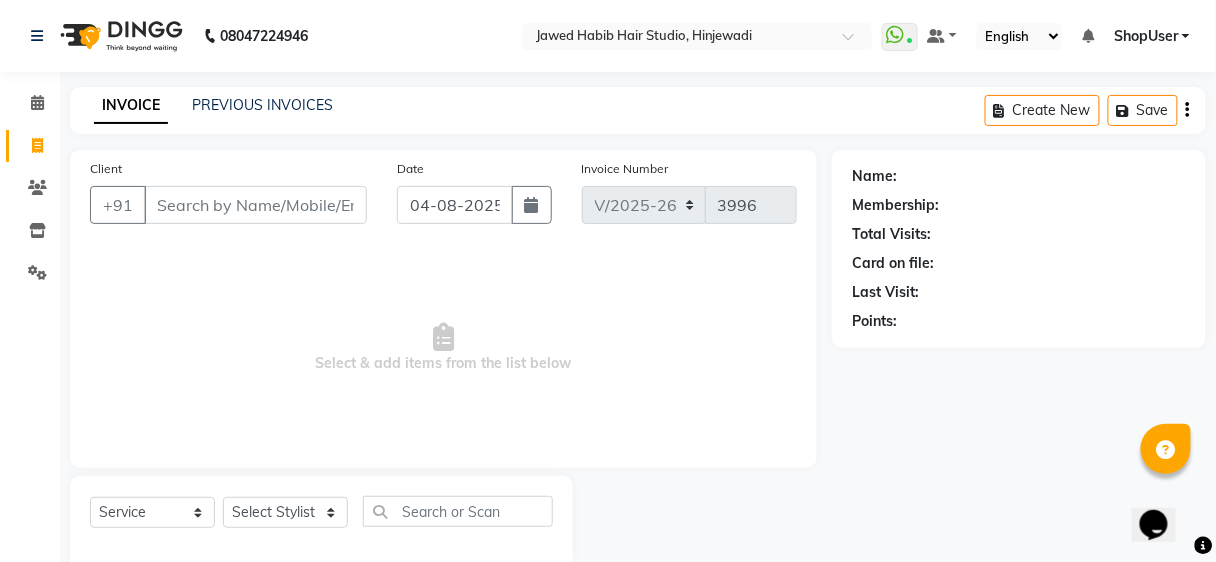 click on "Client" at bounding box center [255, 205] 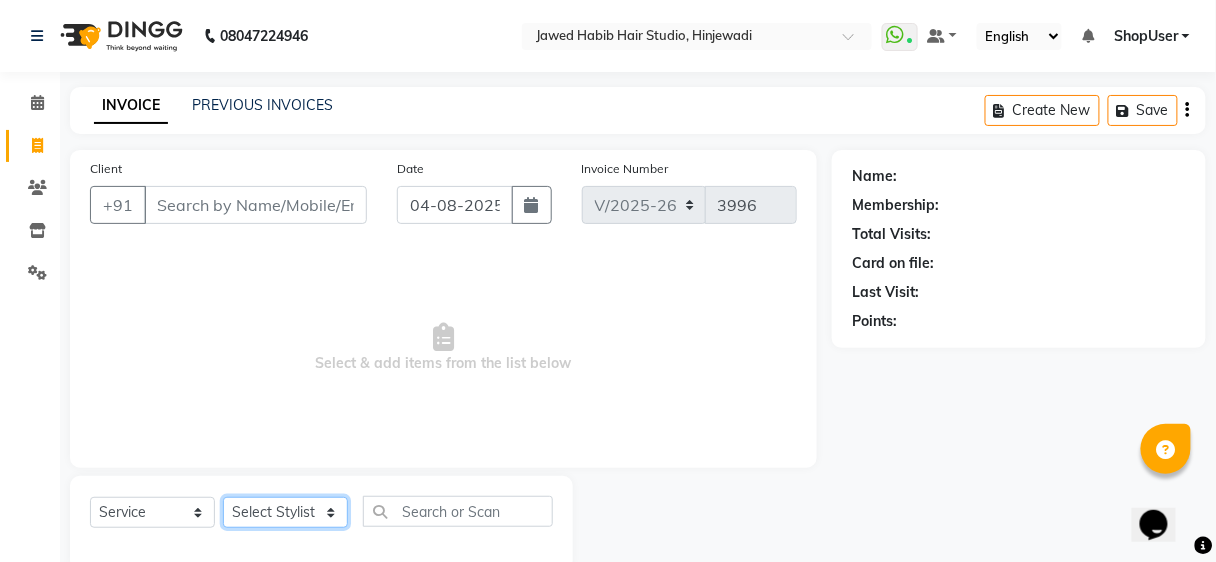 click on "Select Stylist Ajinkya Anuja Arunesh Avinash Junaid Mohammad Pawan Krishna Rushikesh ShopUser Shubham Shweta Kale Vikram" 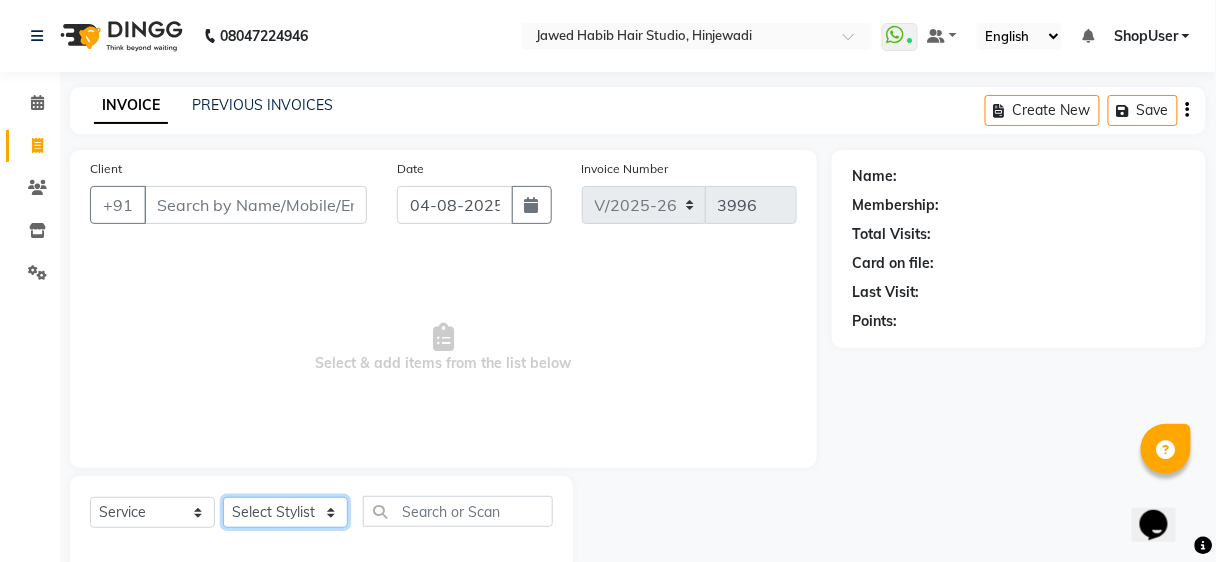 select on "50524" 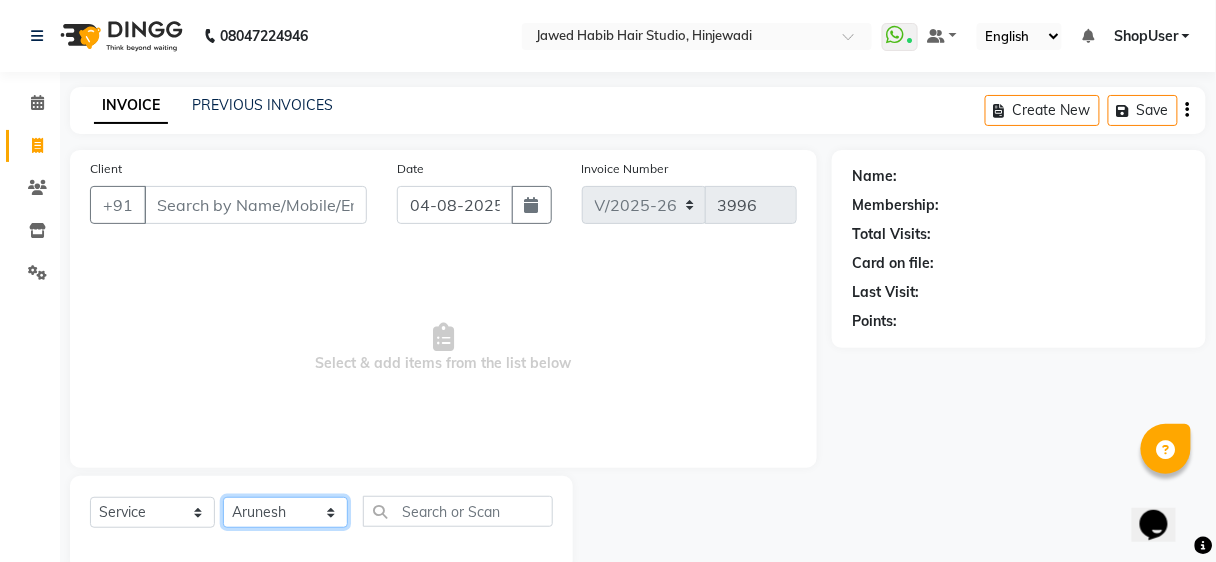 click on "Select Stylist Ajinkya Anuja Arunesh Avinash Junaid Mohammad Pawan Krishna Rushikesh ShopUser Shubham Shweta Kale Vikram" 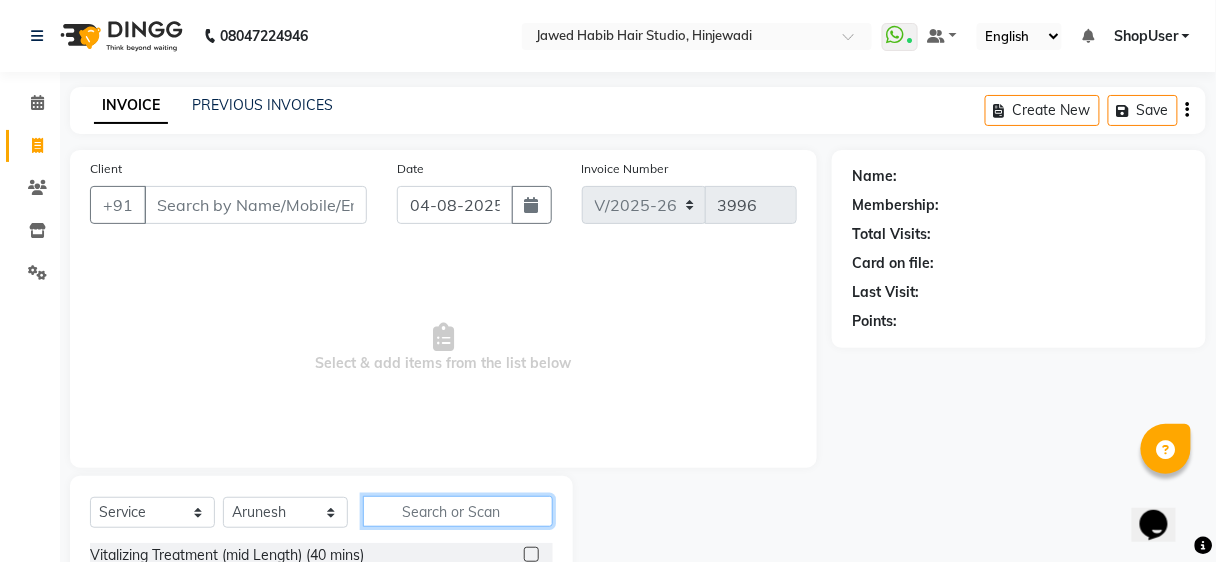 drag, startPoint x: 490, startPoint y: 513, endPoint x: 481, endPoint y: 507, distance: 10.816654 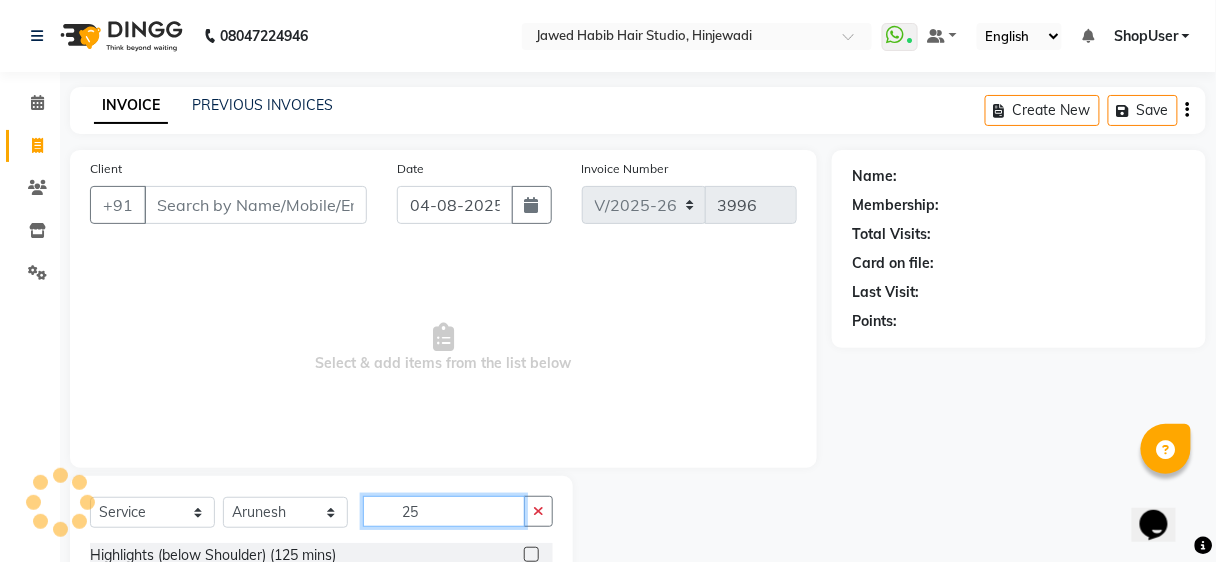 scroll, scrollTop: 237, scrollLeft: 0, axis: vertical 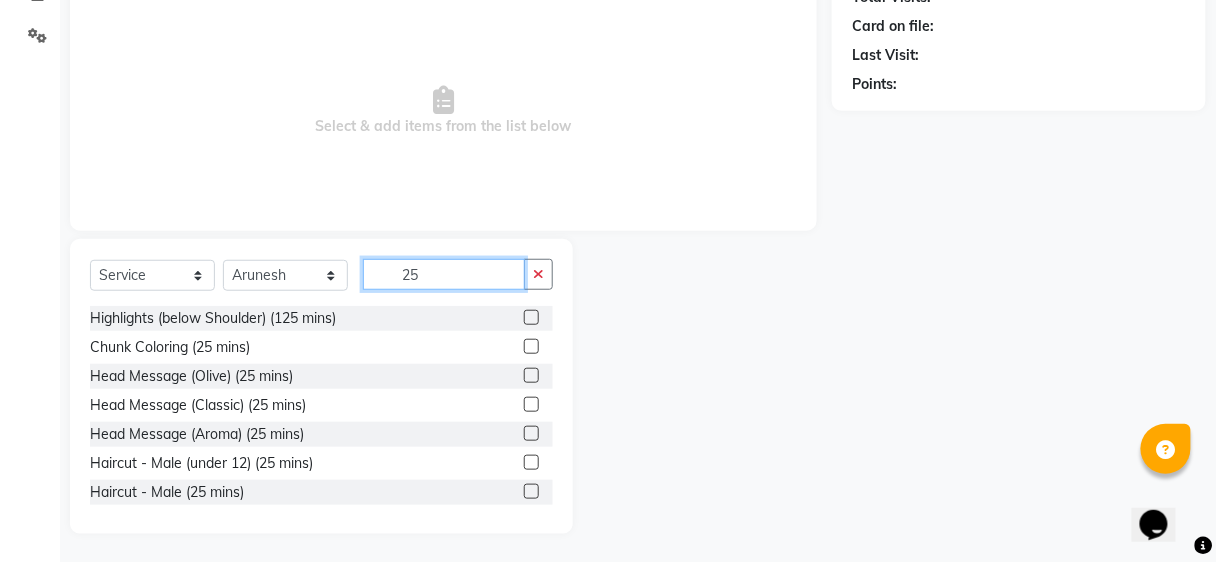 type on "25" 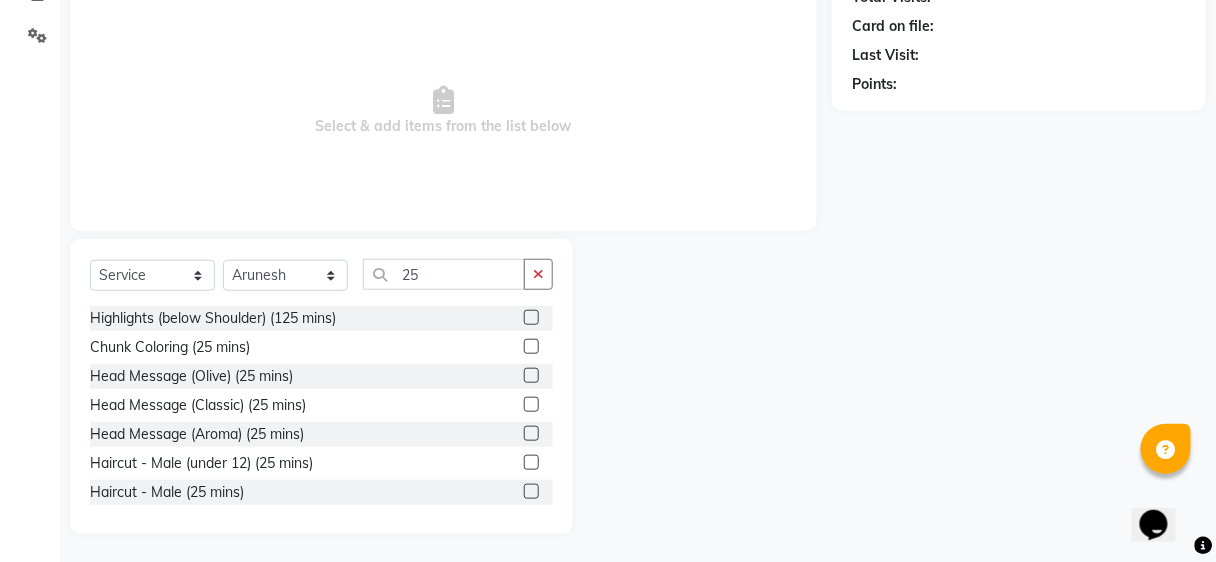 click 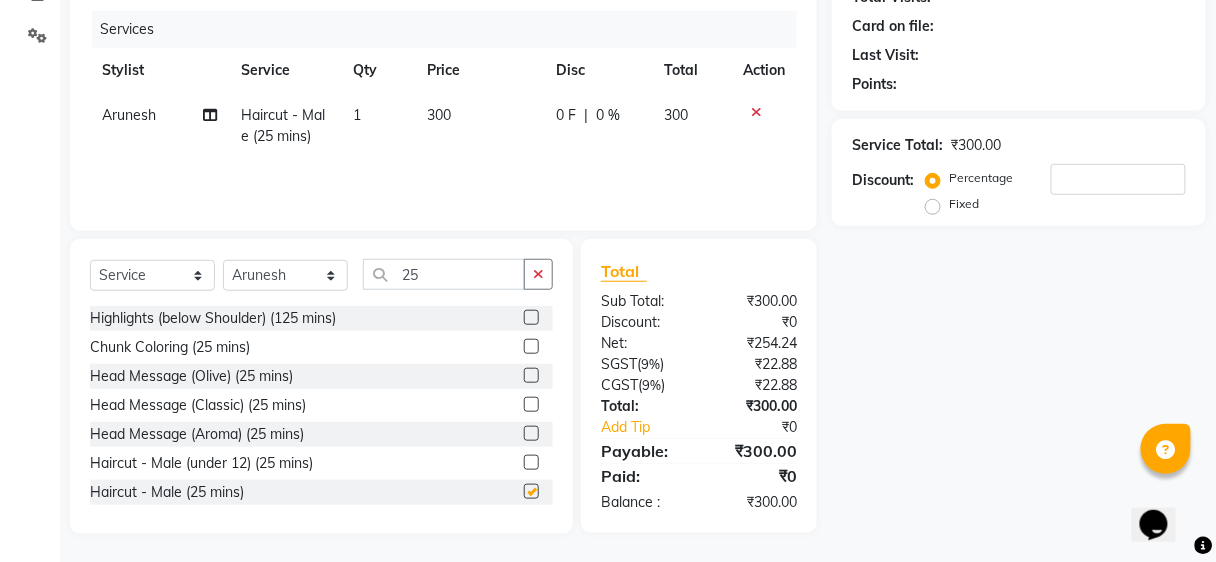checkbox on "false" 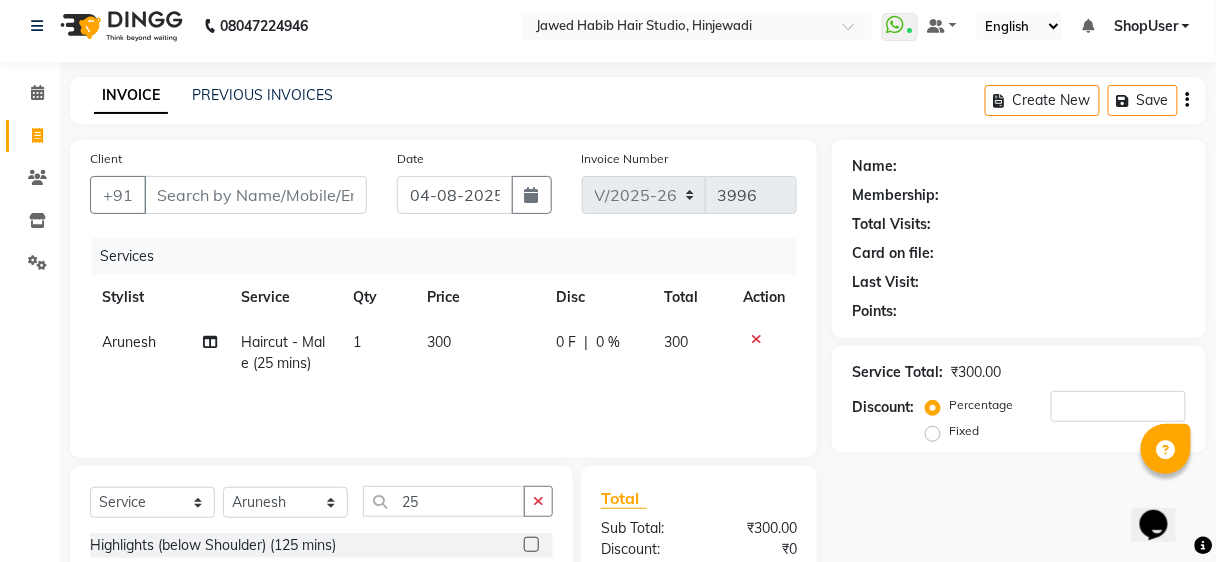 scroll, scrollTop: 0, scrollLeft: 0, axis: both 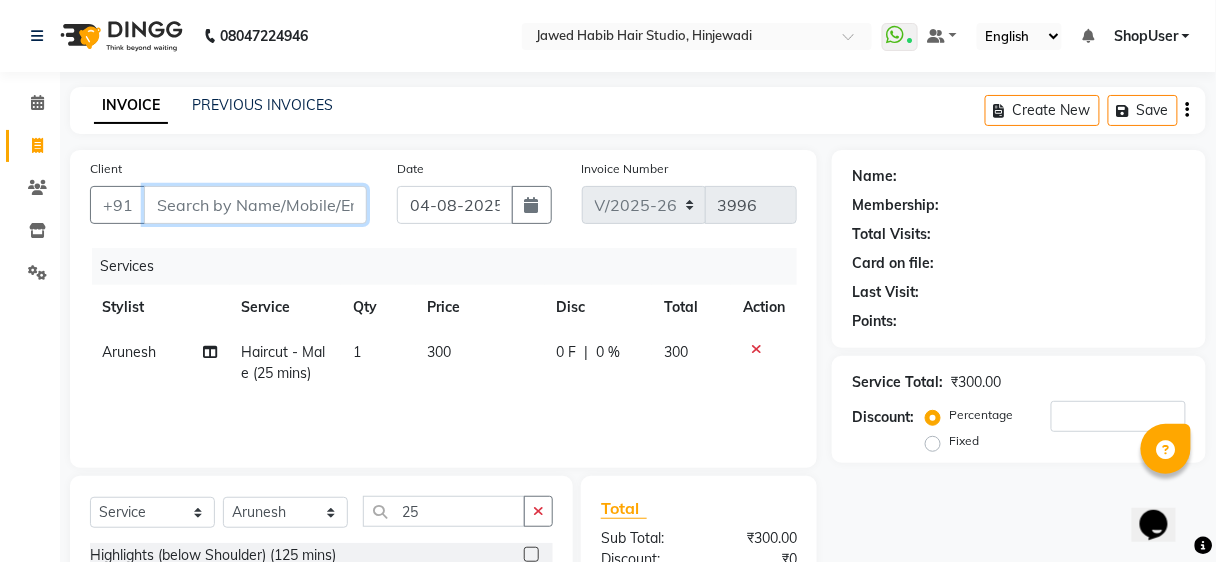 click on "Client" at bounding box center [255, 205] 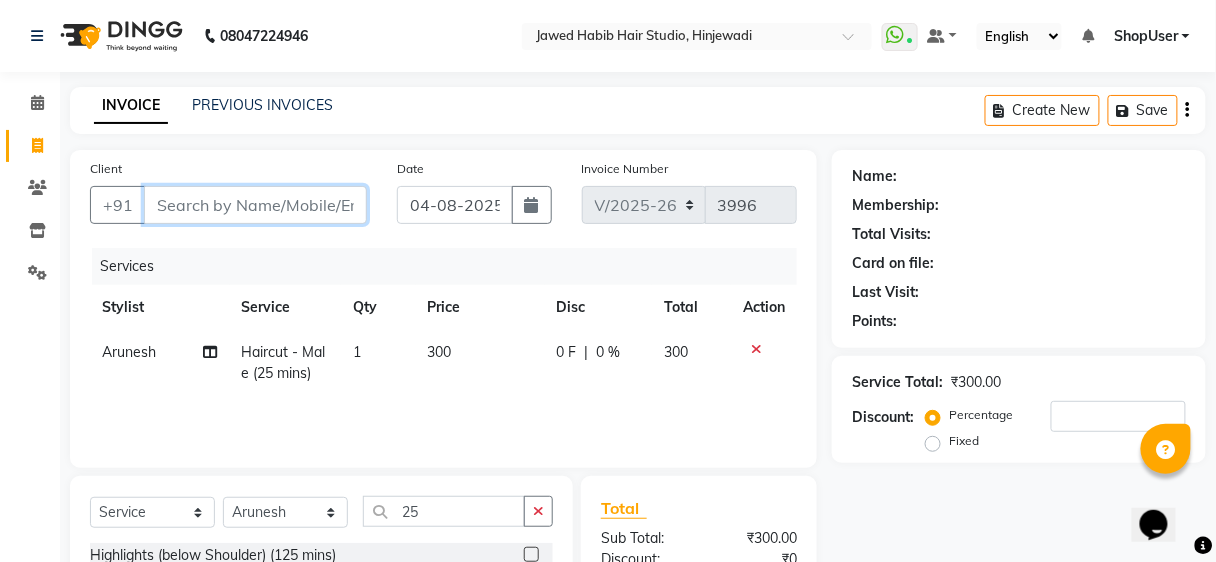 type on "9" 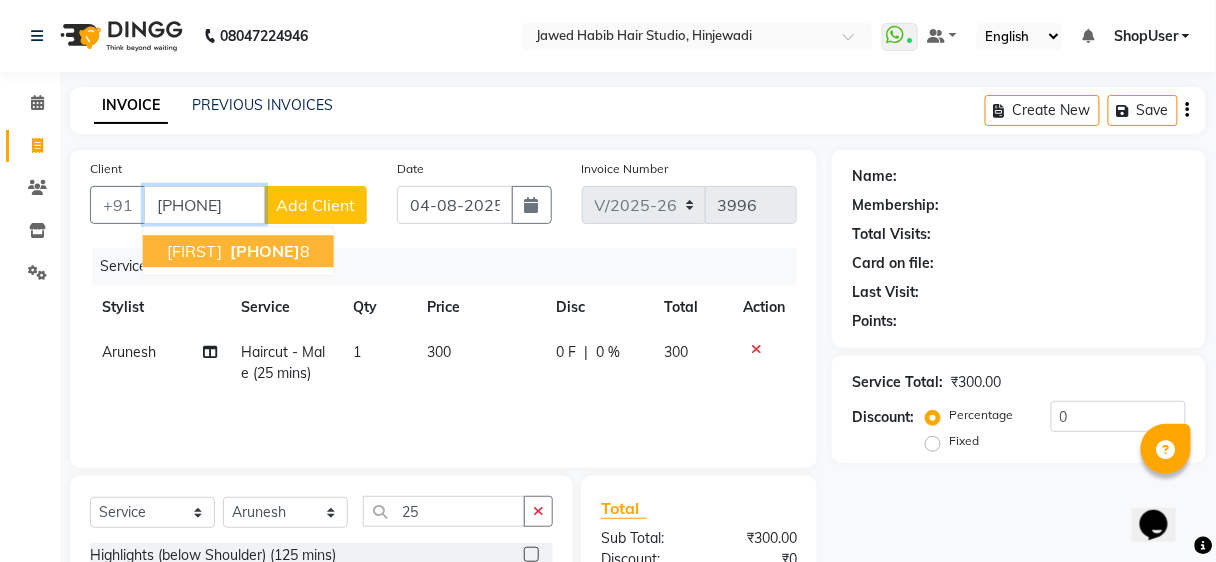 click on "[NAME]" at bounding box center (194, 251) 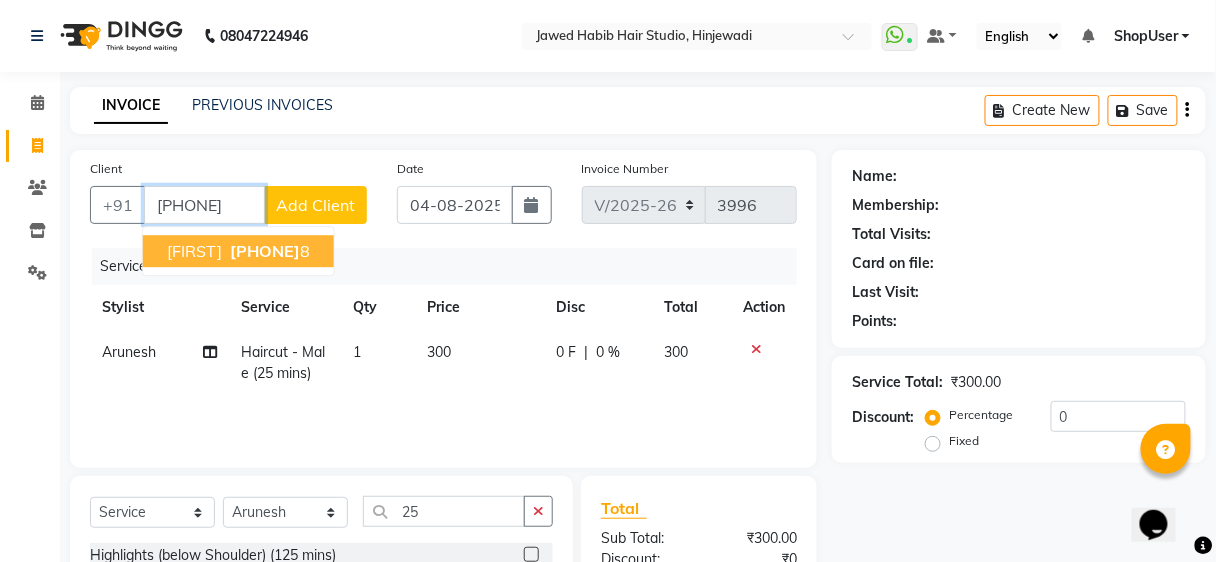 type on "9083286498" 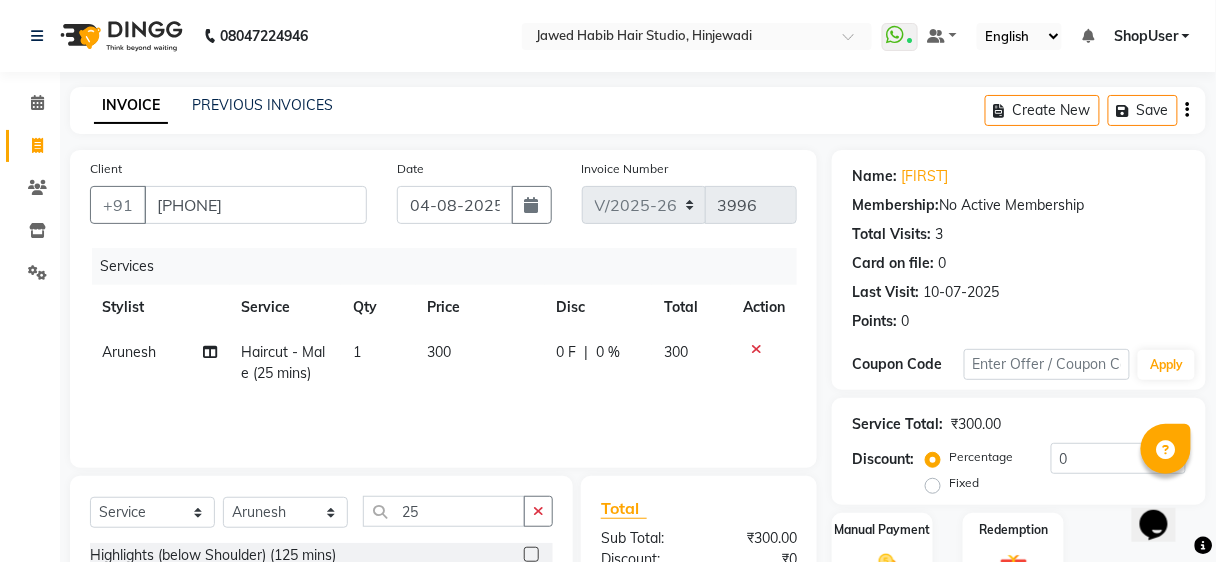 scroll, scrollTop: 237, scrollLeft: 0, axis: vertical 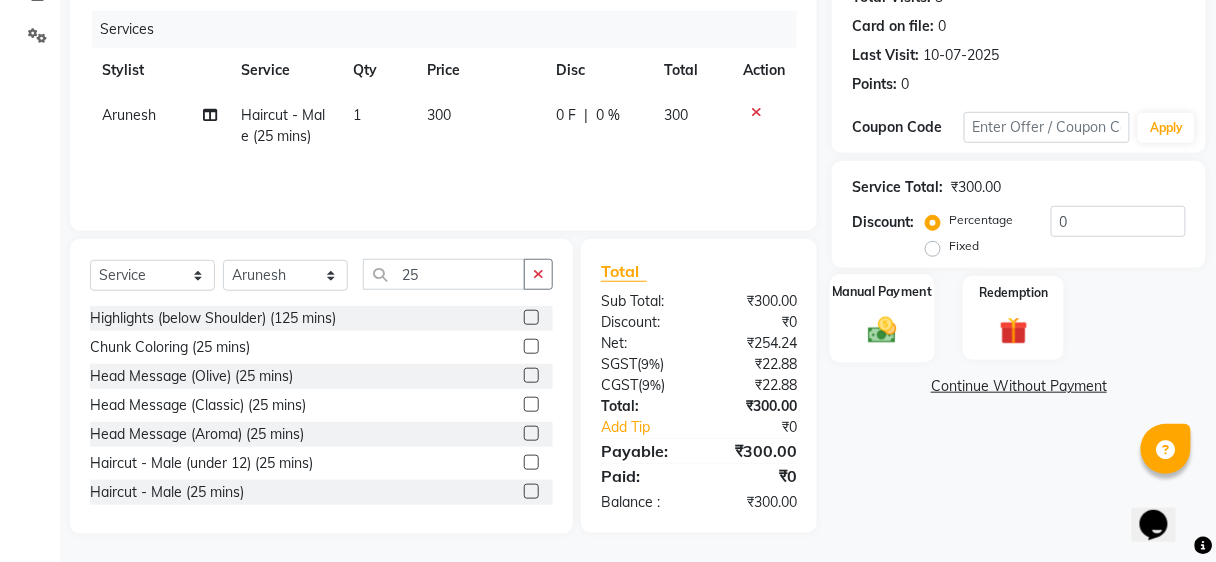 click on "Manual Payment" 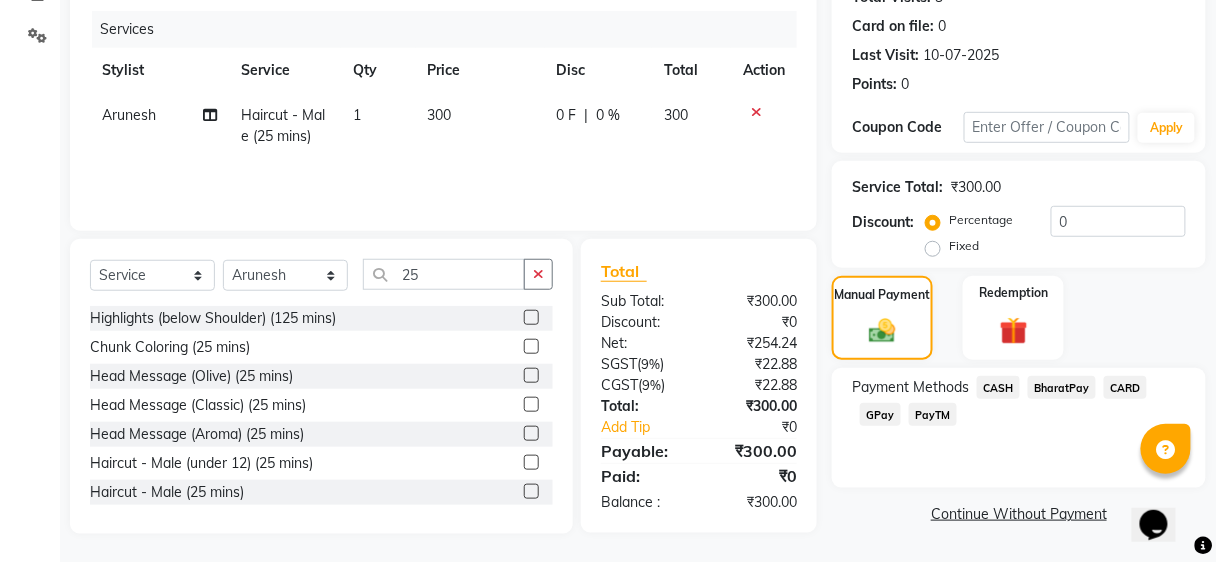 click on "BharatPay" 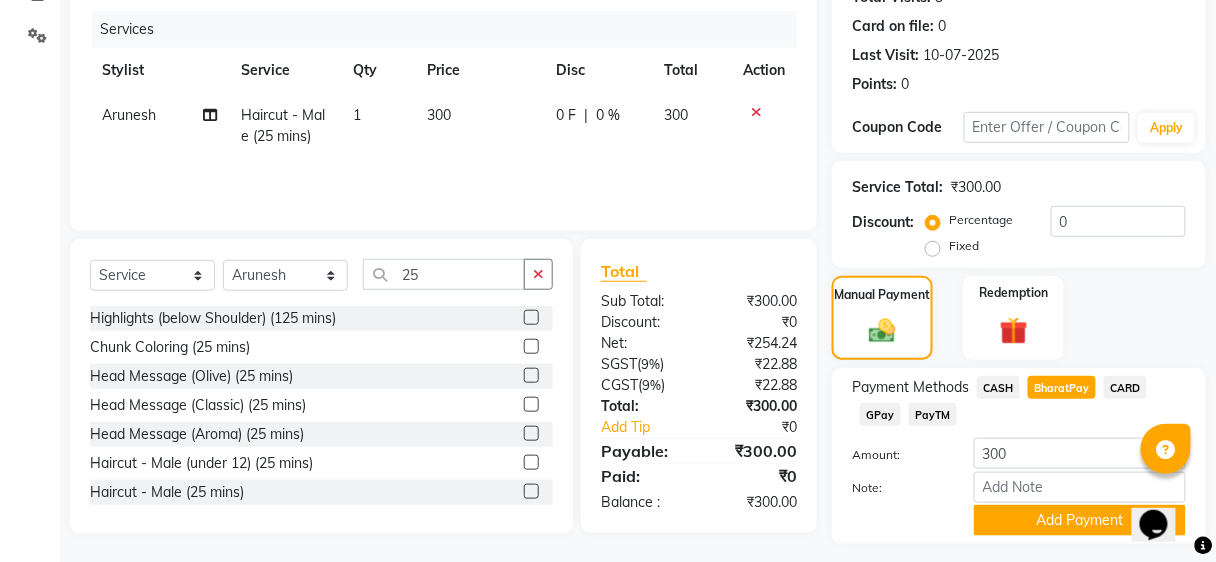scroll, scrollTop: 288, scrollLeft: 0, axis: vertical 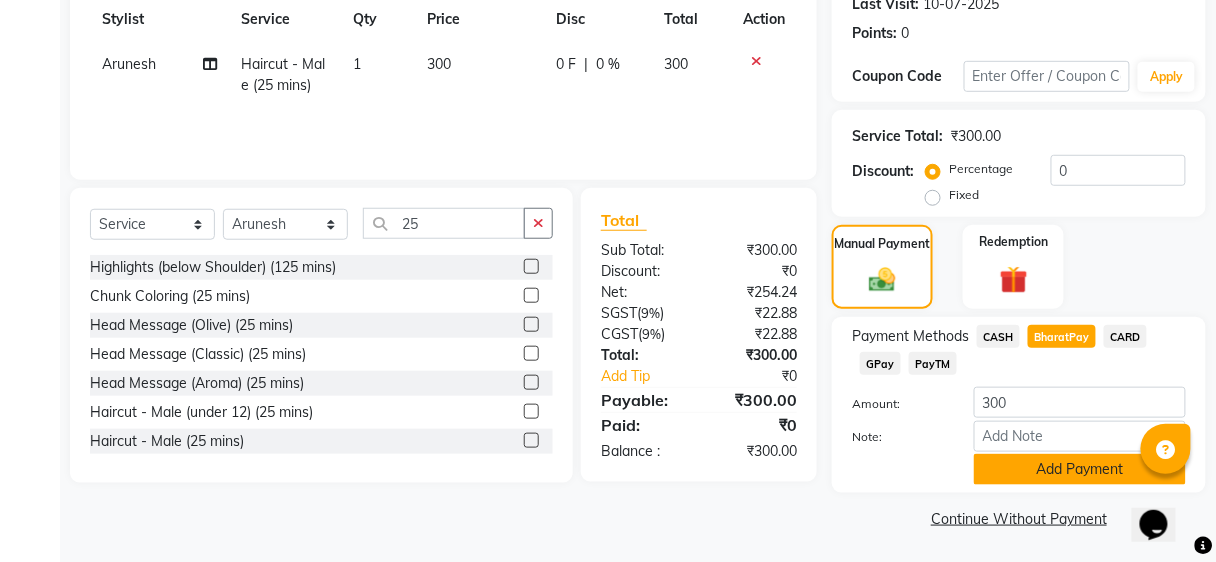 click on "Add Payment" 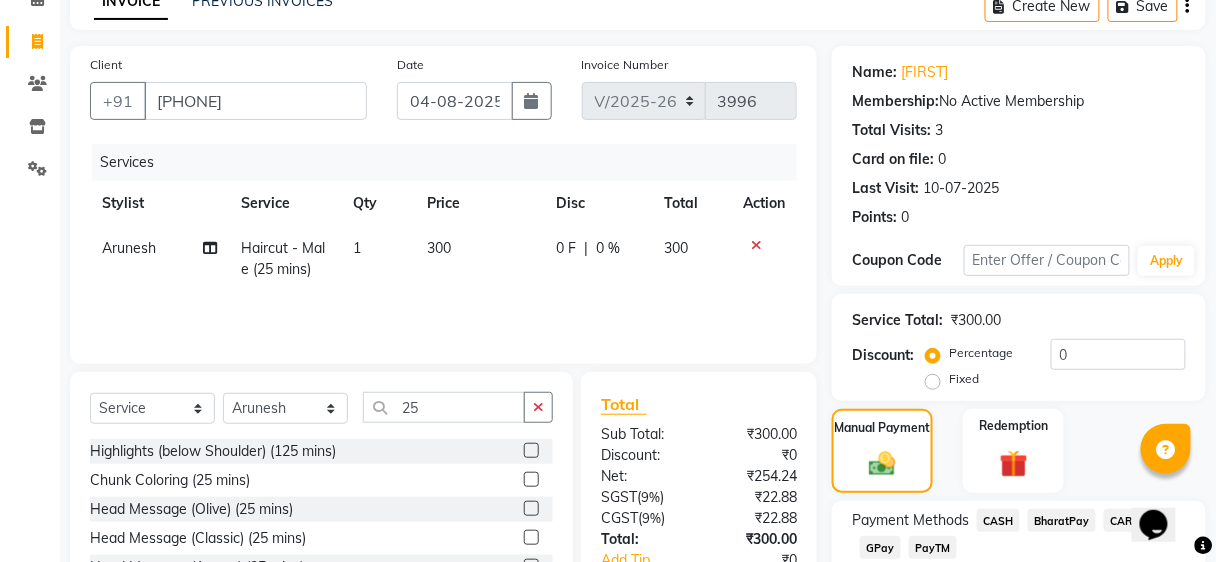 scroll, scrollTop: 344, scrollLeft: 0, axis: vertical 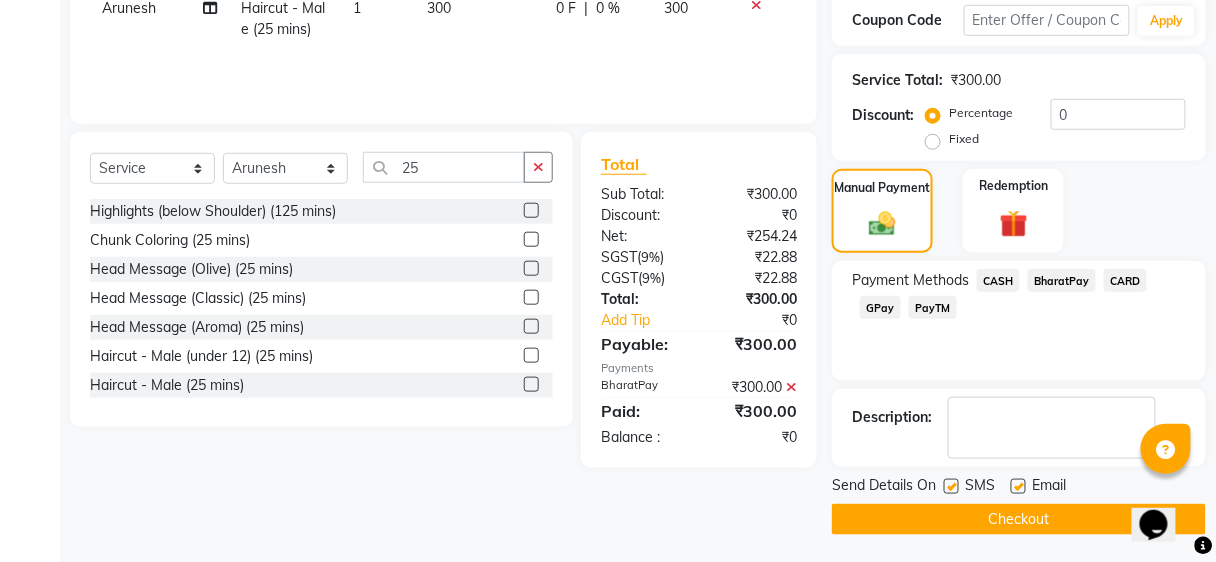 click on "Checkout" 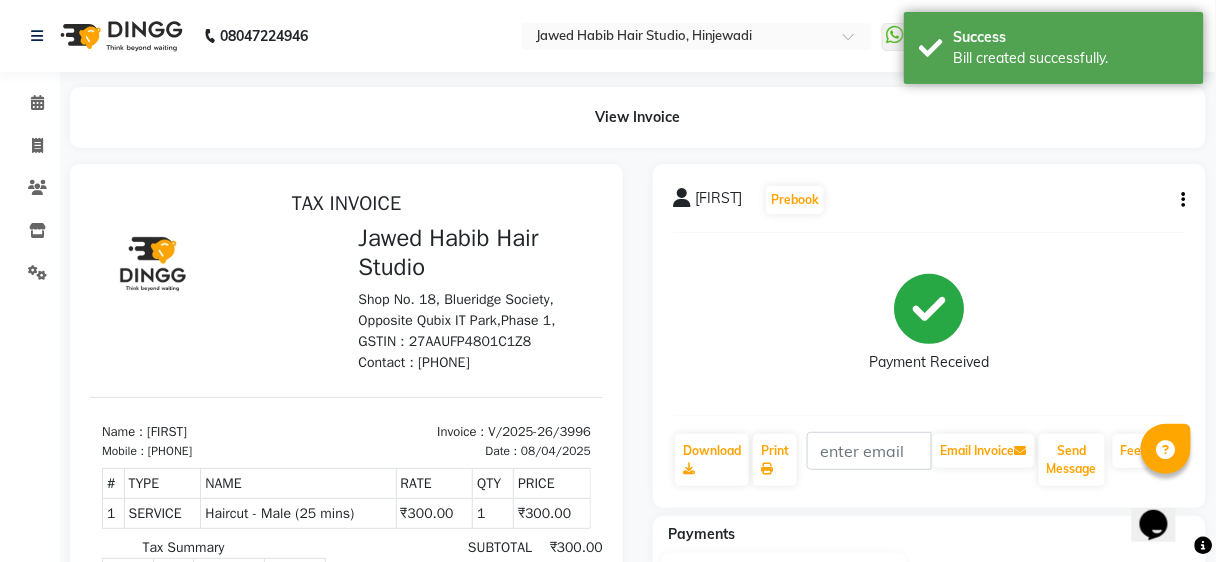 scroll, scrollTop: 0, scrollLeft: 0, axis: both 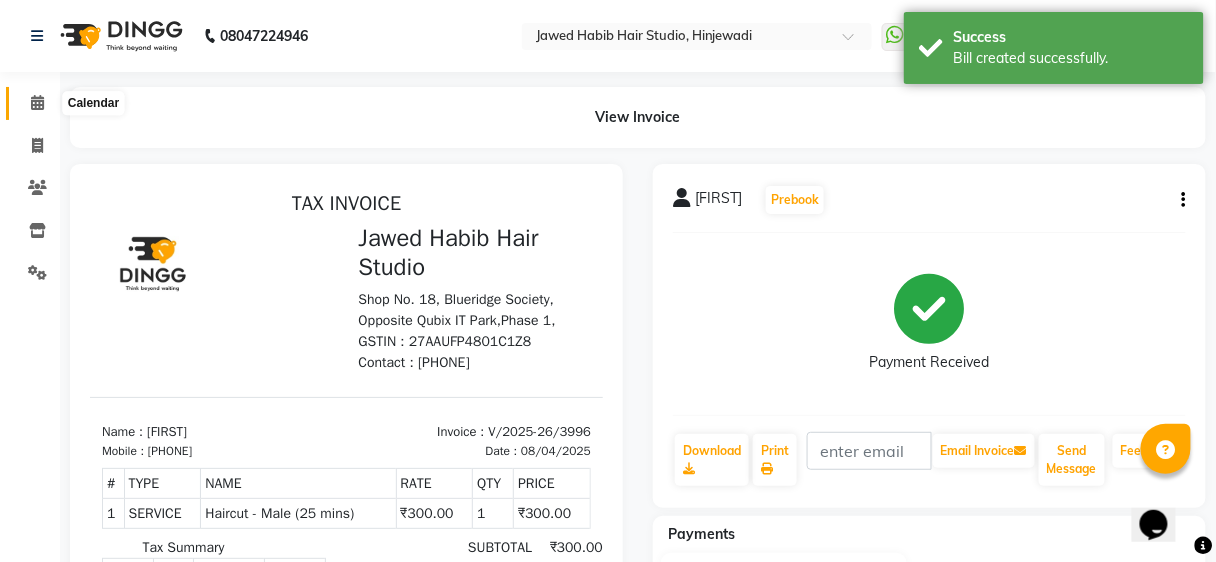 click 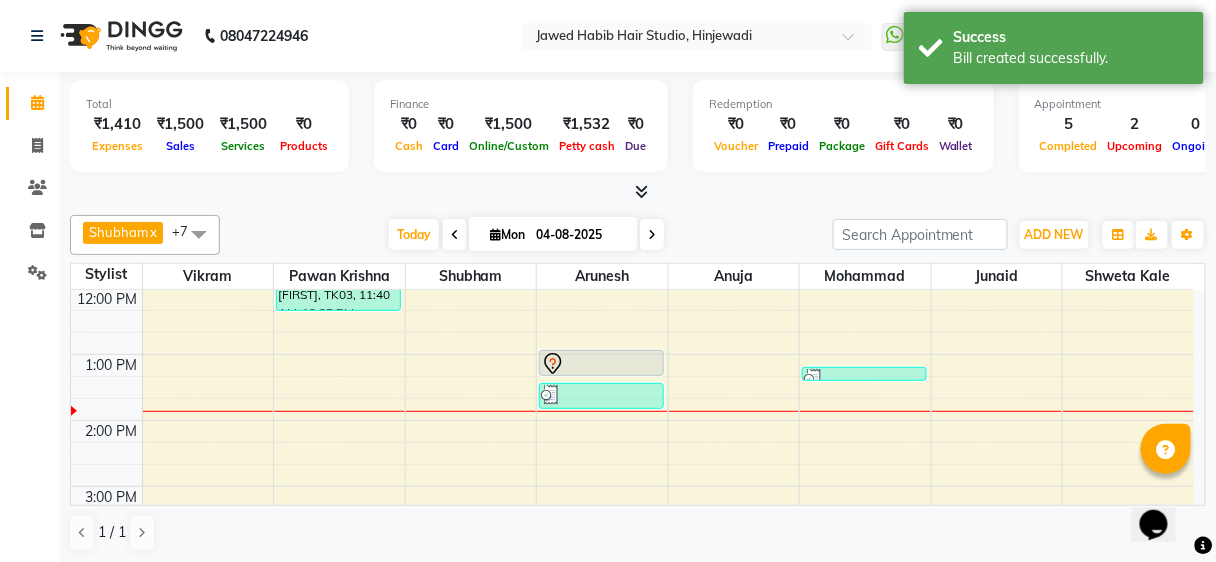 scroll, scrollTop: 341, scrollLeft: 0, axis: vertical 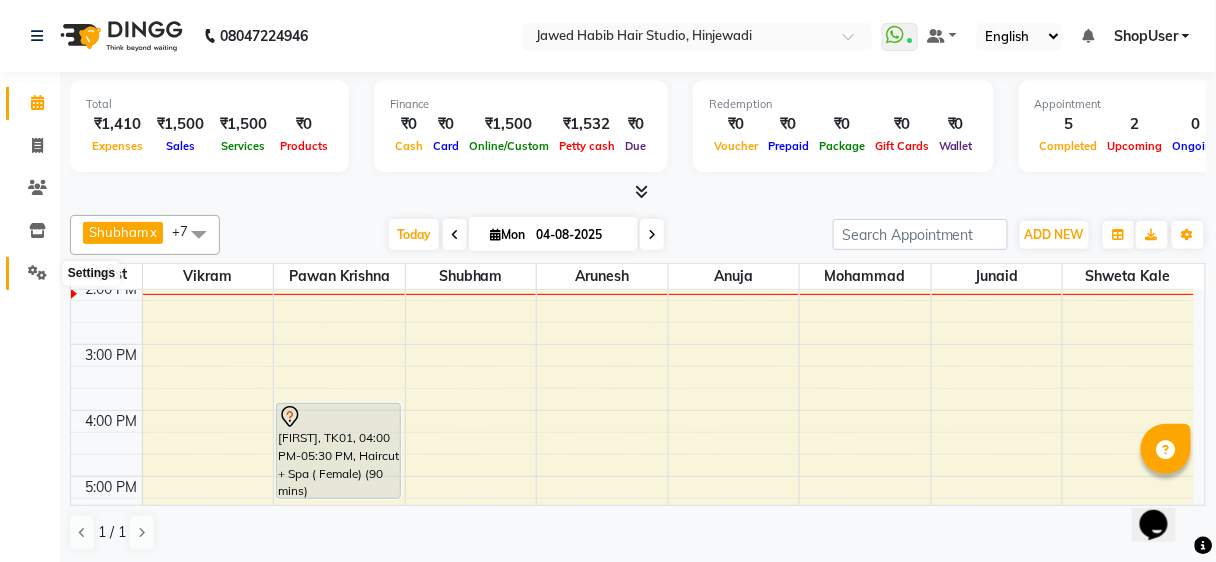 click 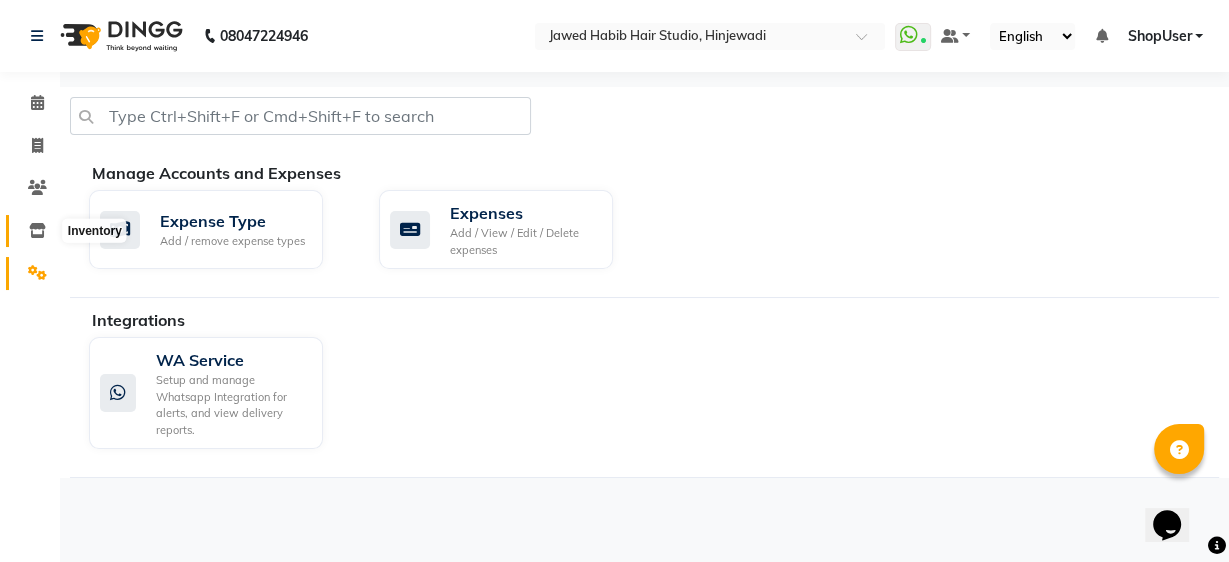 click 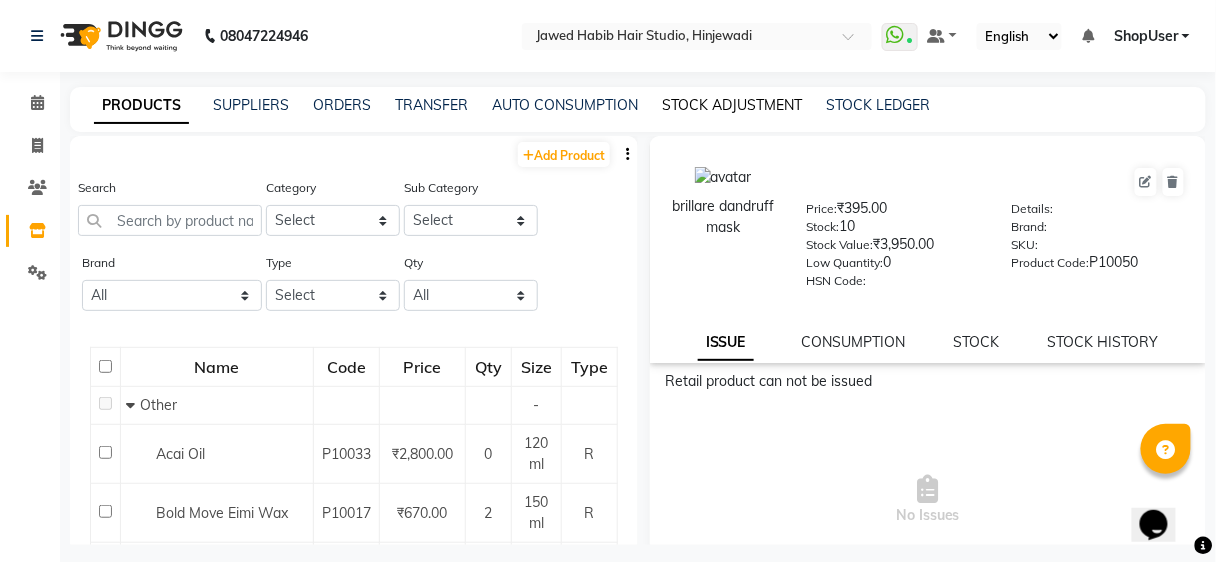 drag, startPoint x: 693, startPoint y: 110, endPoint x: 677, endPoint y: 109, distance: 16.03122 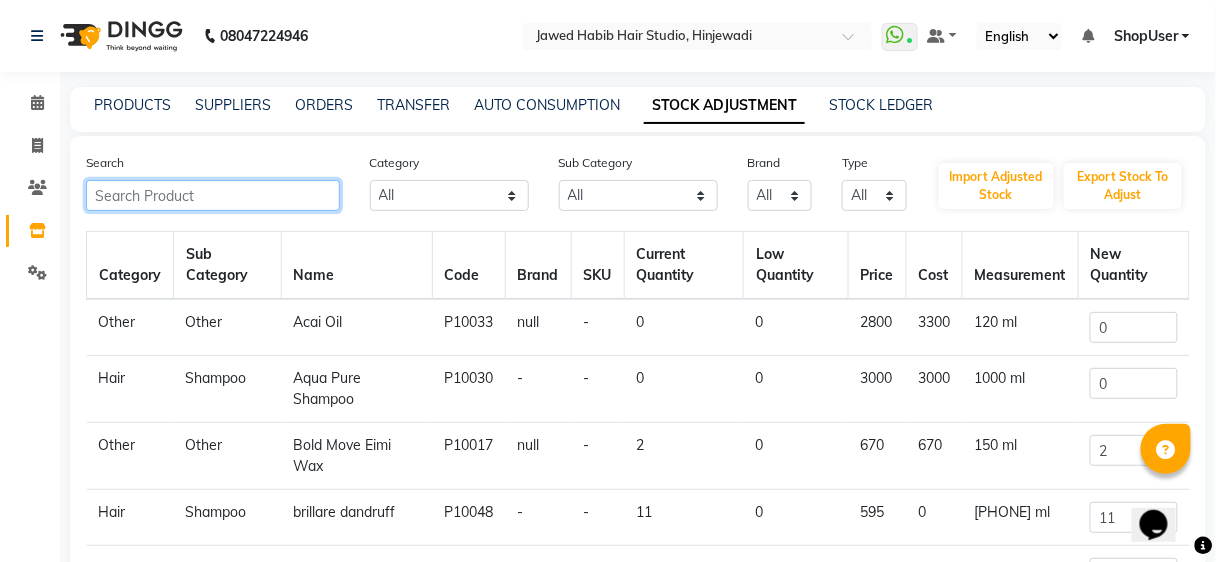 click 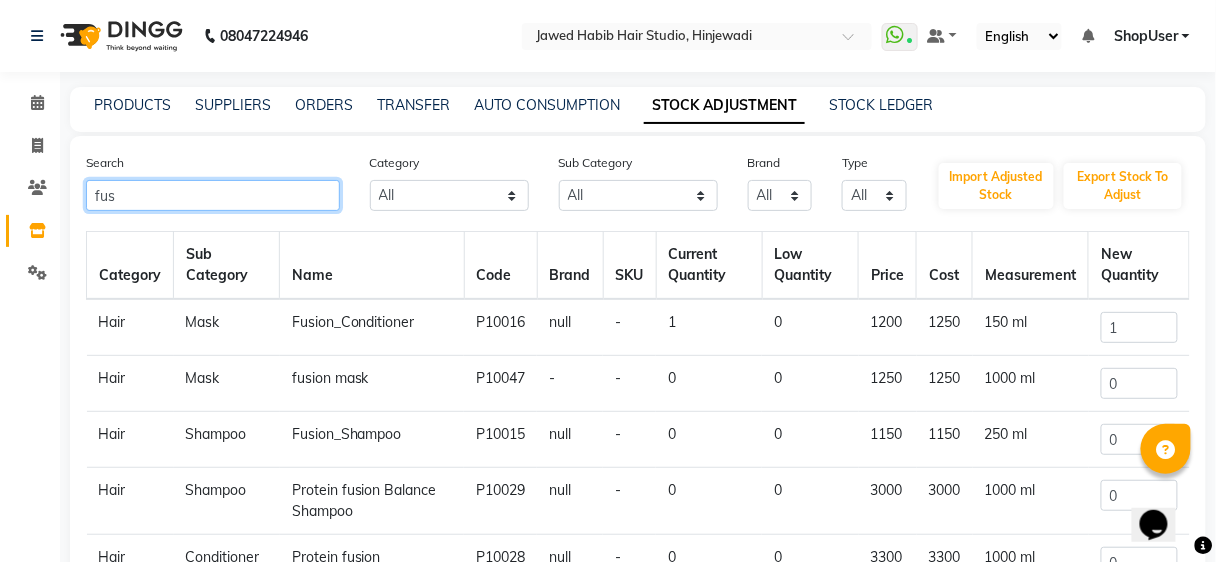 type on "fus" 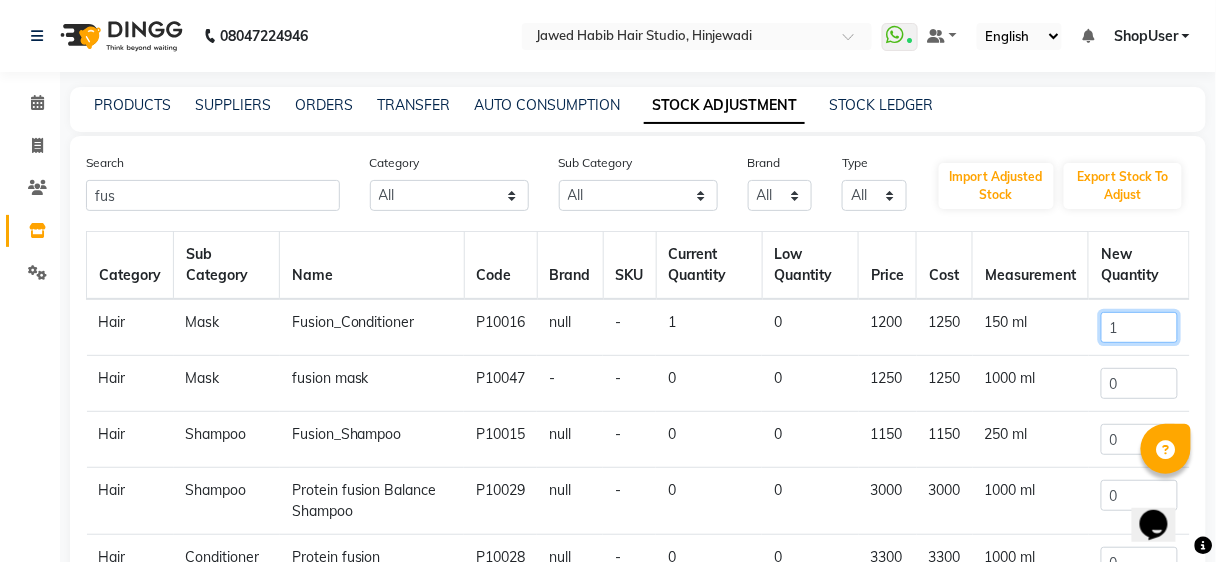 click on "1" 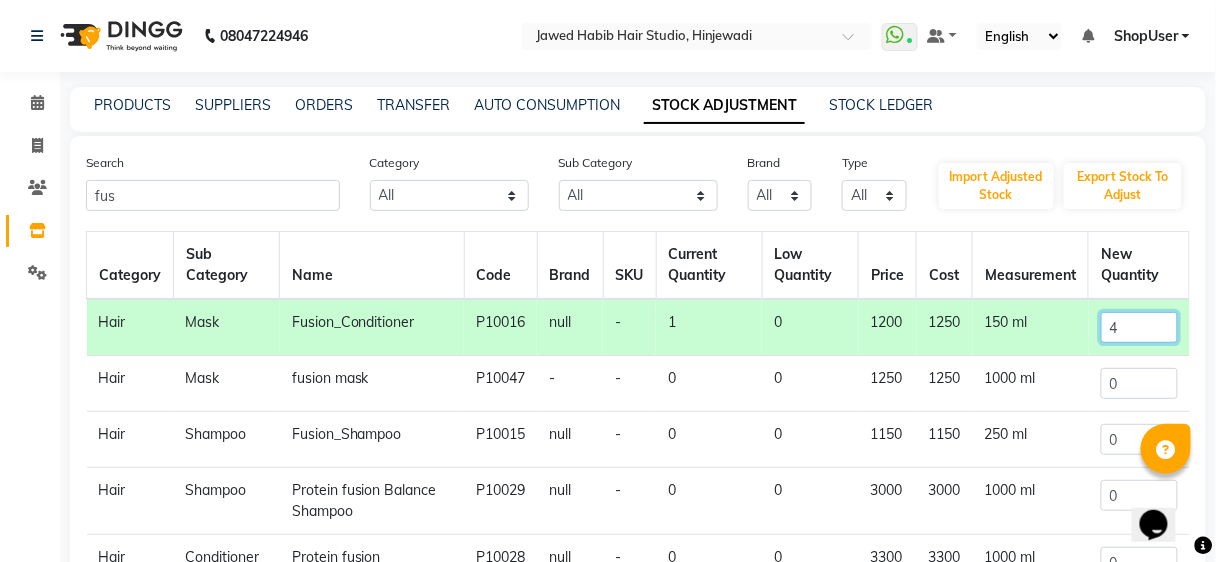 type on "4" 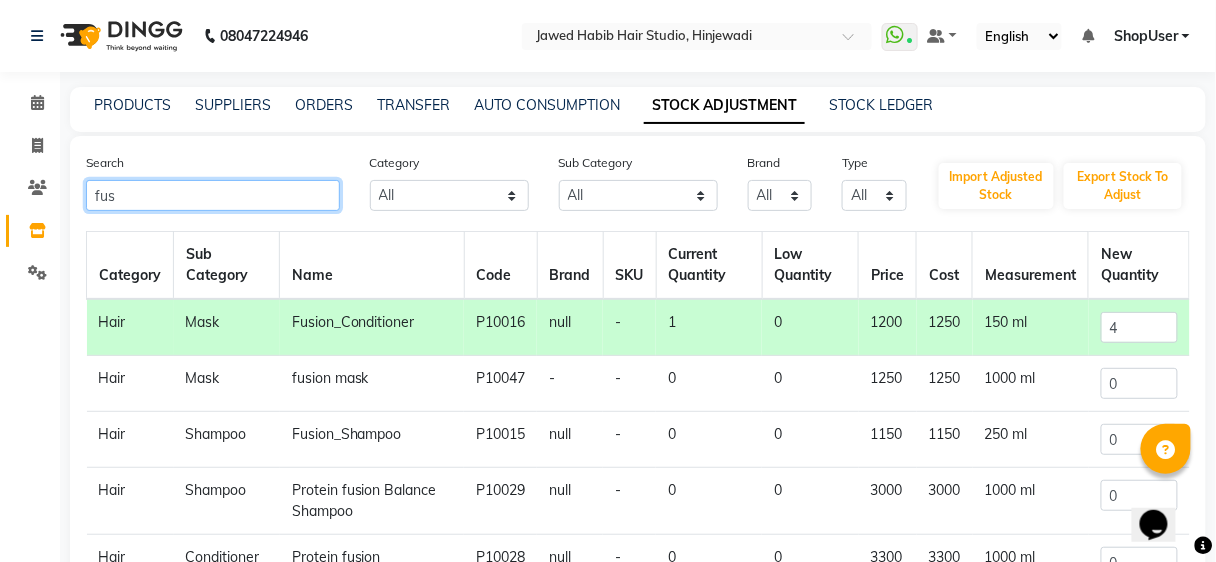 click on "fus" 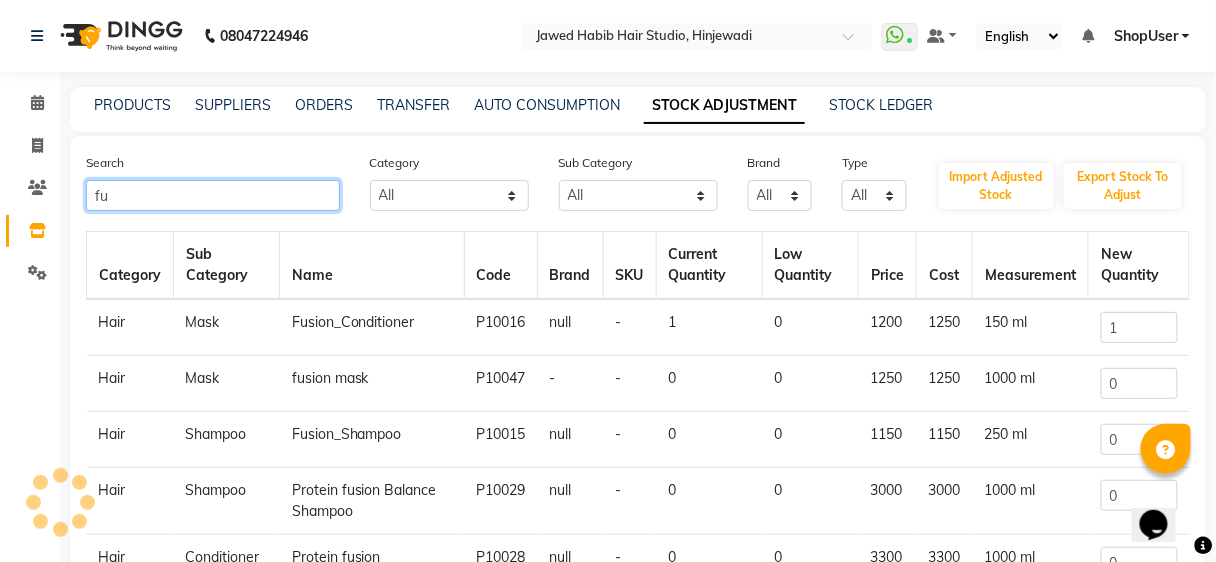 type on "f" 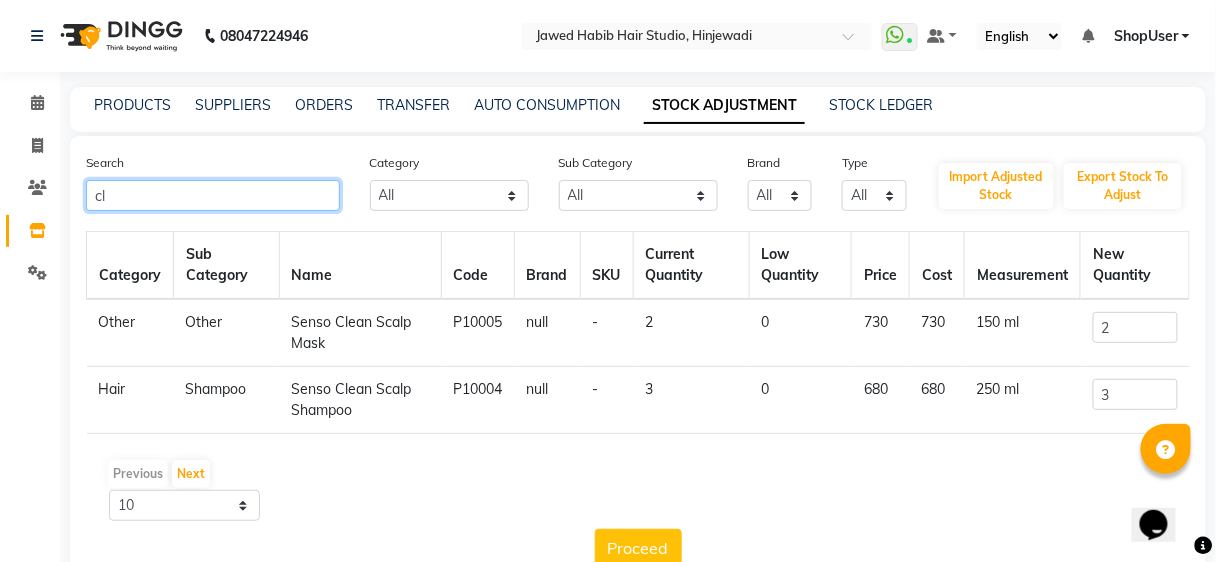 type on "cl" 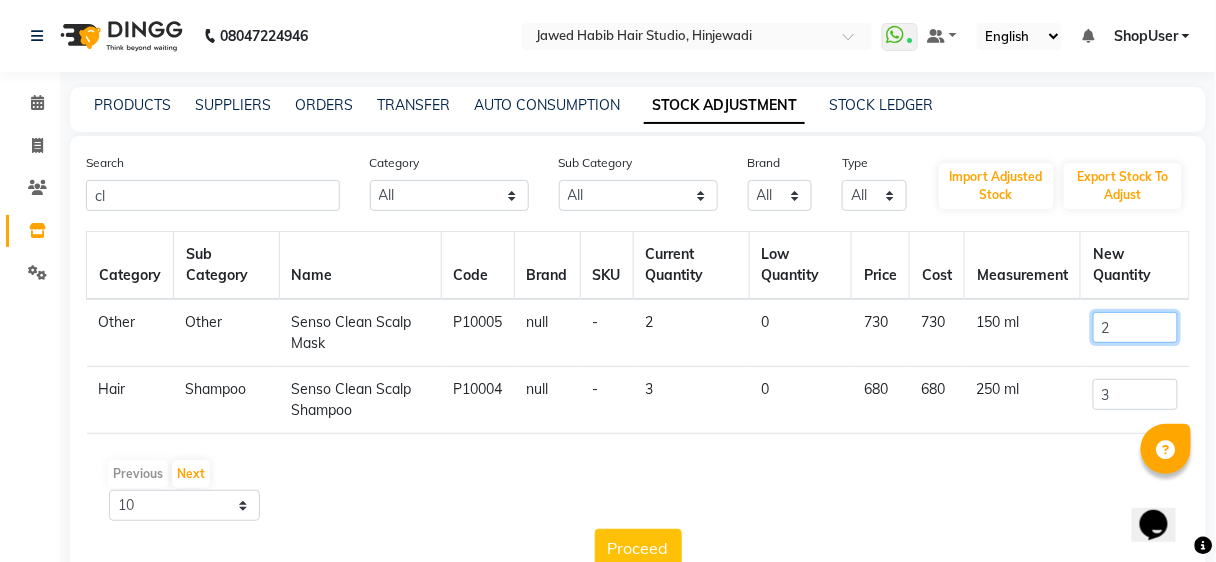 click on "2" 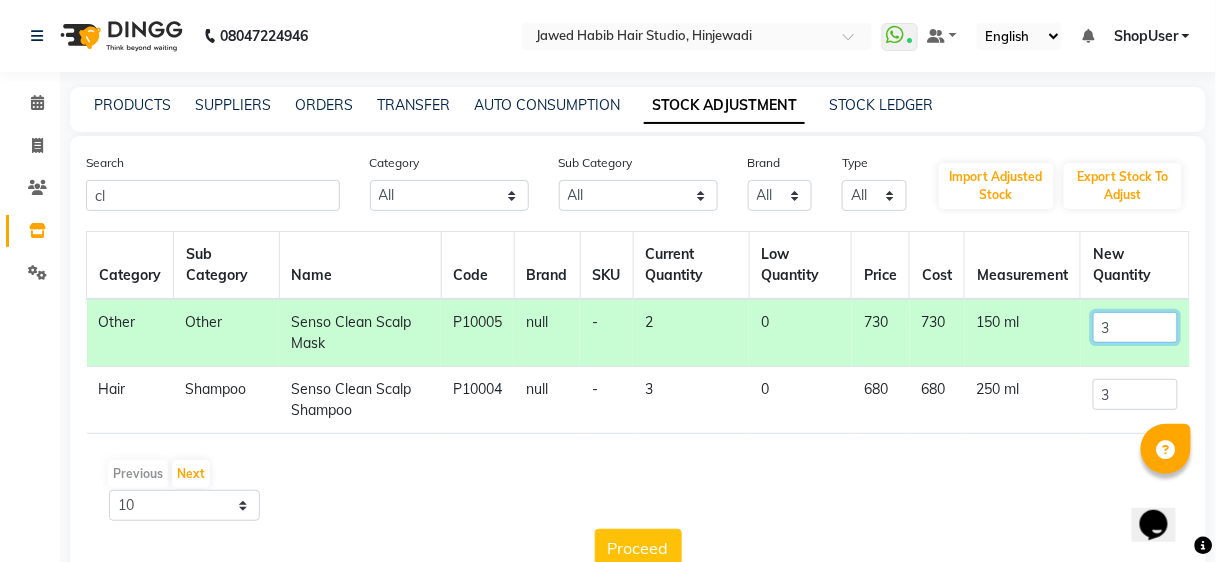 type on "3" 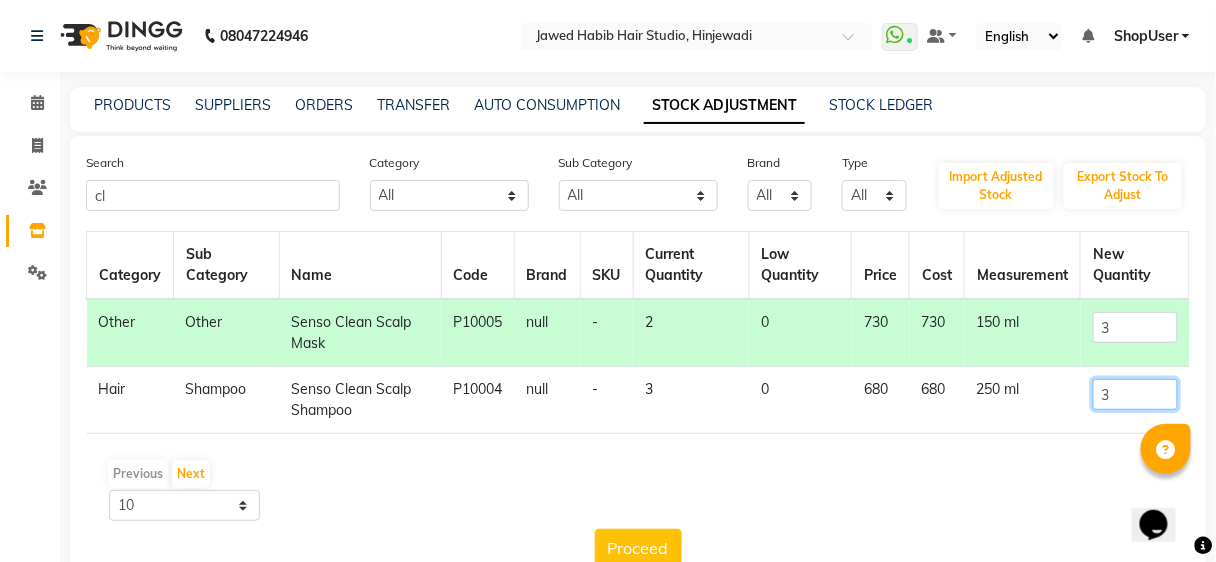 click on "3" 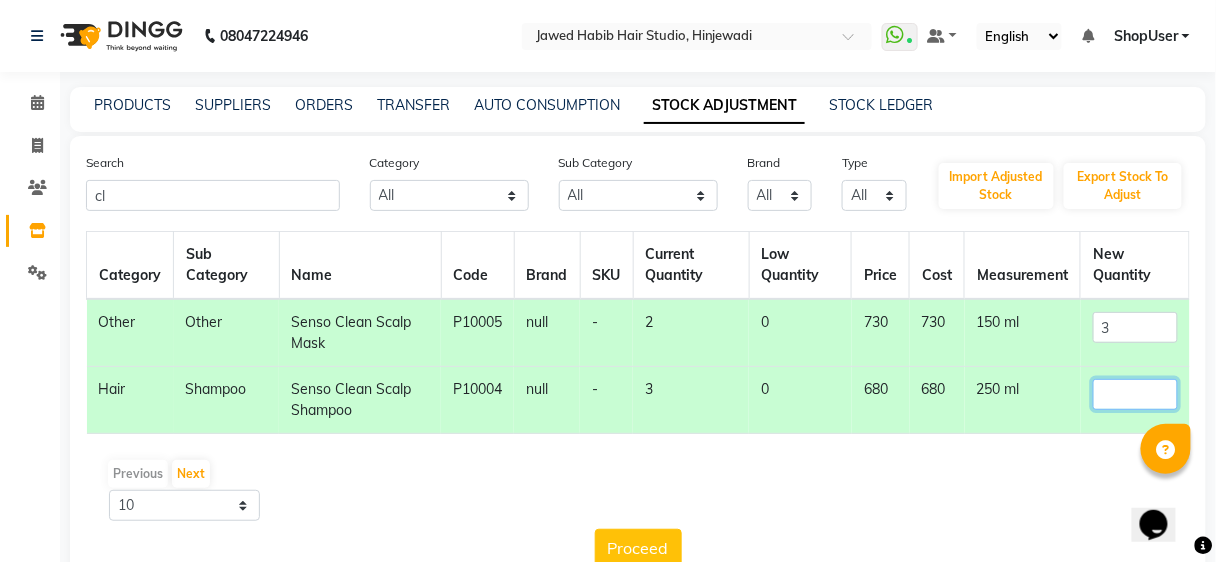 type on "4" 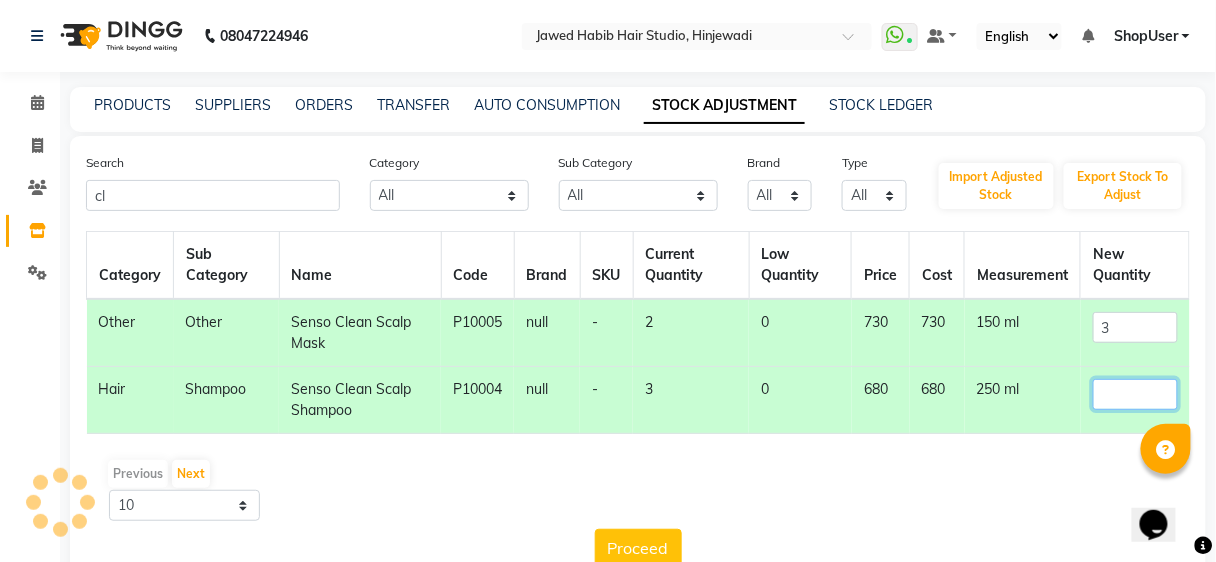 type on "3" 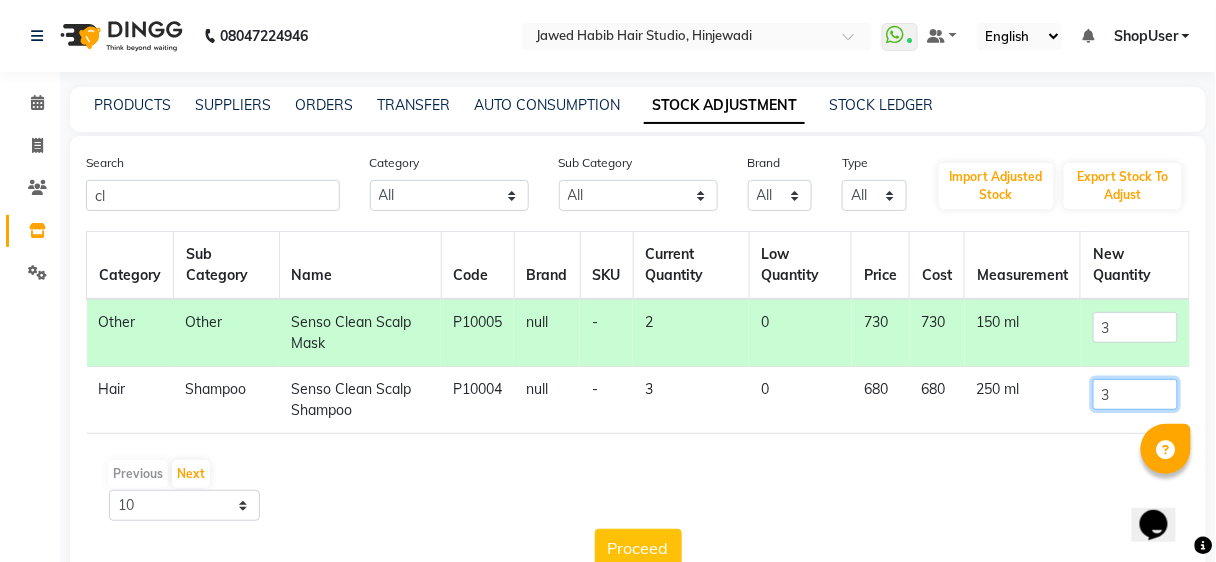 scroll, scrollTop: 48, scrollLeft: 0, axis: vertical 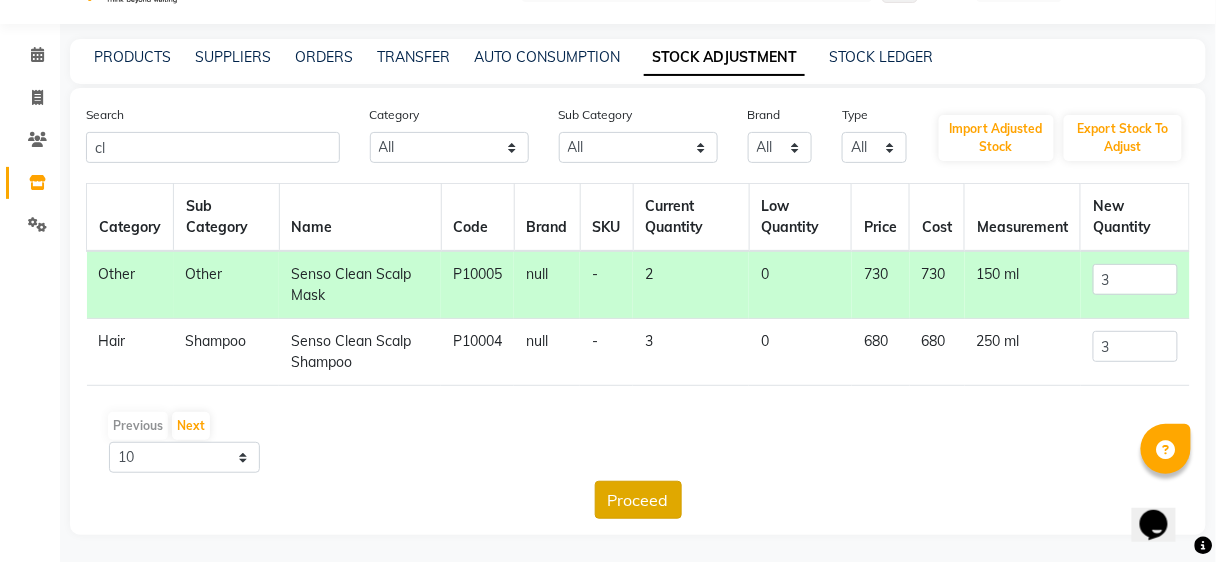 click on "Proceed" 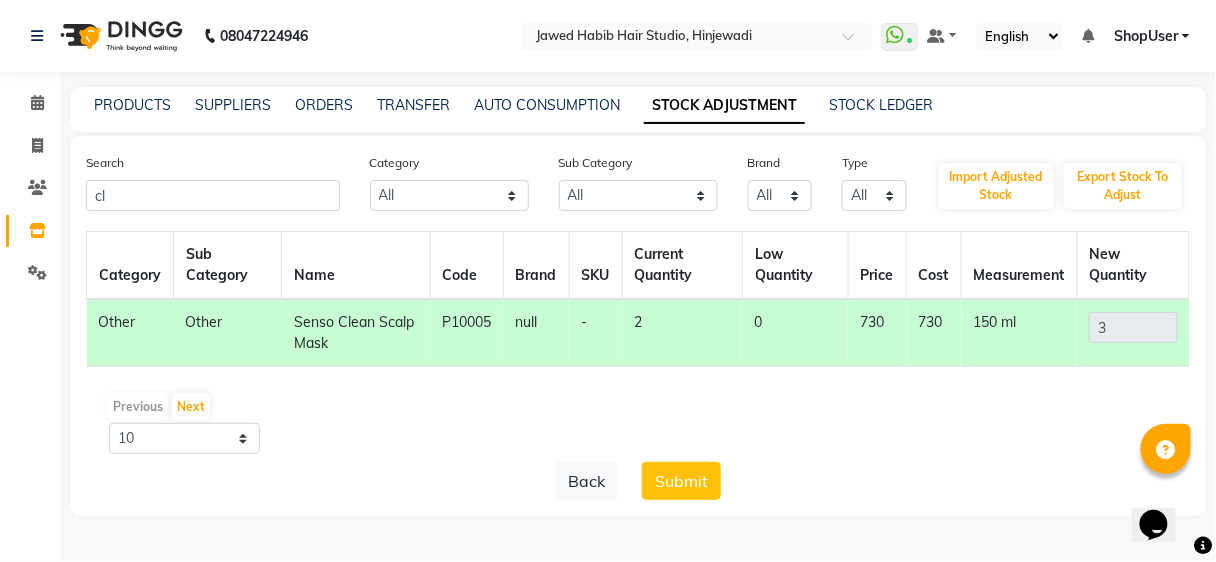 scroll, scrollTop: 0, scrollLeft: 0, axis: both 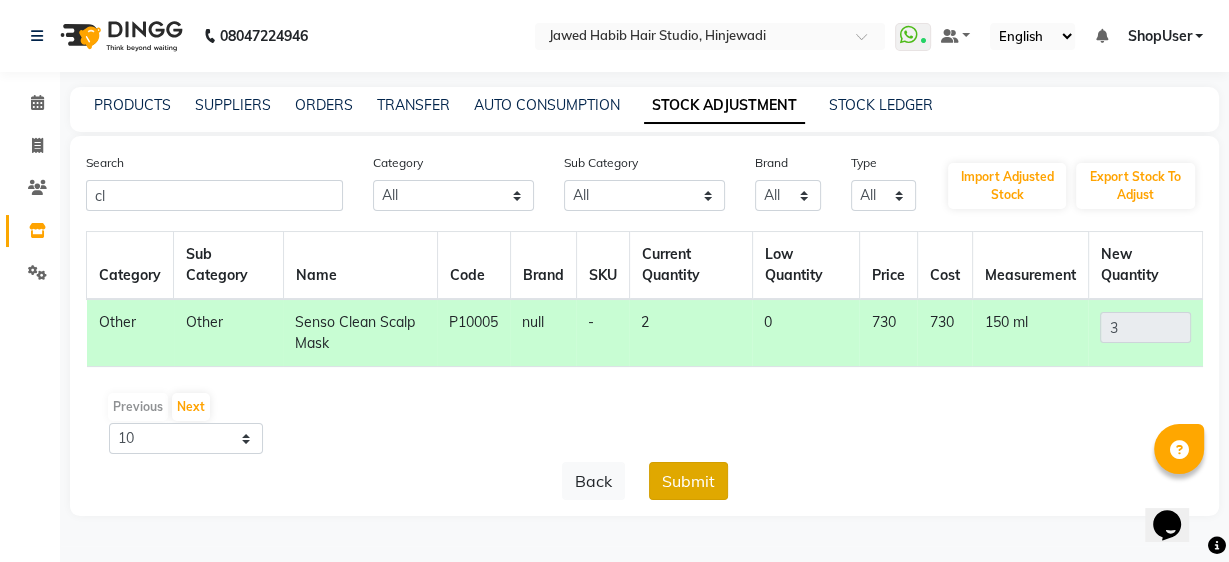 click on "Submit" 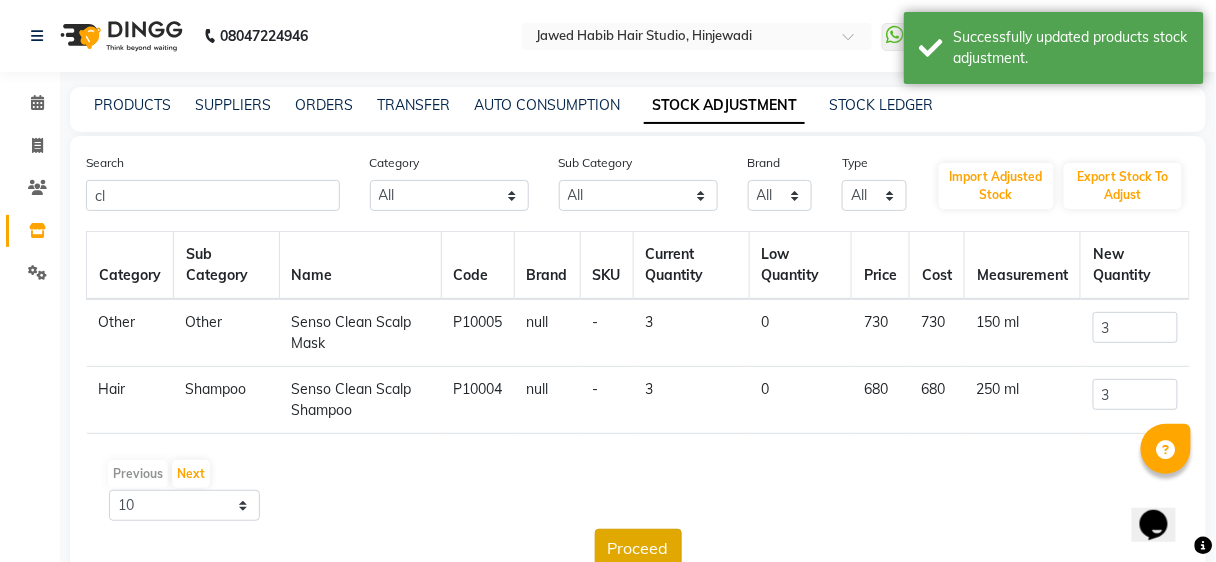 click on "Proceed" 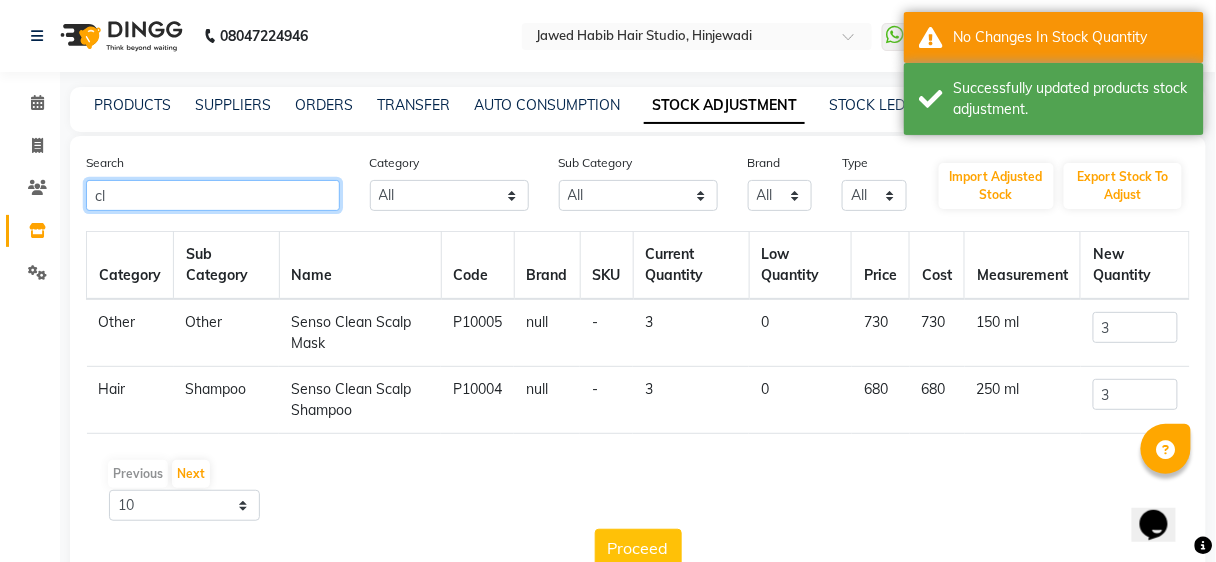 click on "cl" 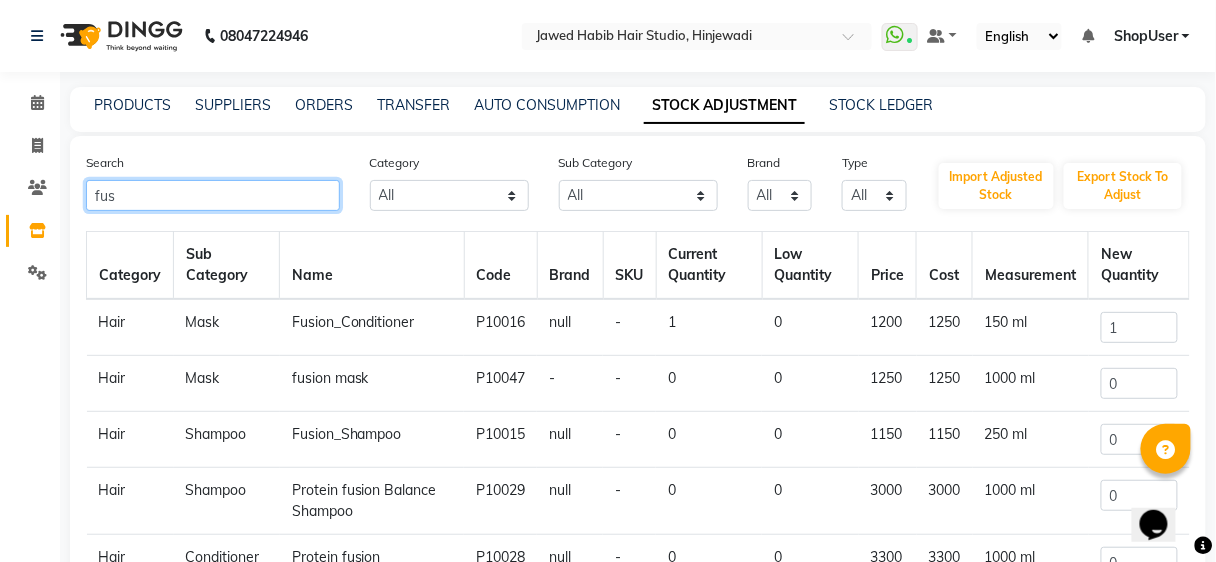 type on "fus" 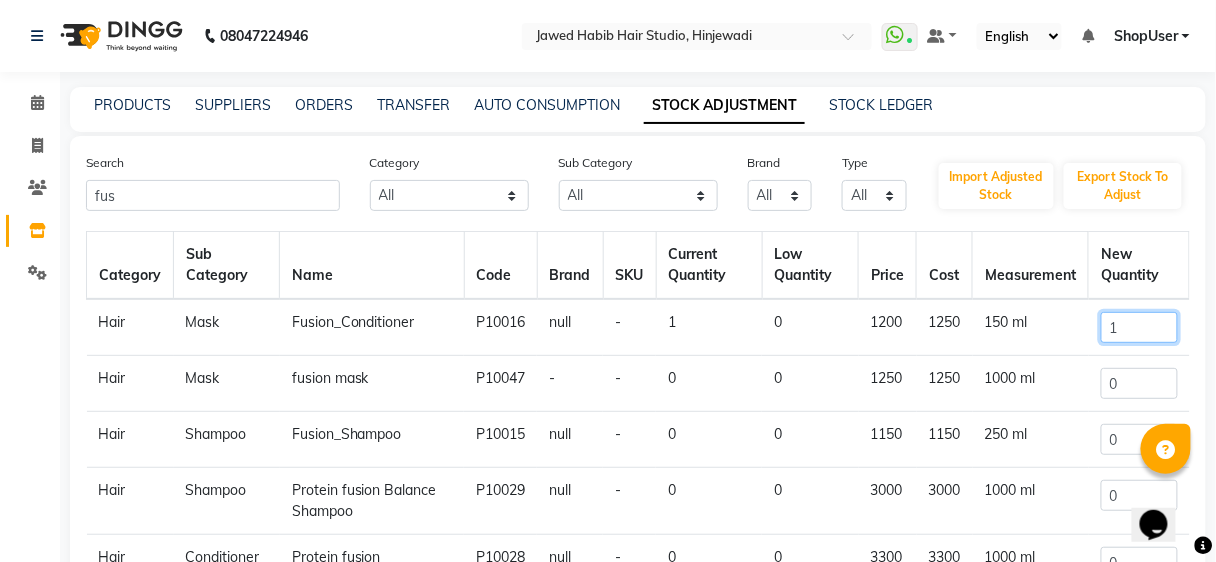 click on "1" 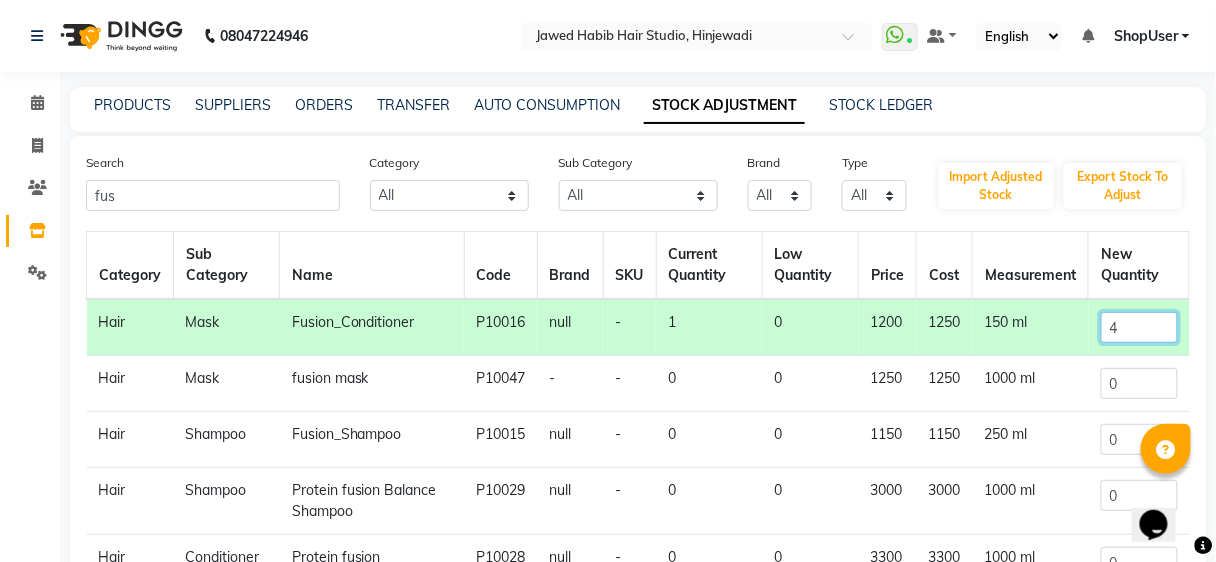 scroll, scrollTop: 271, scrollLeft: 0, axis: vertical 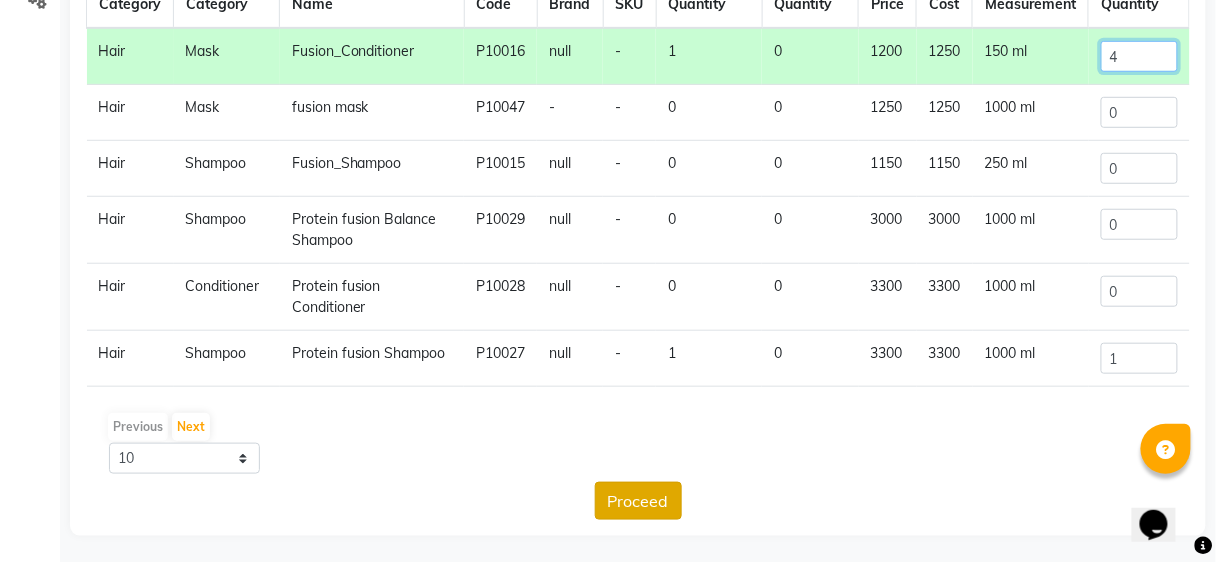 type on "4" 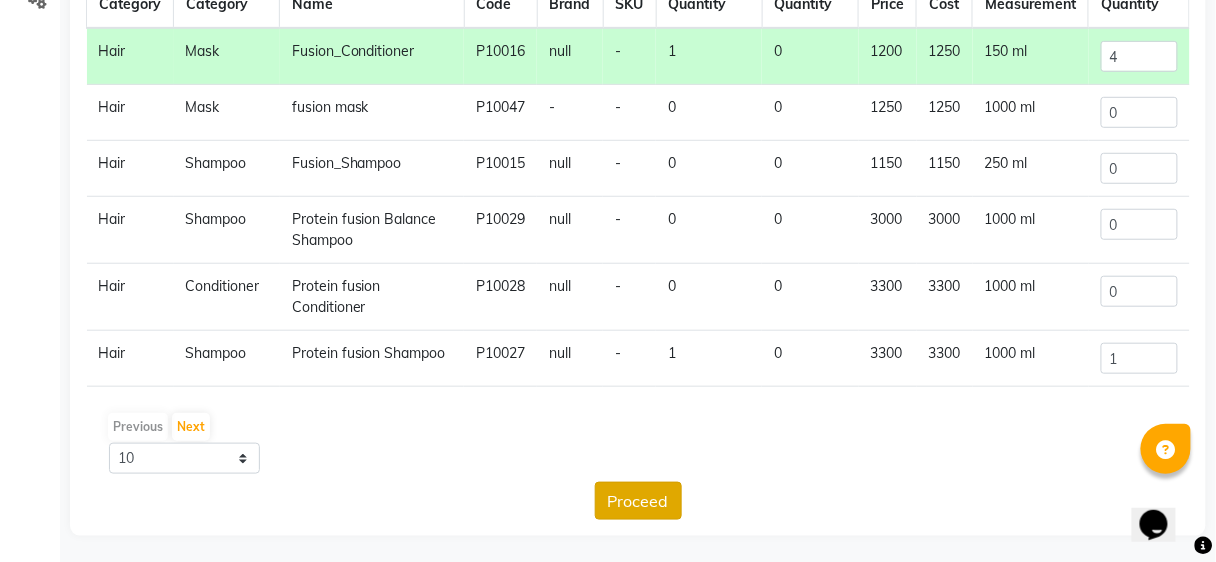 click on "Proceed" 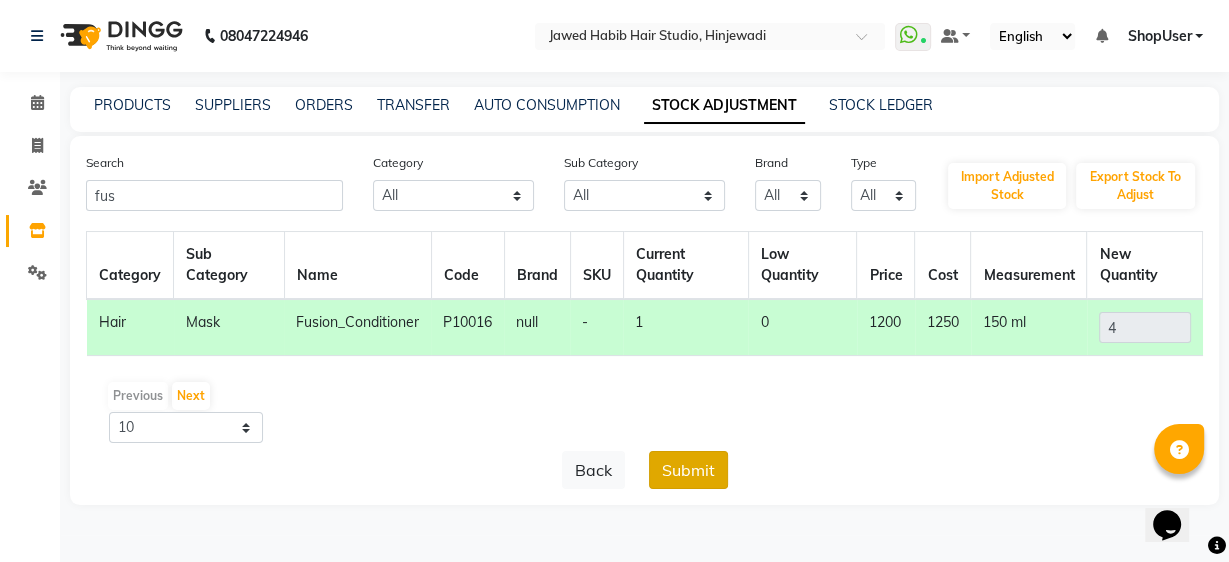 click on "Submit" 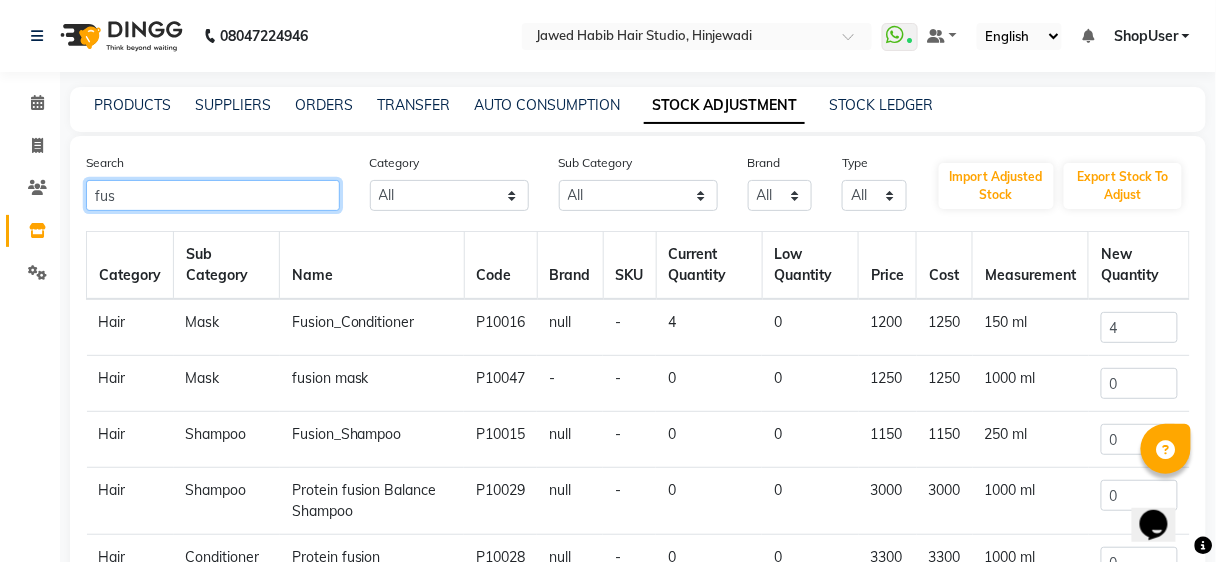 click on "fus" 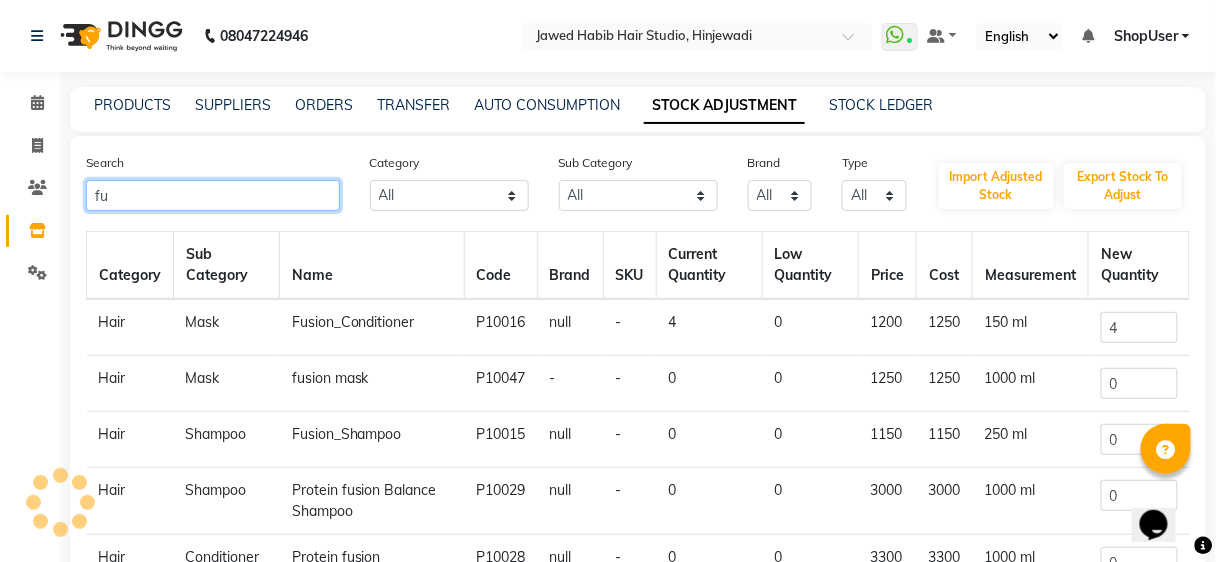 type on "f" 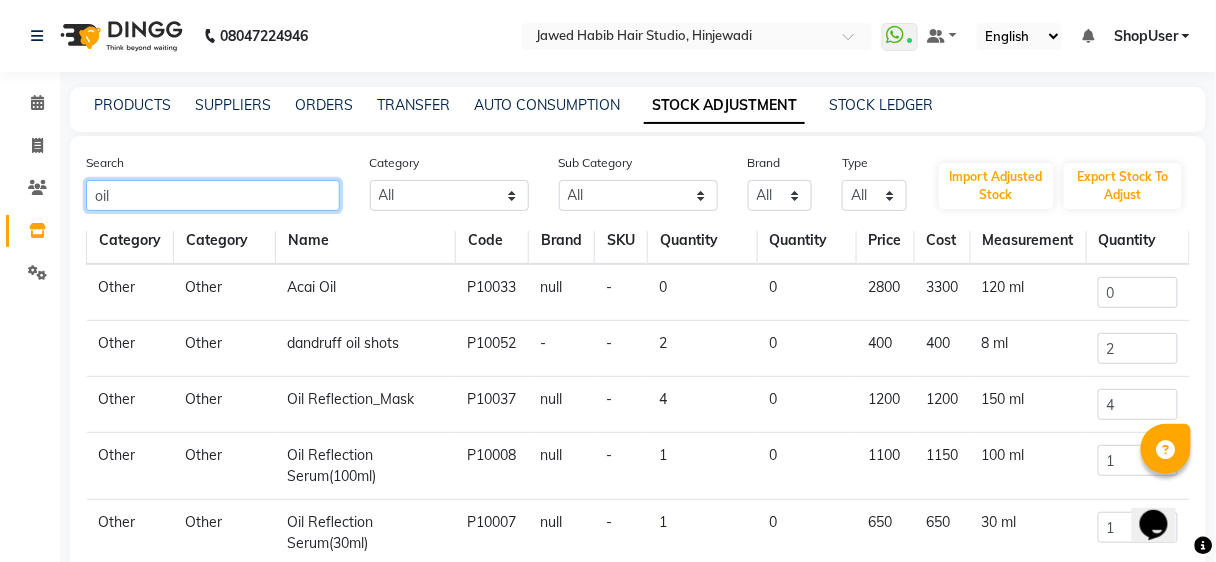 scroll, scrollTop: 62, scrollLeft: 0, axis: vertical 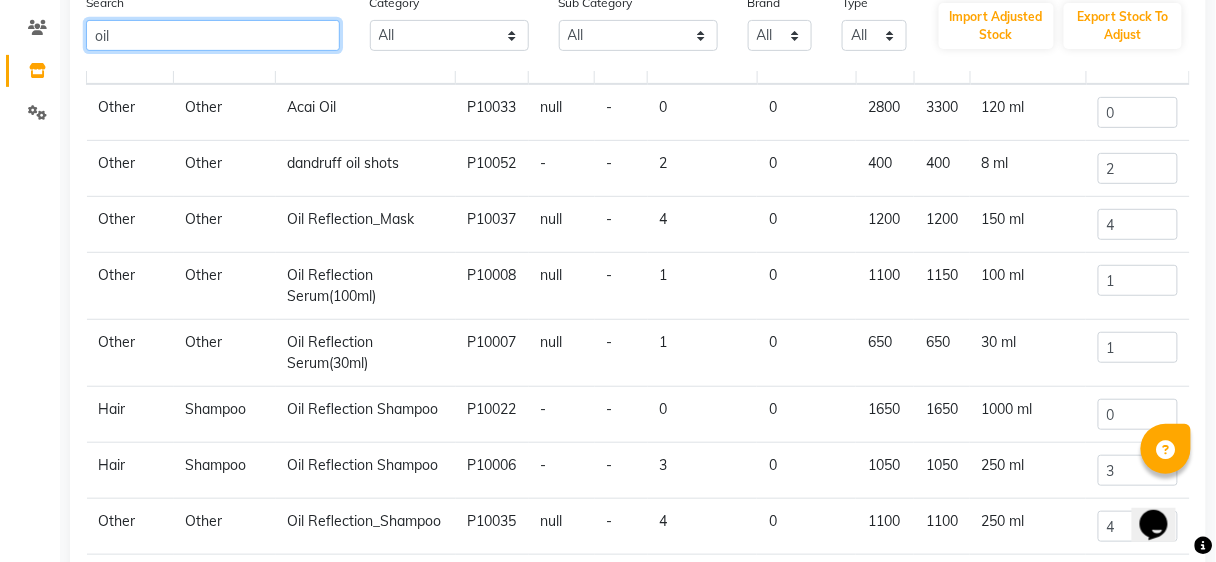 type on "oil" 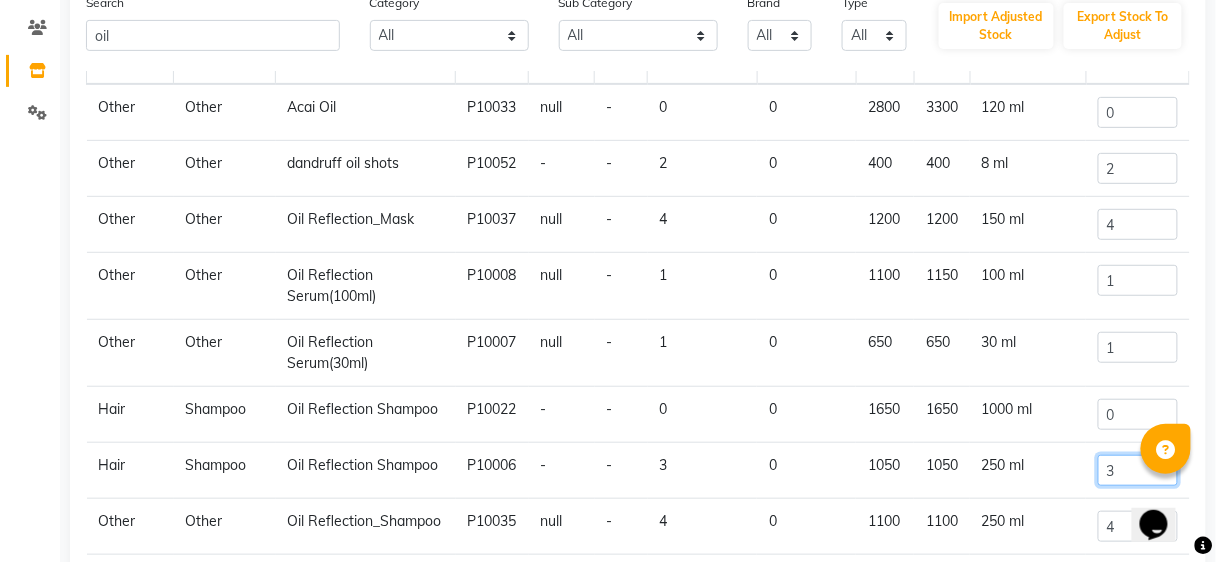 click on "3" 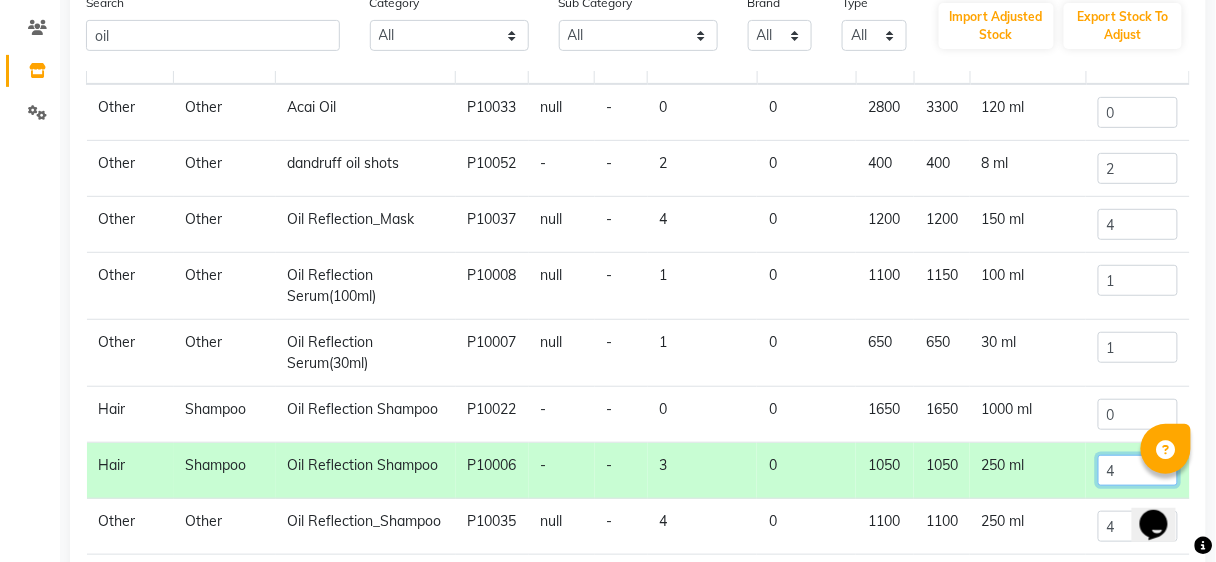 scroll, scrollTop: 330, scrollLeft: 0, axis: vertical 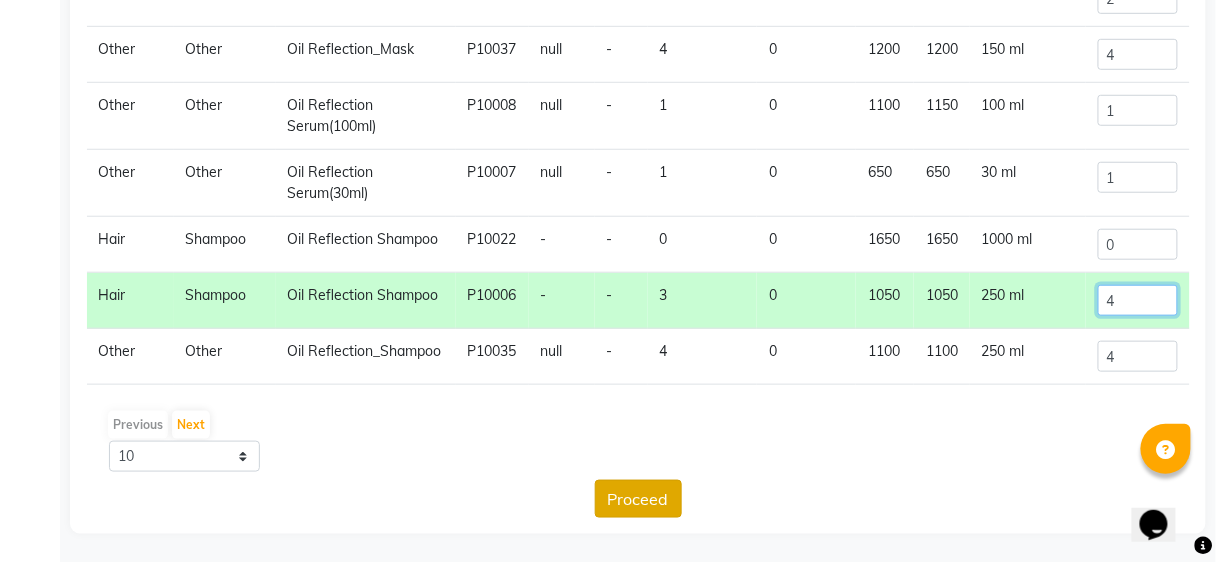 type on "4" 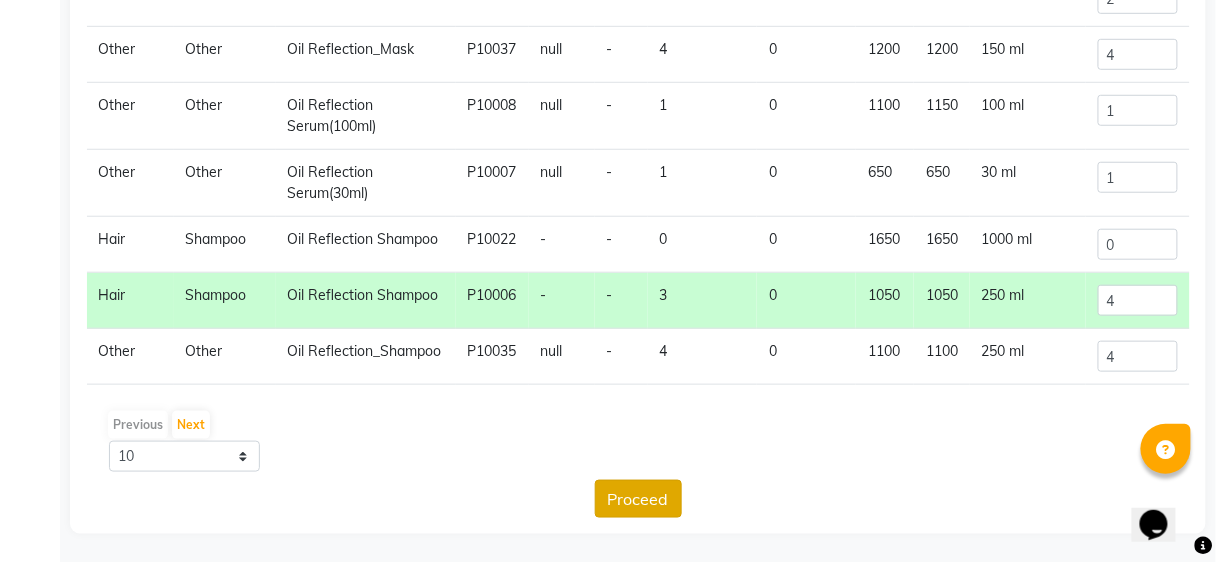 click on "Proceed" 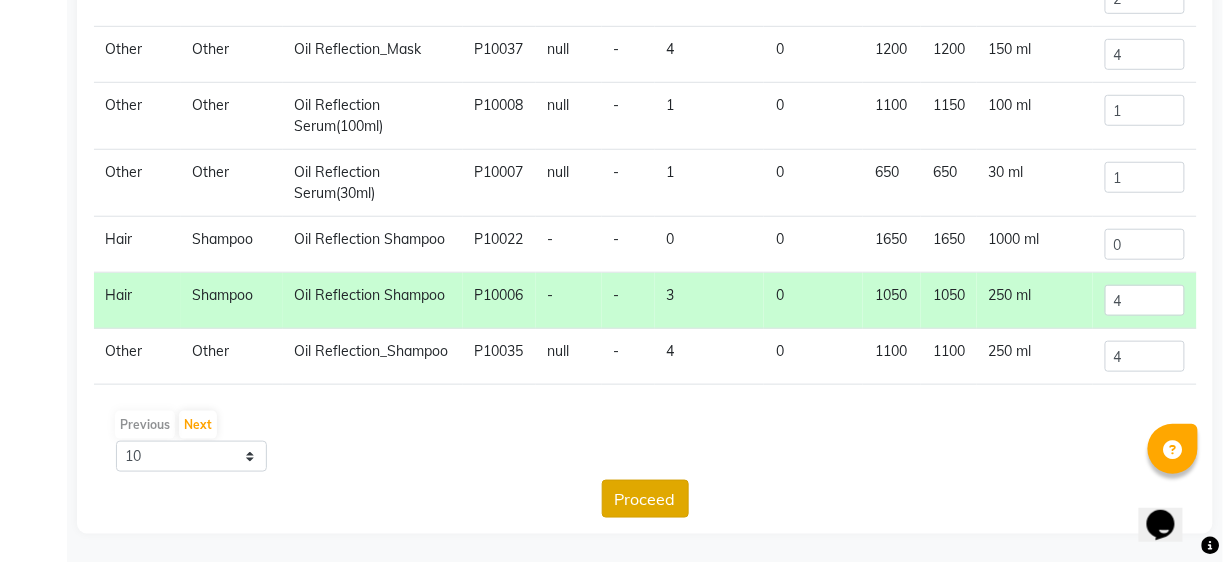 scroll, scrollTop: 0, scrollLeft: 0, axis: both 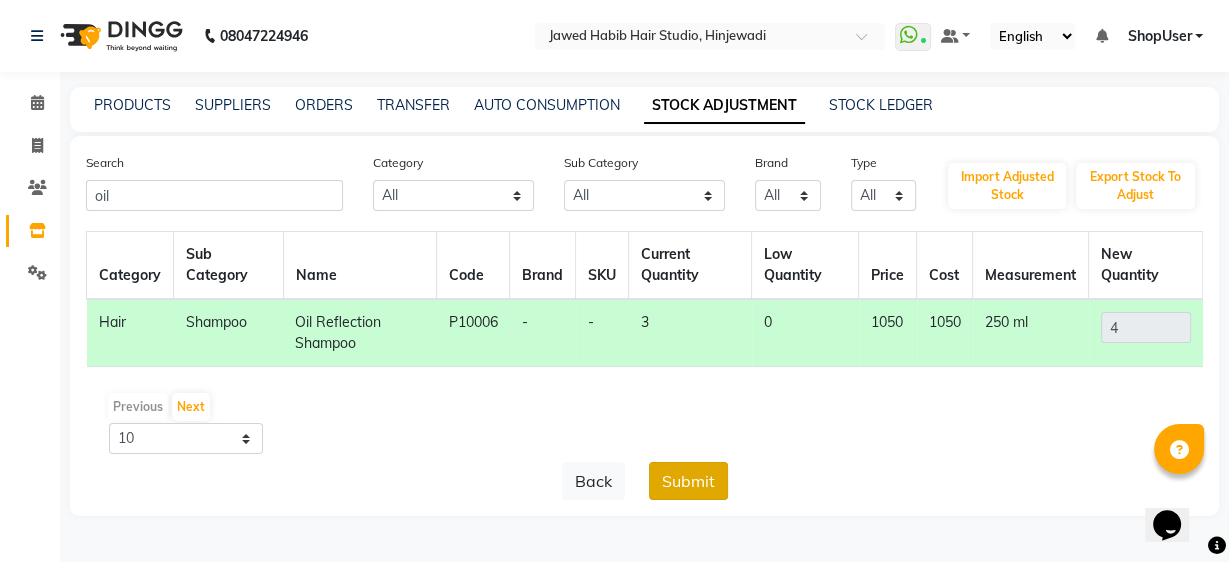 click on "Submit" 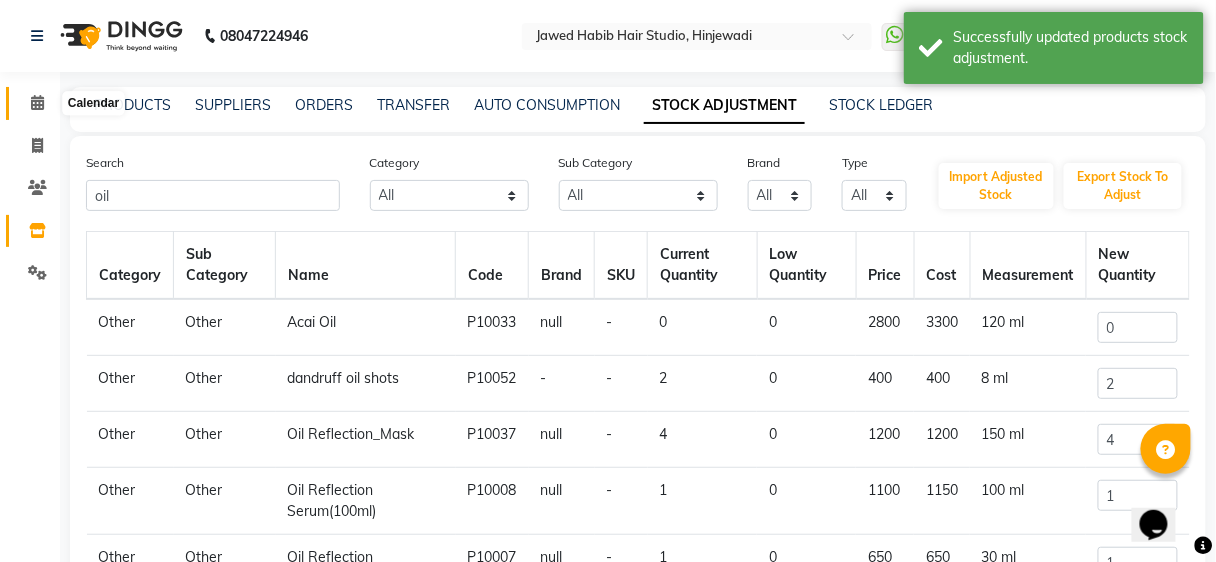 click 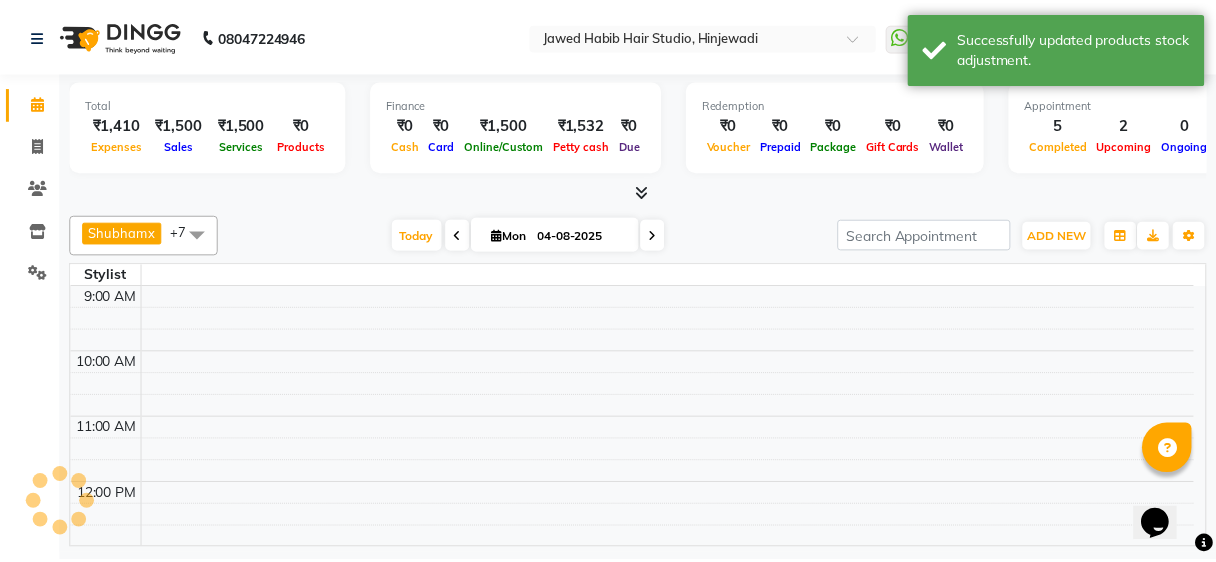 scroll, scrollTop: 0, scrollLeft: 0, axis: both 